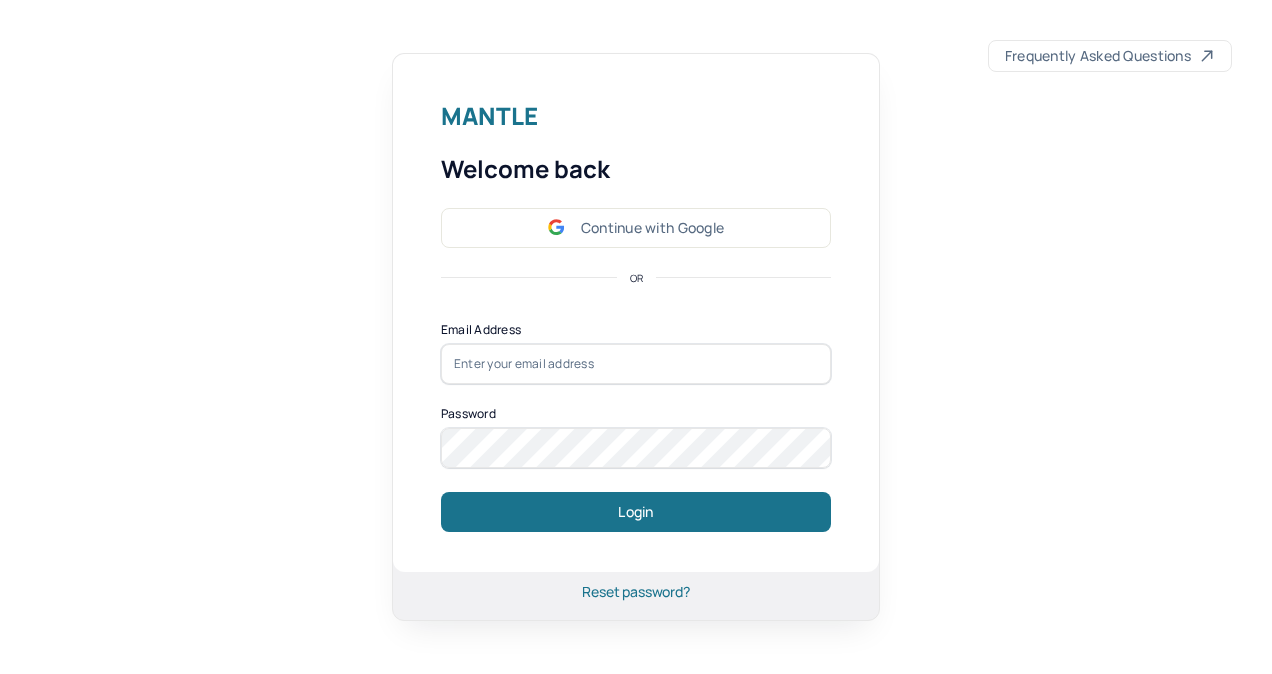 scroll, scrollTop: 0, scrollLeft: 0, axis: both 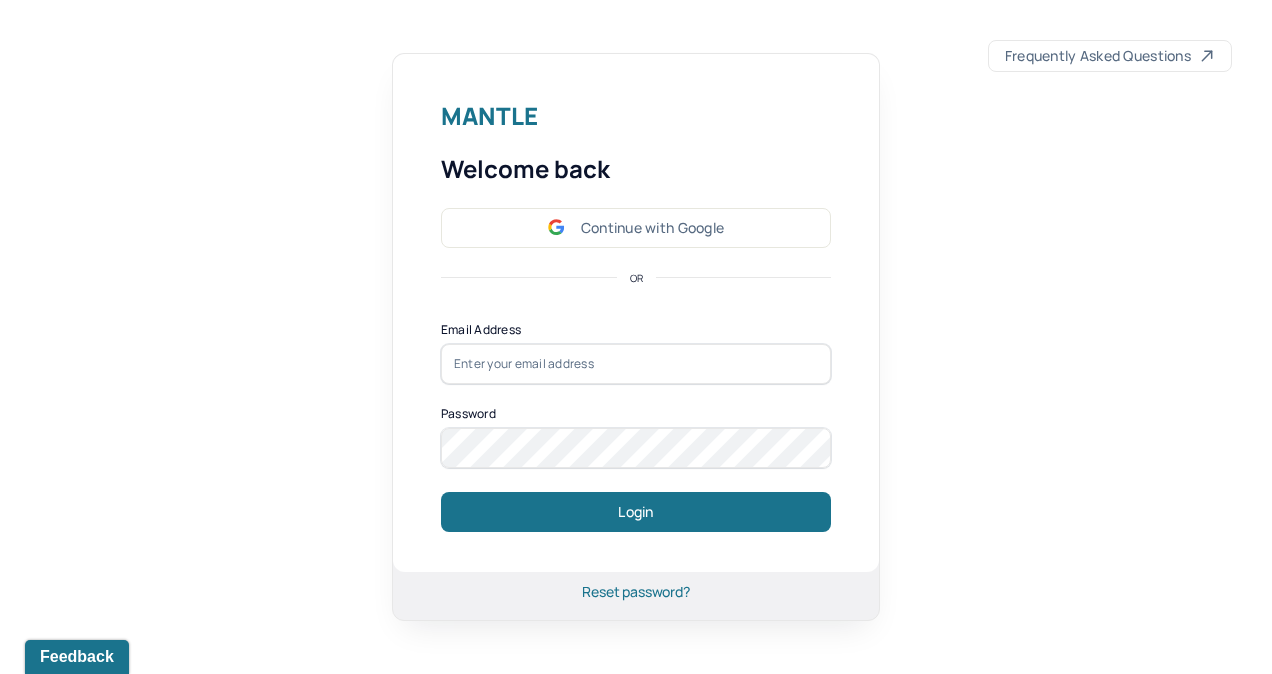 click at bounding box center (636, 364) 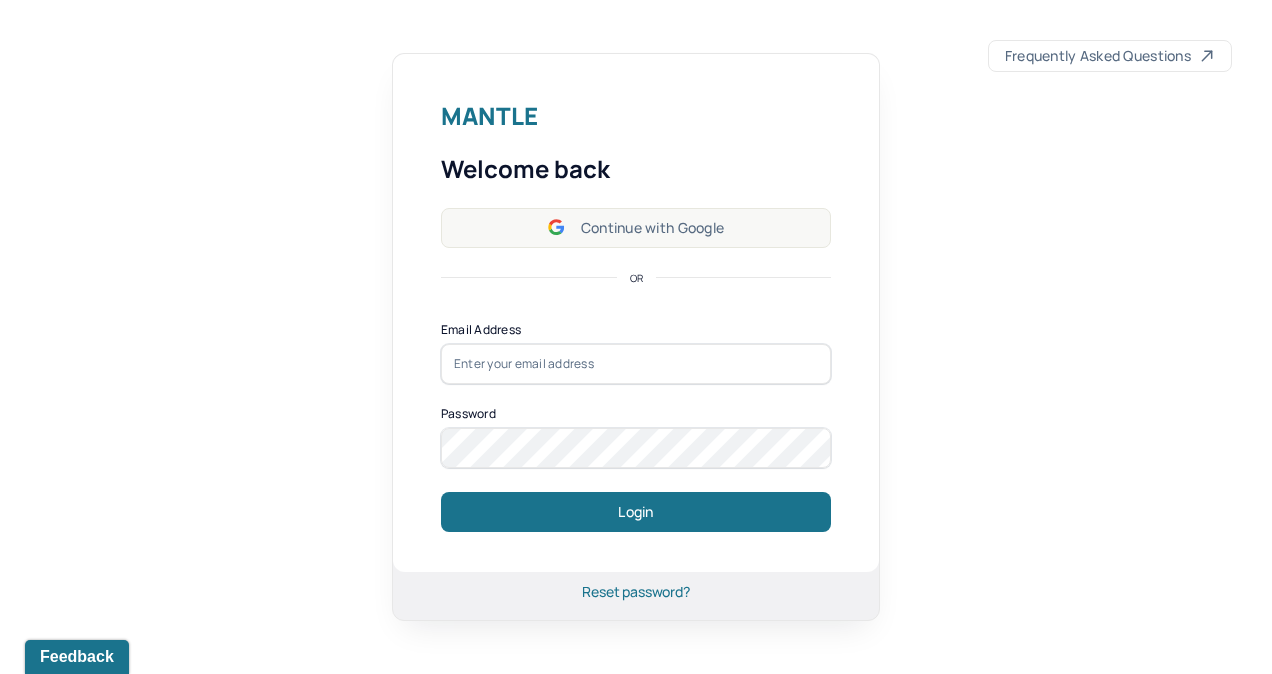 click on "Continue with Google" at bounding box center (636, 228) 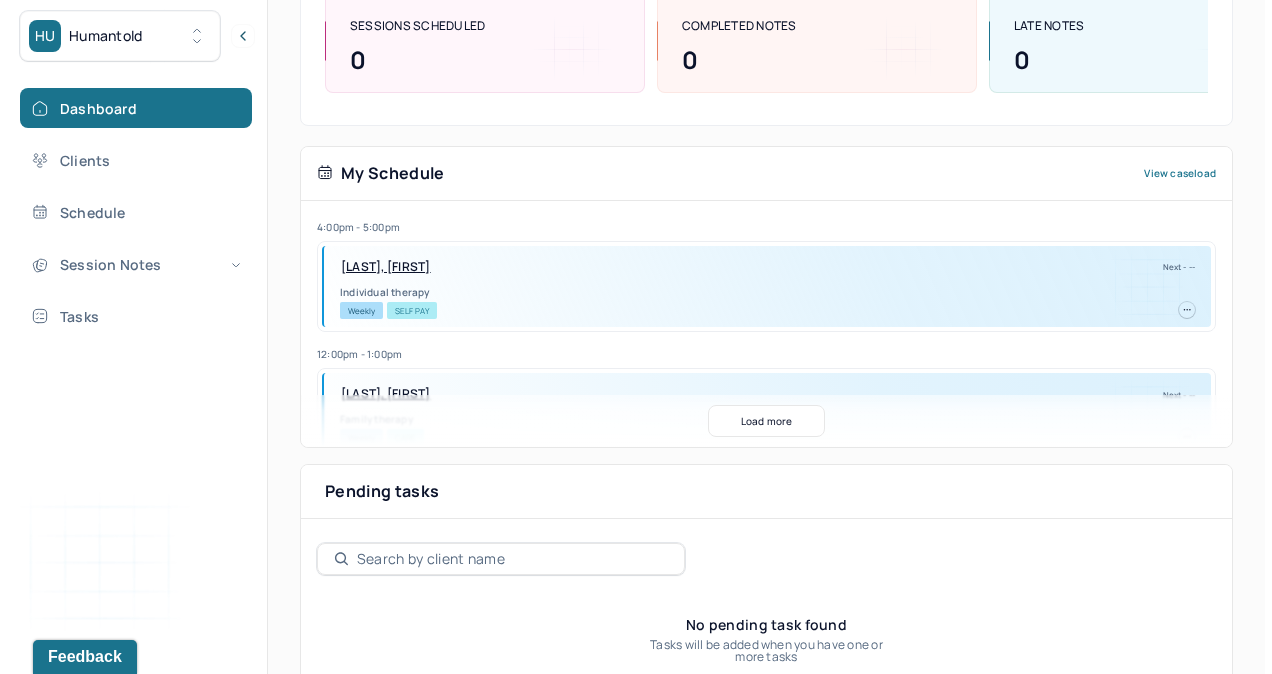 scroll, scrollTop: 276, scrollLeft: 0, axis: vertical 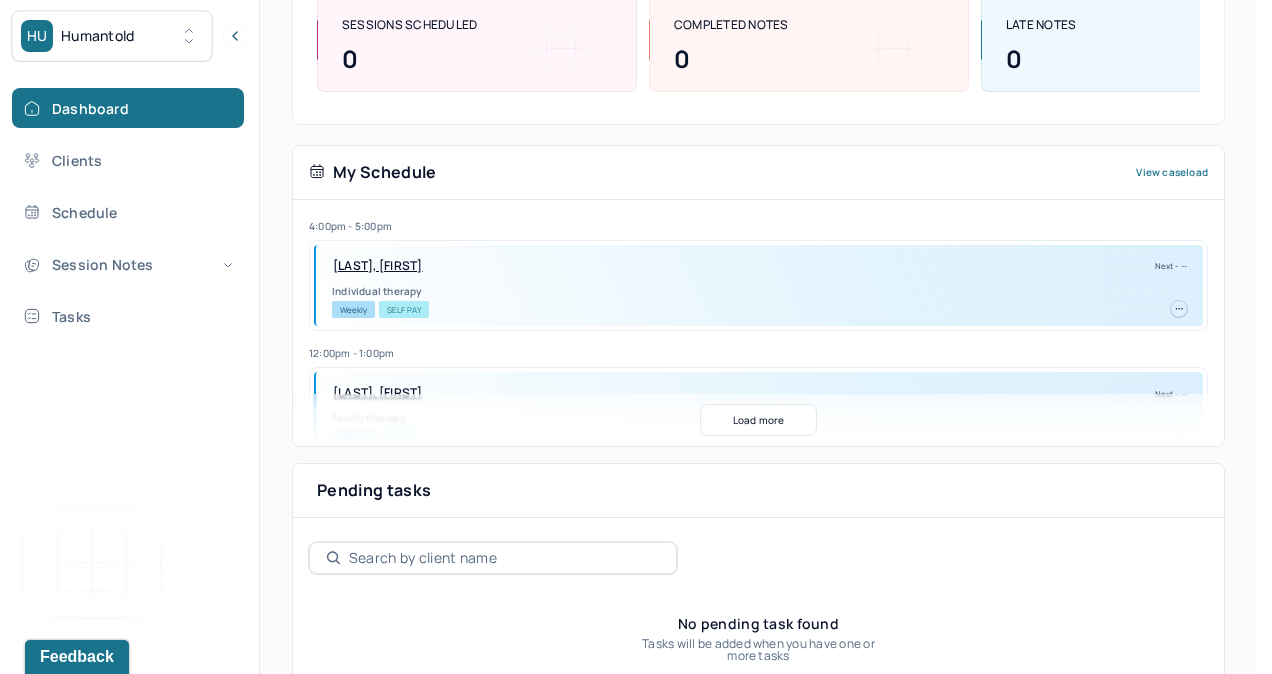 click 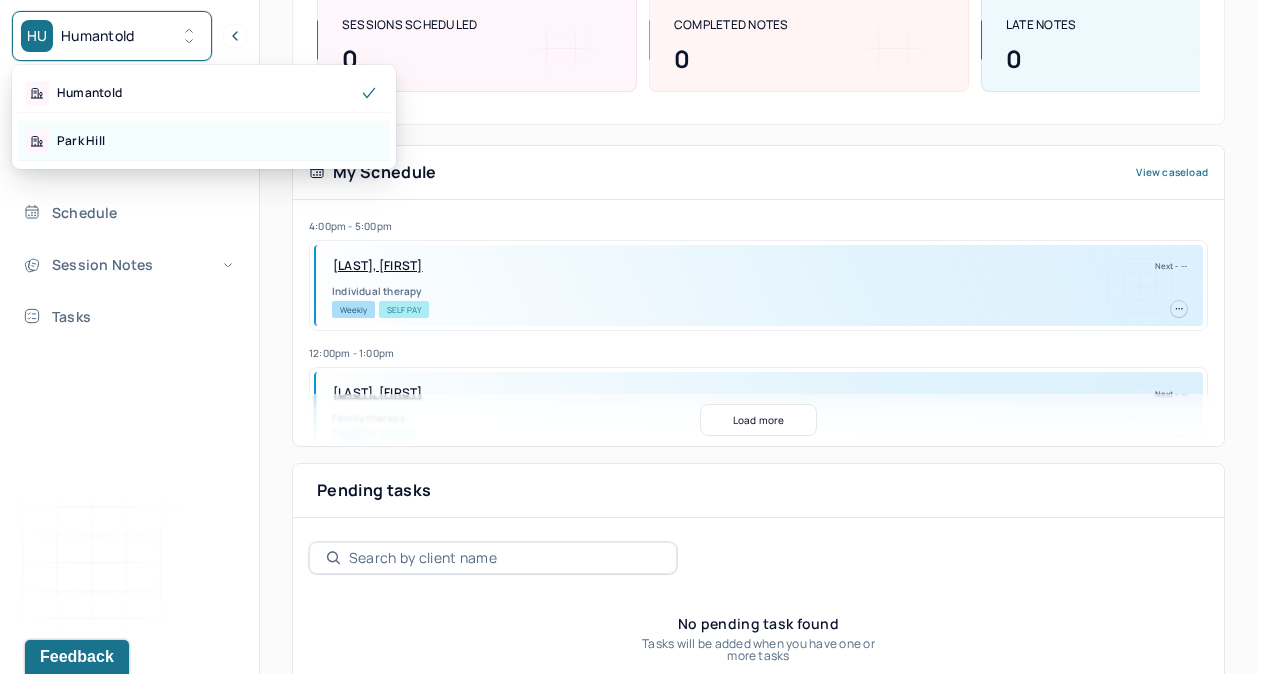 click on "Park Hill" at bounding box center [204, 141] 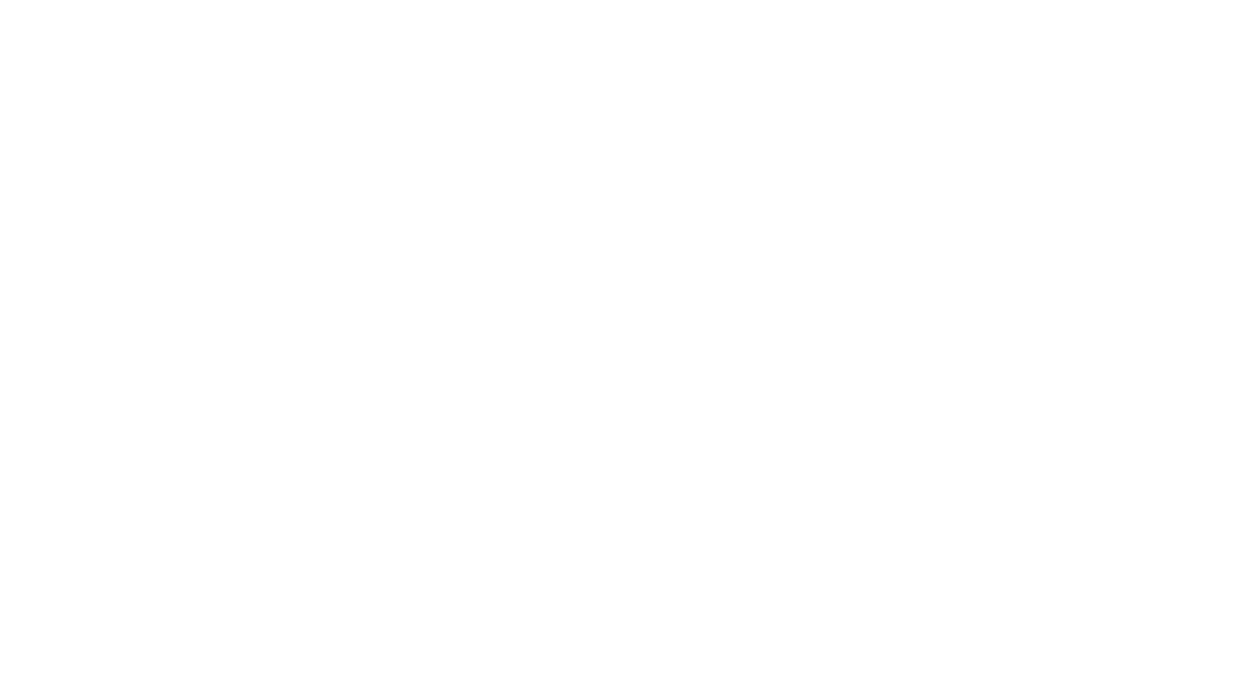 scroll, scrollTop: 0, scrollLeft: 0, axis: both 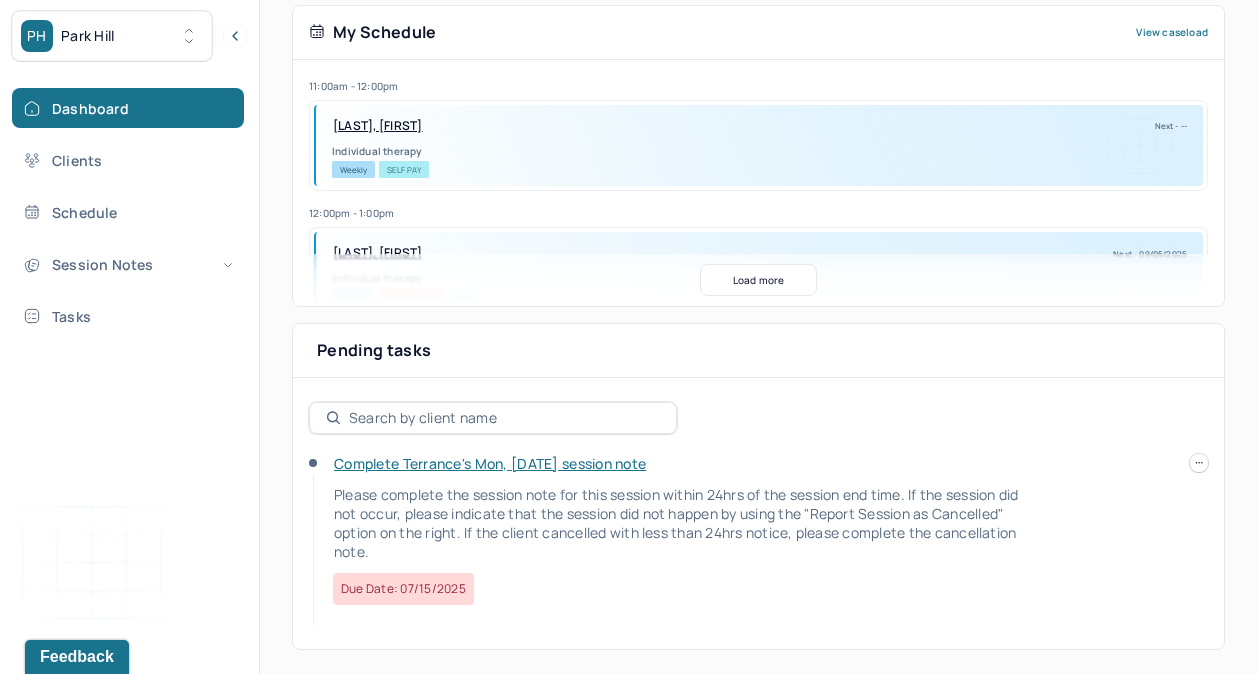 click on "Complete Terrance's Mon, [DATE] session note" at bounding box center [490, 463] 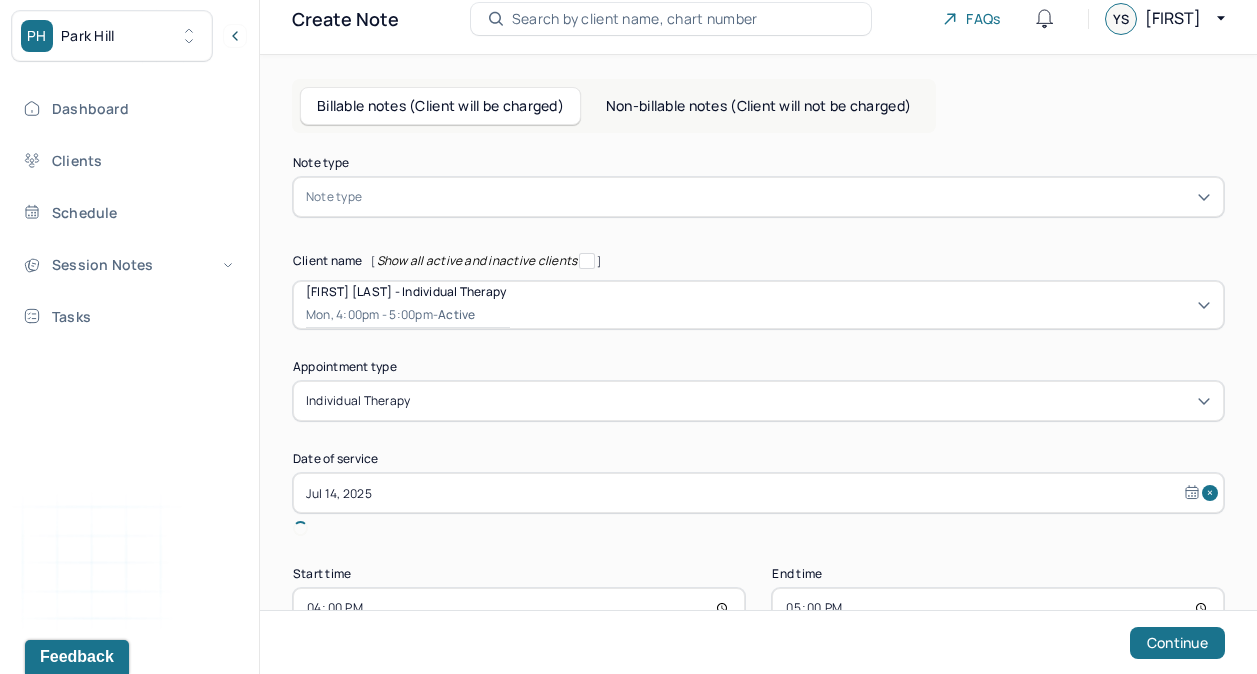 scroll, scrollTop: 96, scrollLeft: 0, axis: vertical 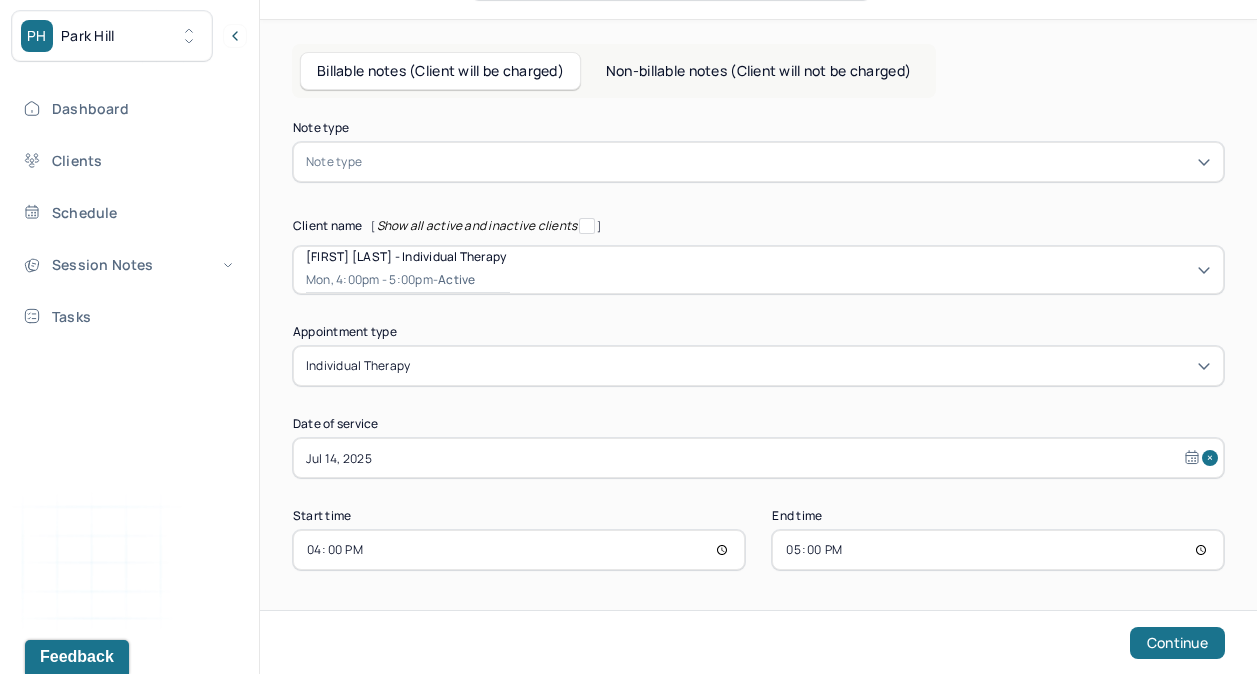 click 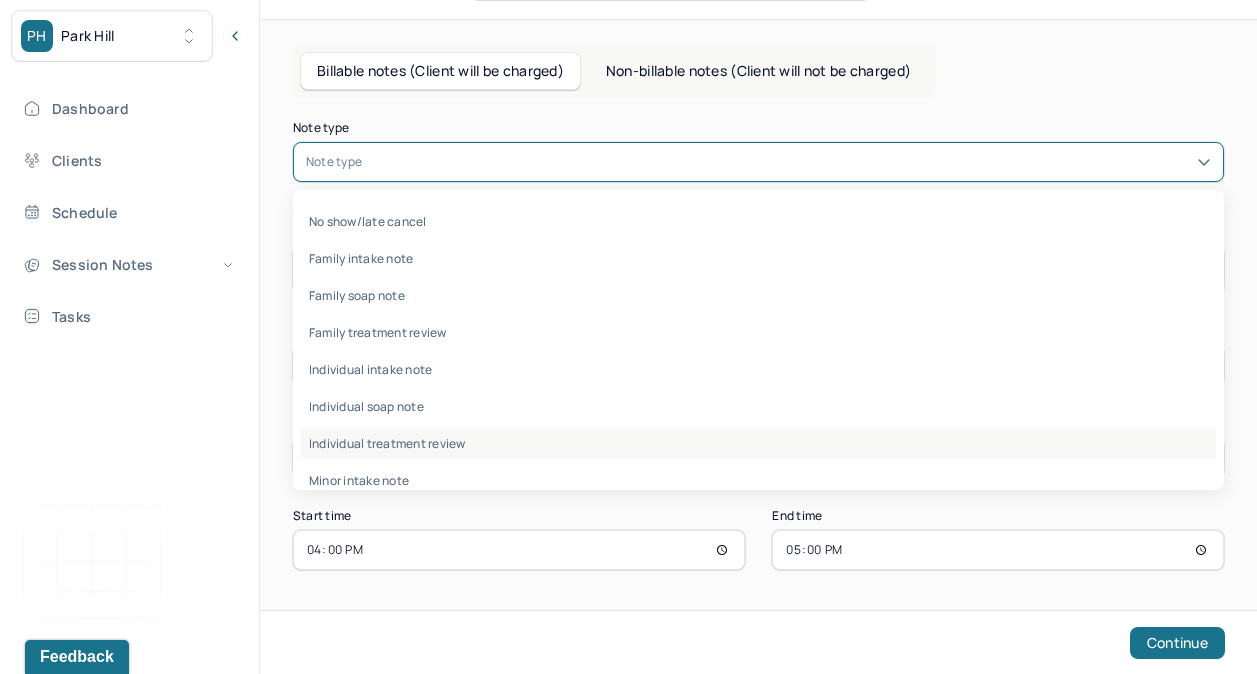 scroll, scrollTop: 96, scrollLeft: 0, axis: vertical 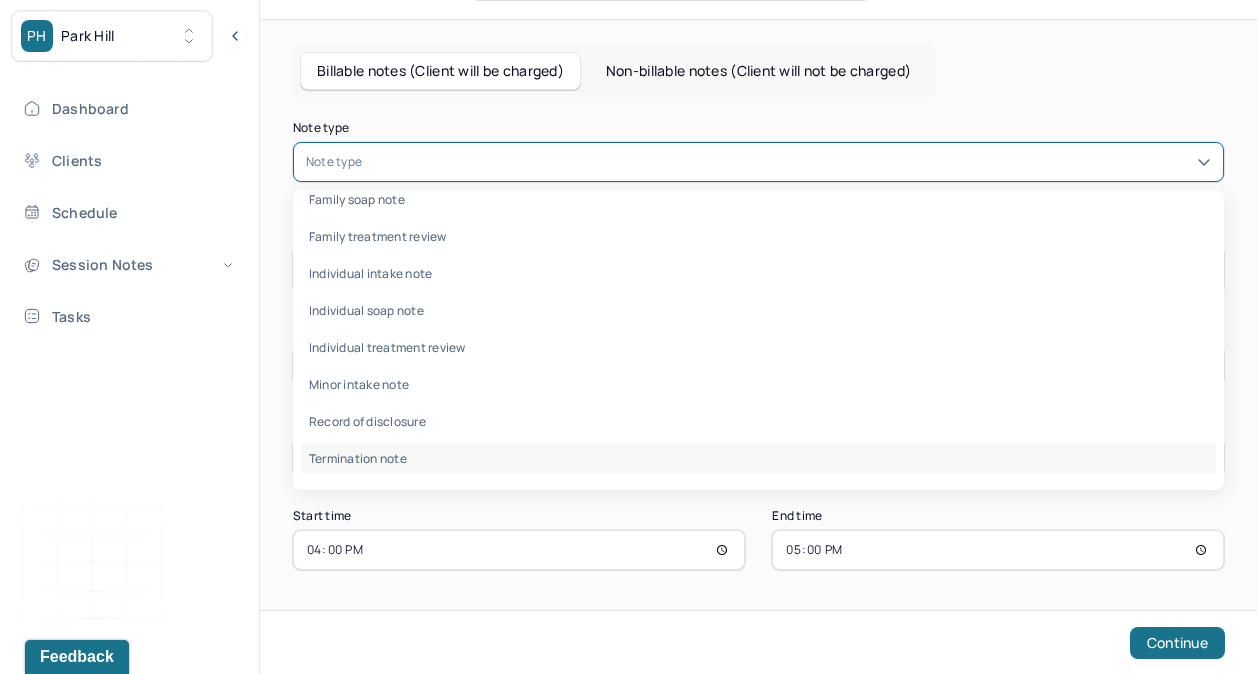 click on "Termination note" at bounding box center [758, 458] 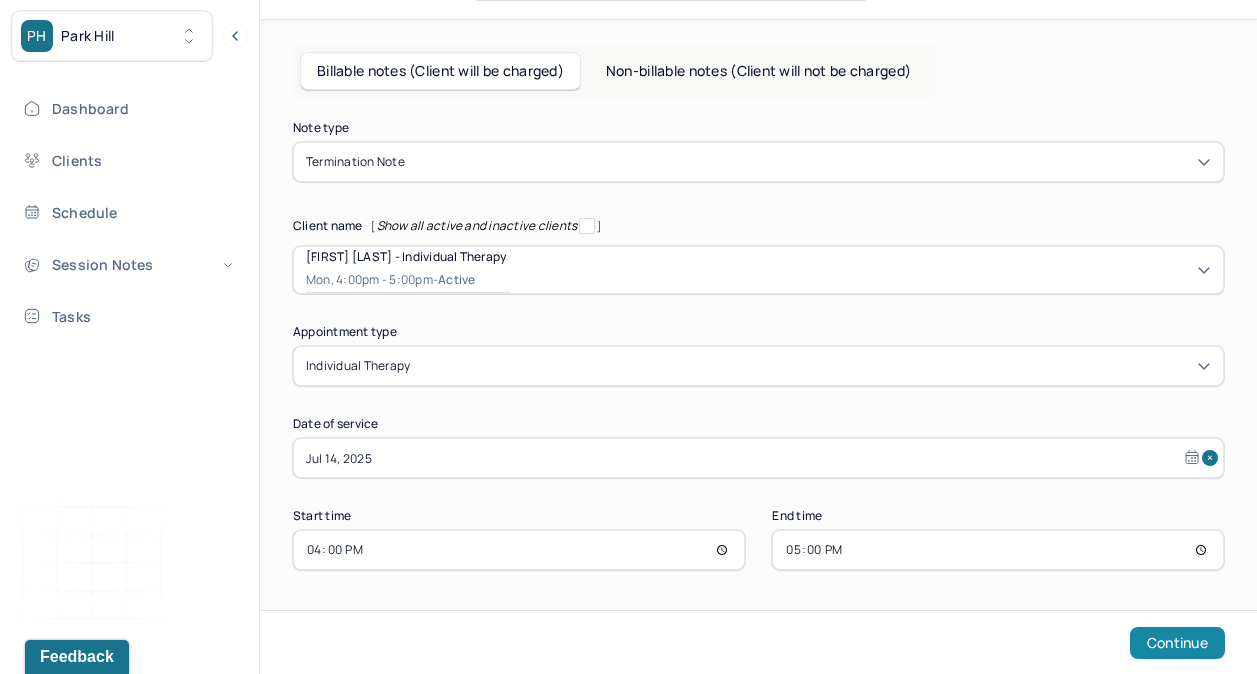 click on "Continue" at bounding box center [1177, 643] 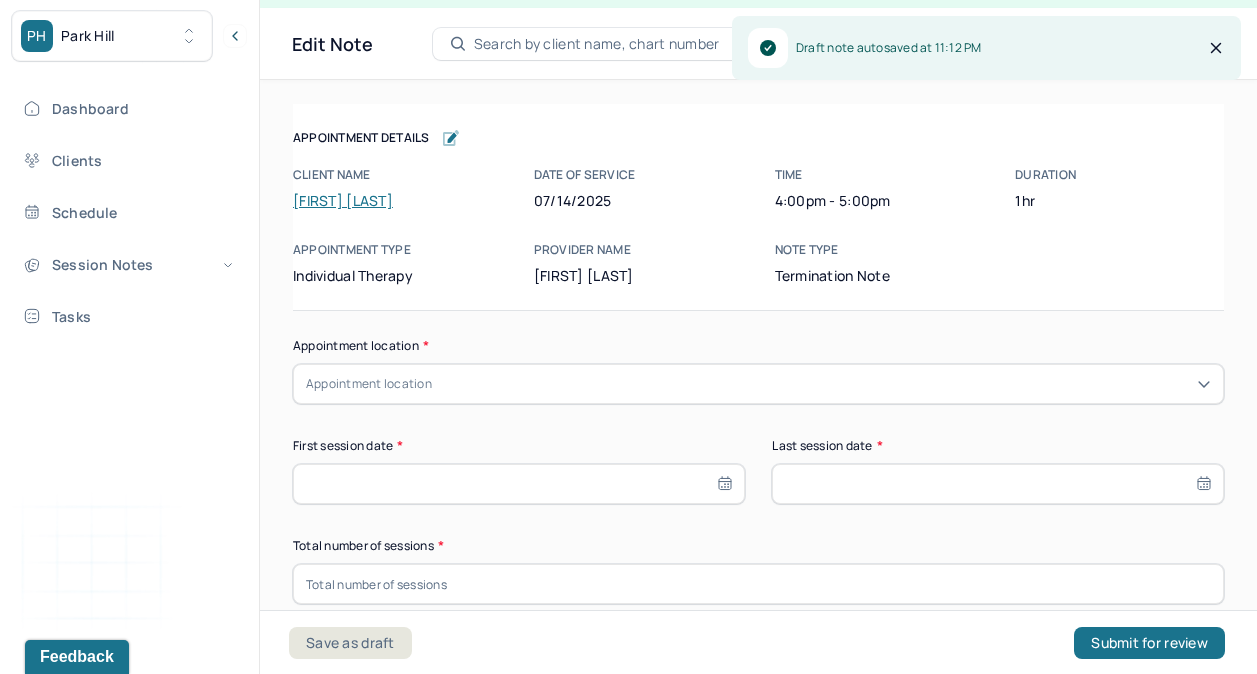 scroll, scrollTop: 36, scrollLeft: 0, axis: vertical 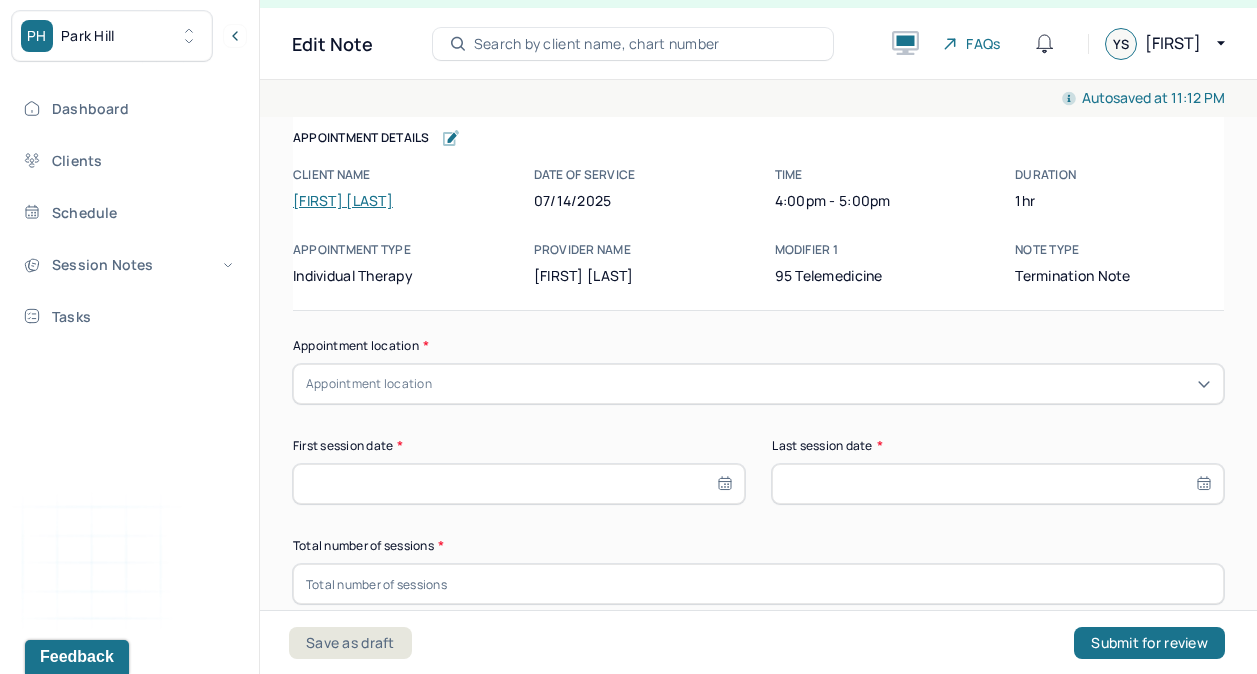 click on "Appointment location" at bounding box center (758, 384) 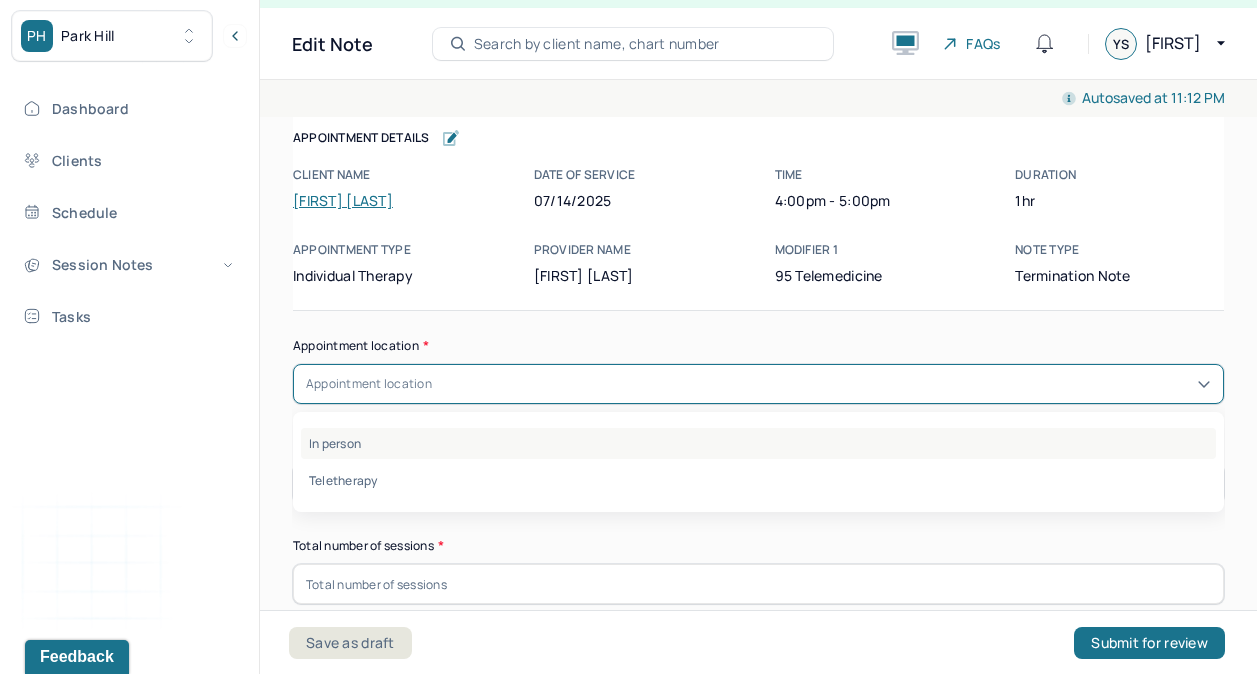 click on "In person" at bounding box center (758, 443) 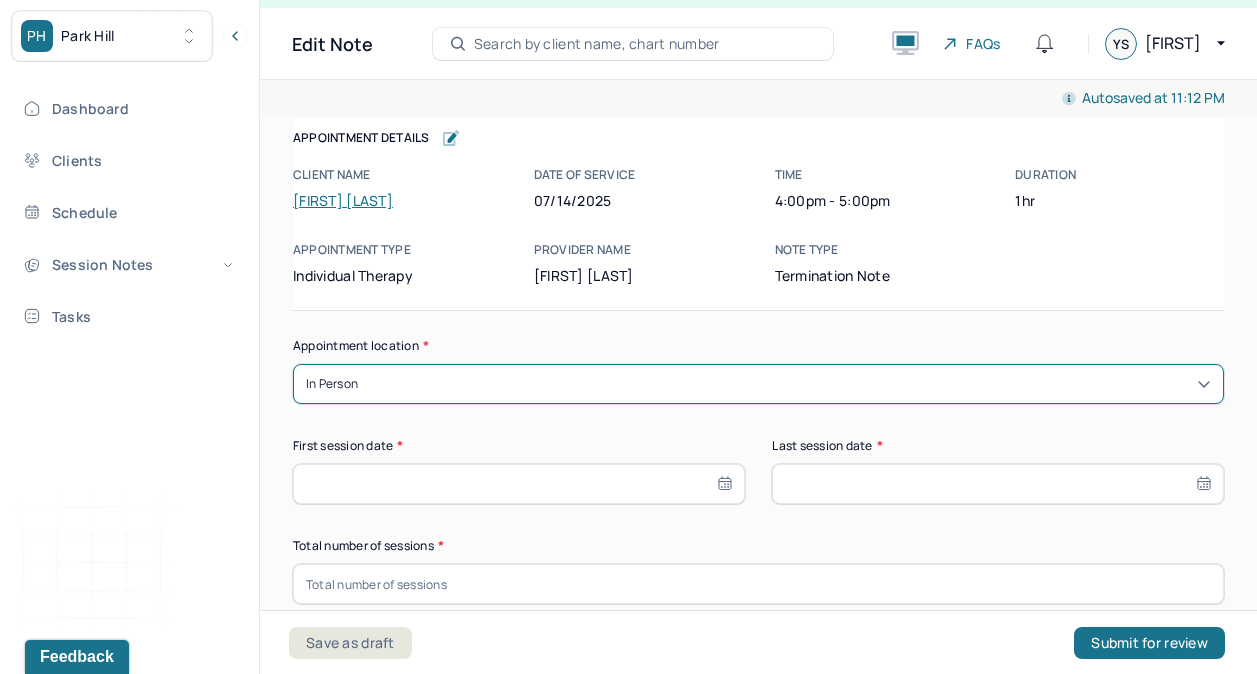 select on "6" 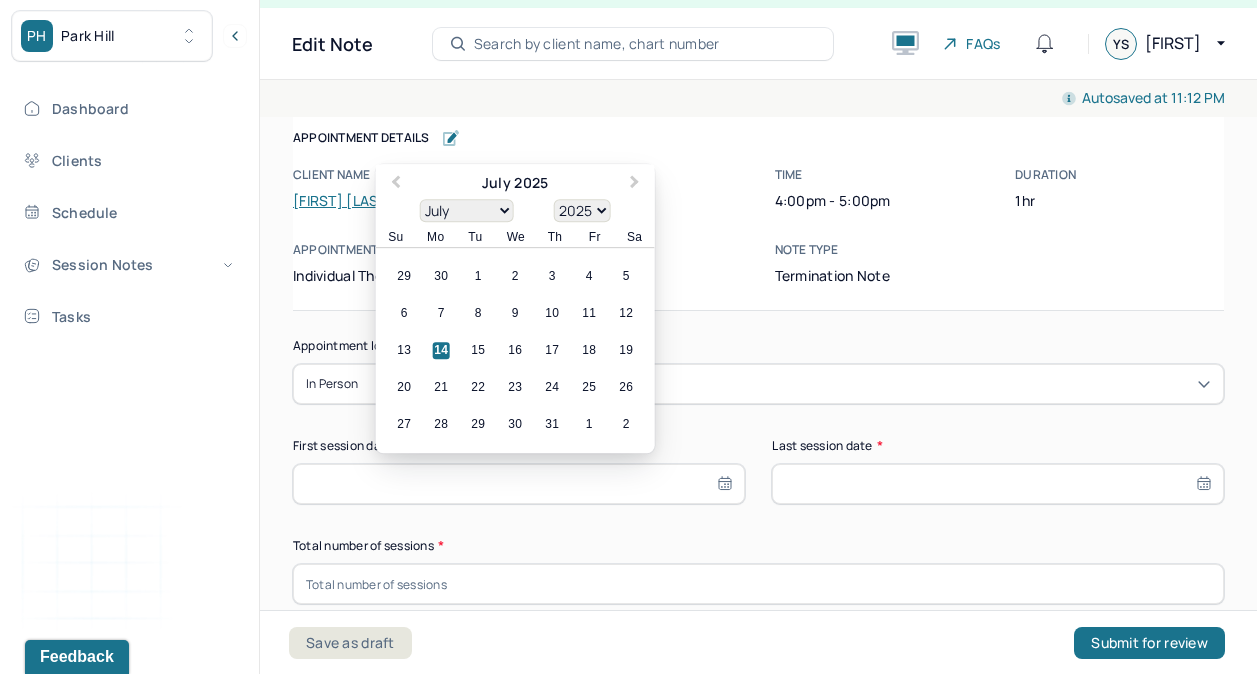 click at bounding box center (519, 484) 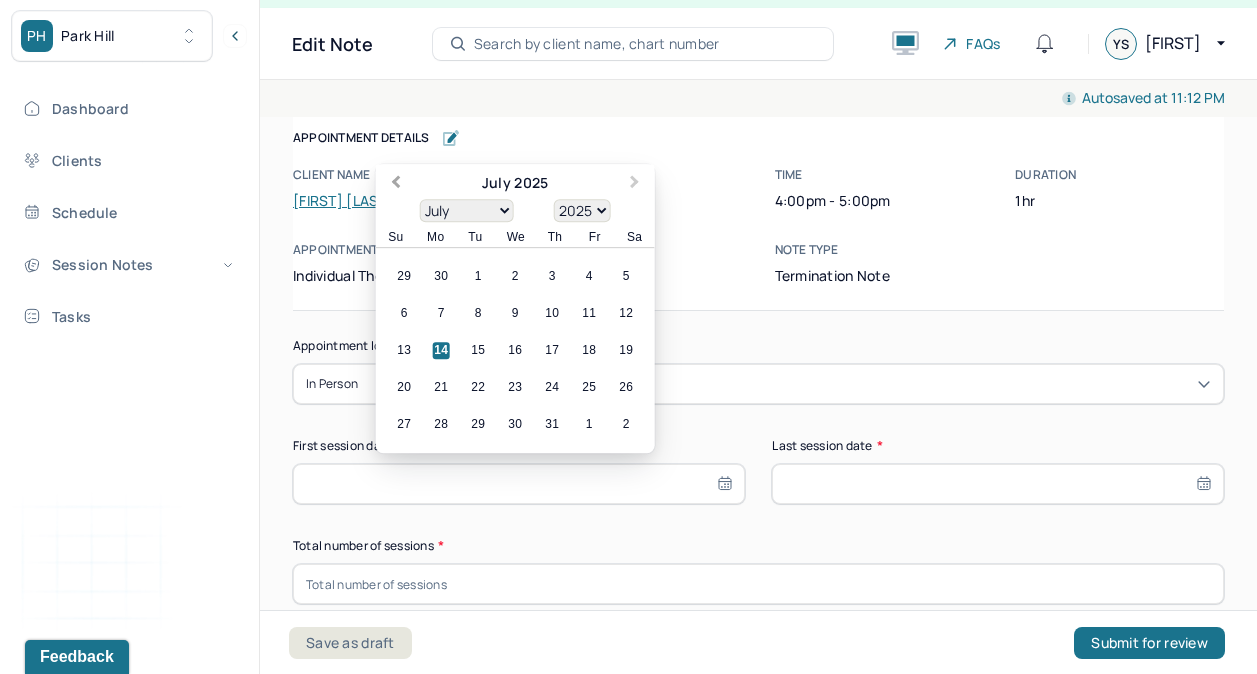 click on "Previous Month" at bounding box center [396, 184] 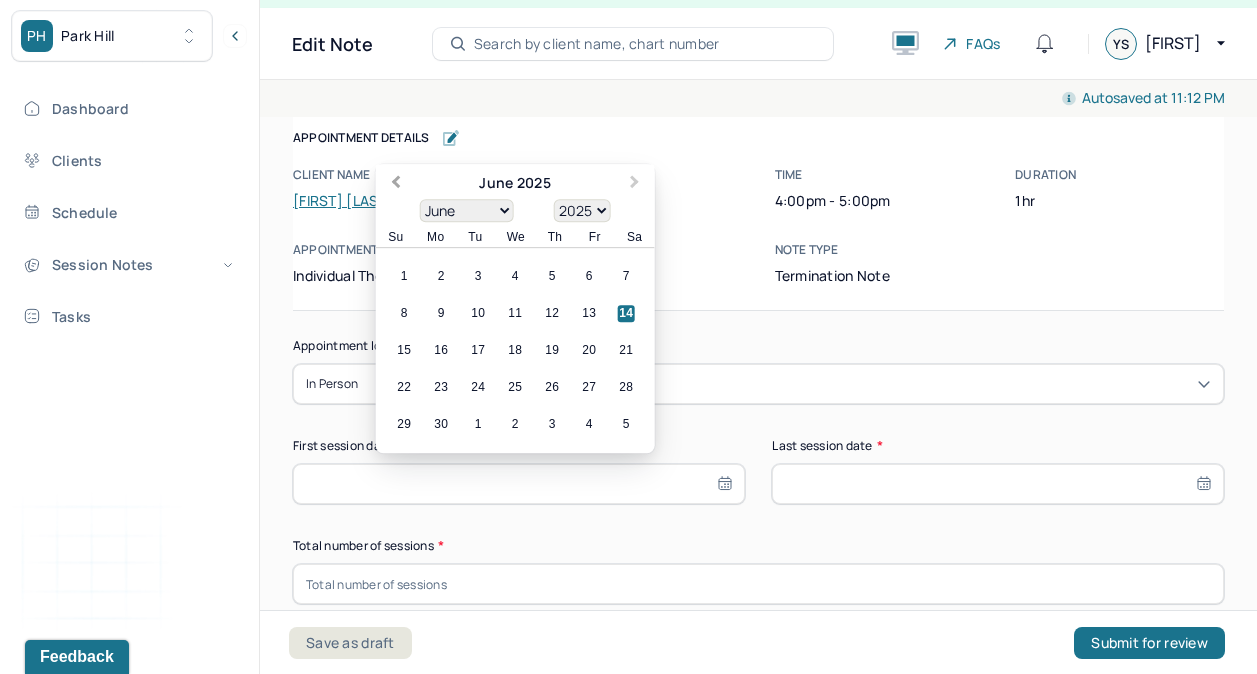 click on "Previous Month" at bounding box center (396, 184) 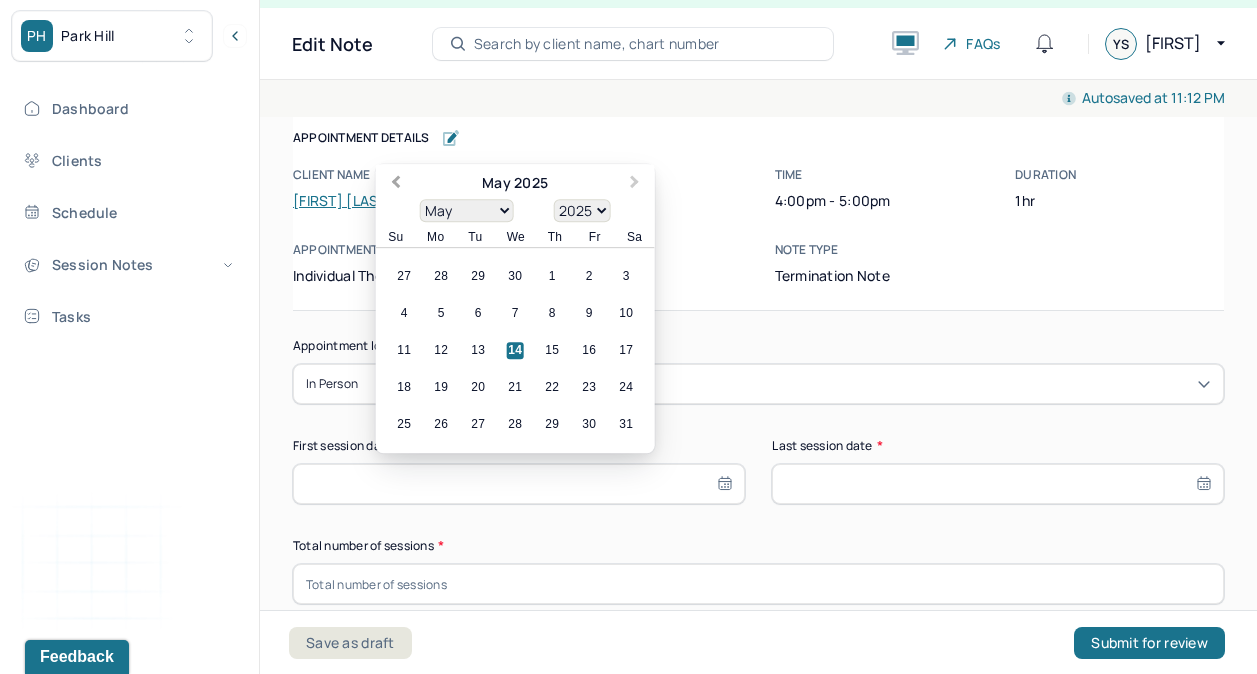 click on "Previous Month" at bounding box center [396, 184] 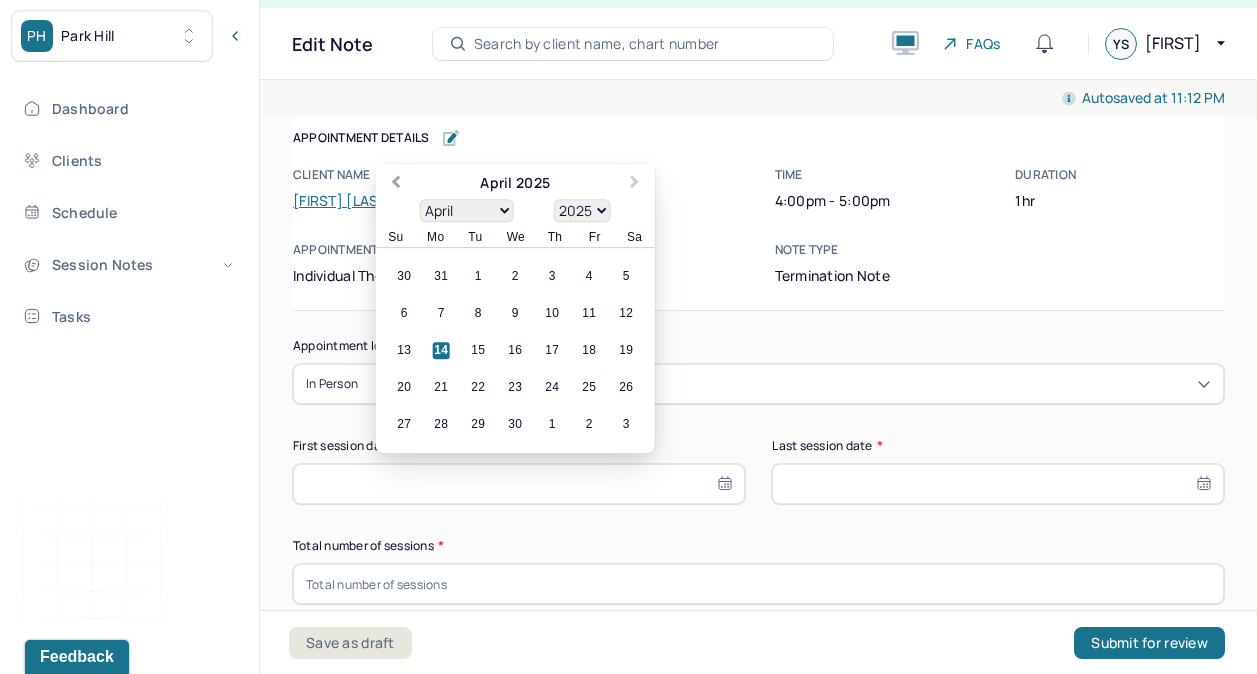 click on "Previous Month" at bounding box center [396, 184] 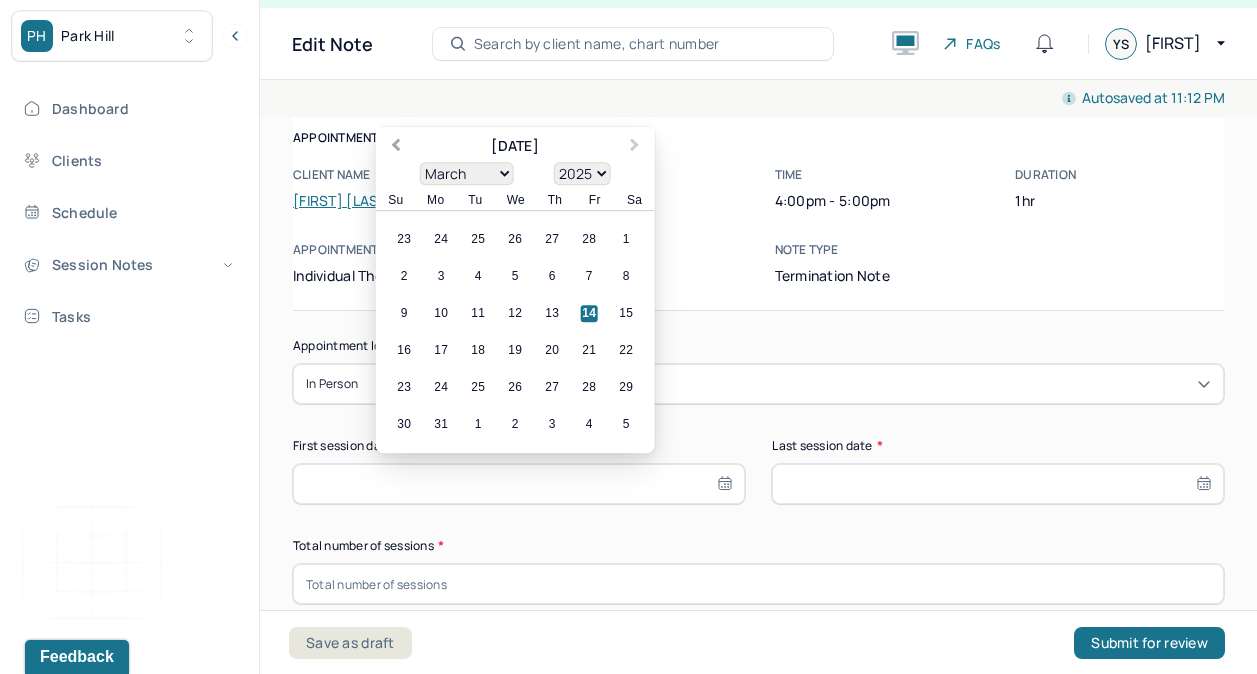 click on "Previous Month" at bounding box center (396, 147) 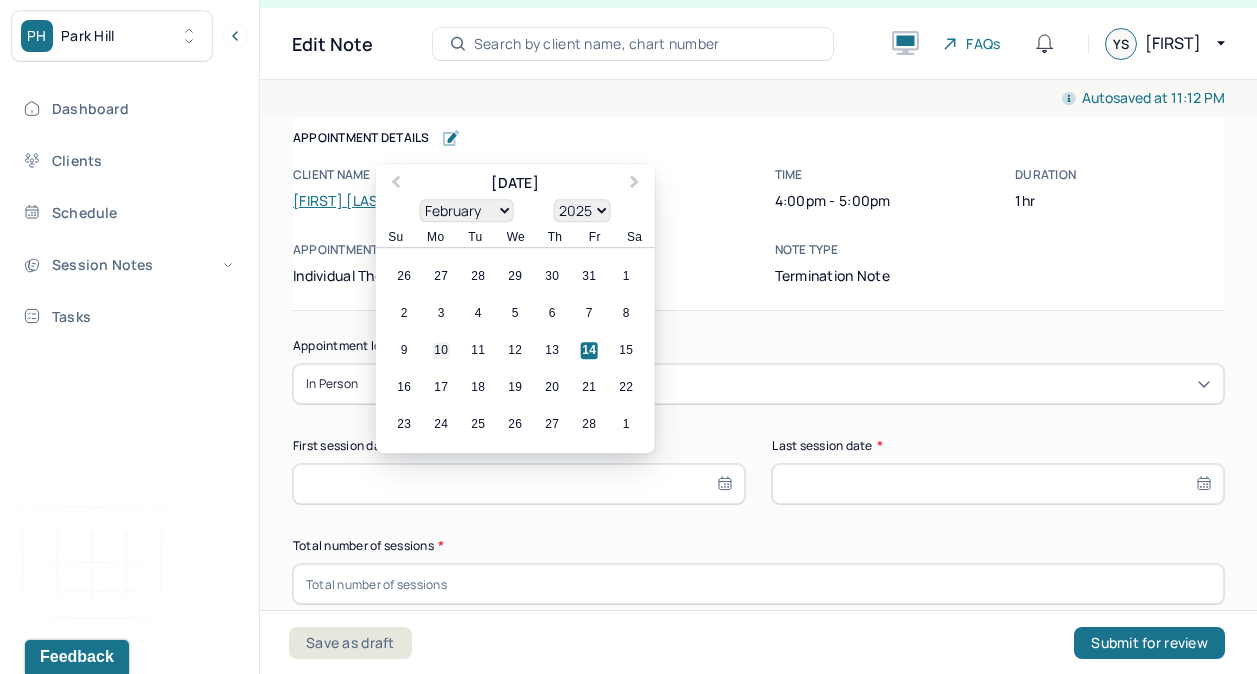 click on "10" at bounding box center (441, 351) 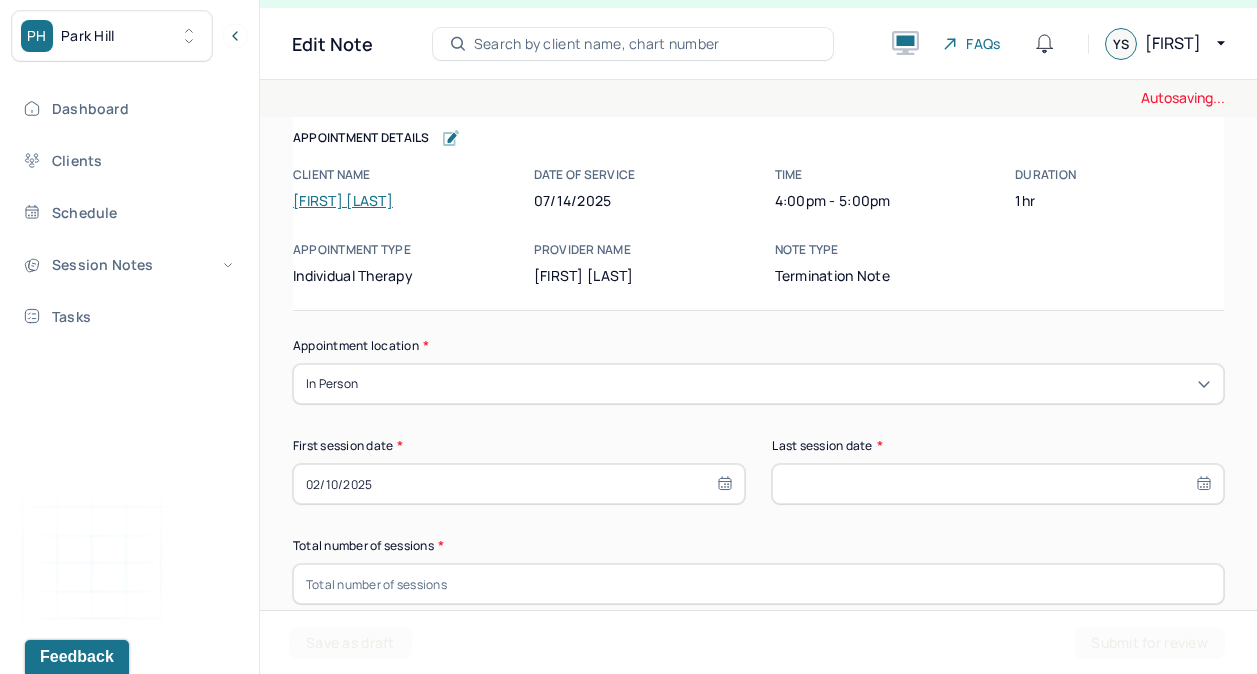 click at bounding box center (998, 484) 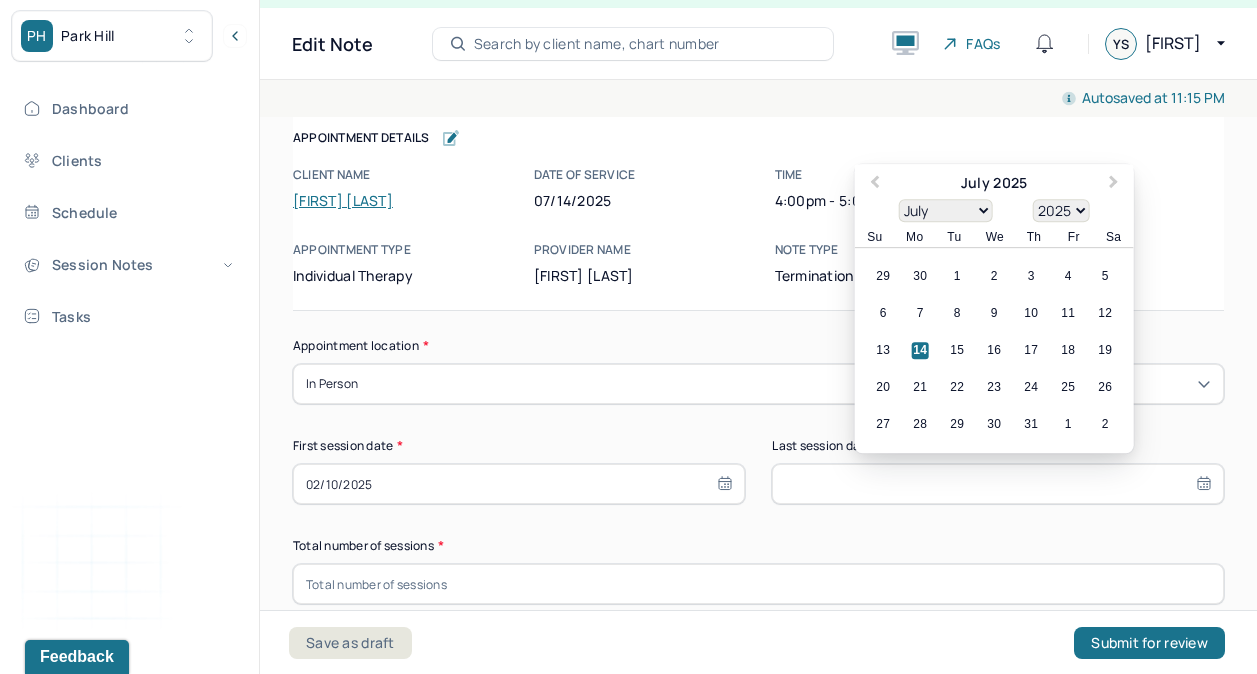 click on "14" at bounding box center [920, 351] 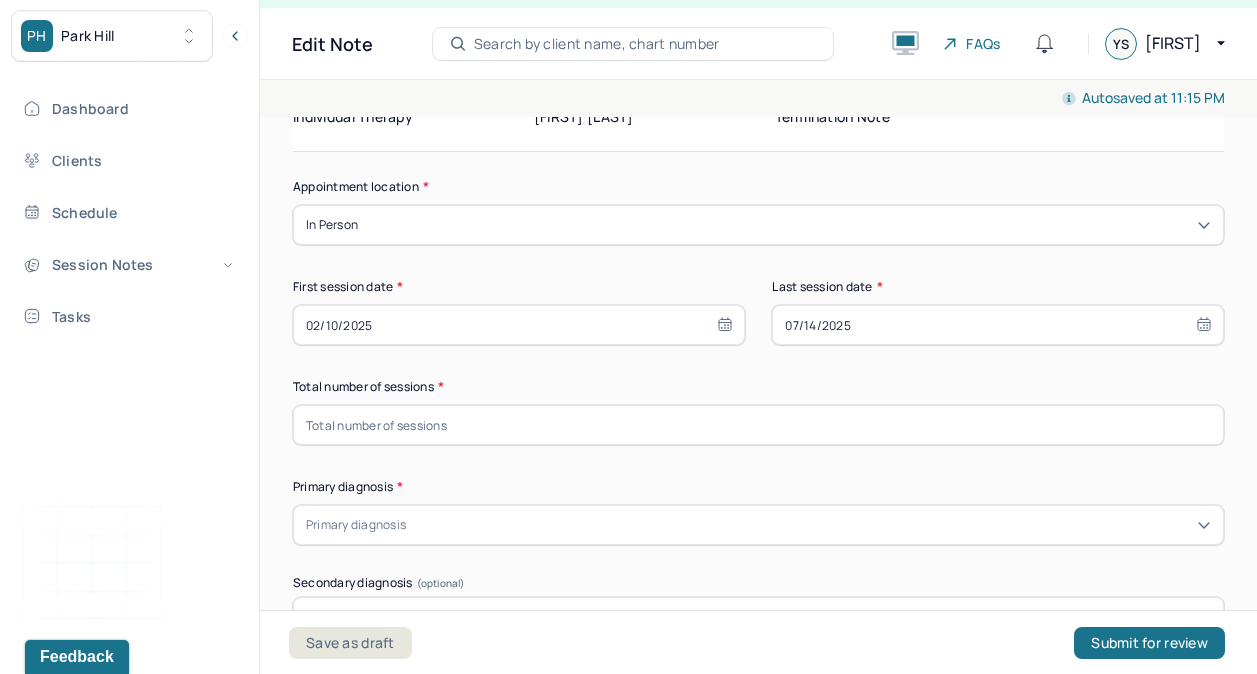 scroll, scrollTop: 160, scrollLeft: 0, axis: vertical 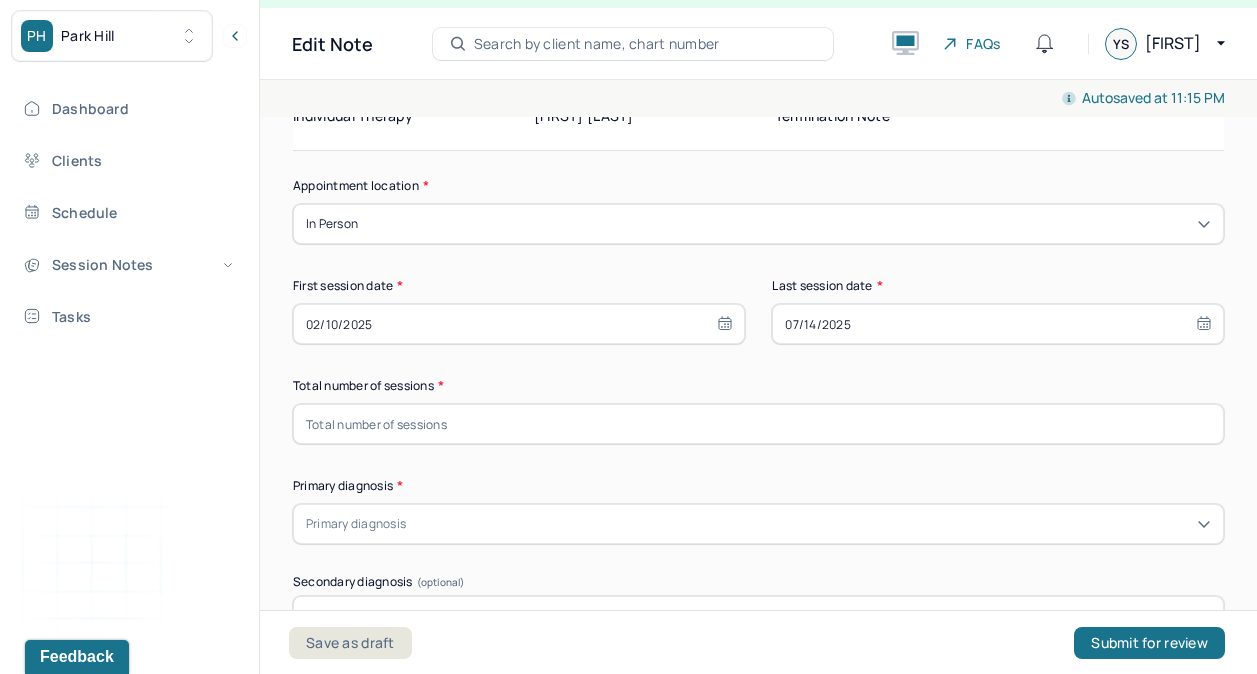 click at bounding box center (758, 424) 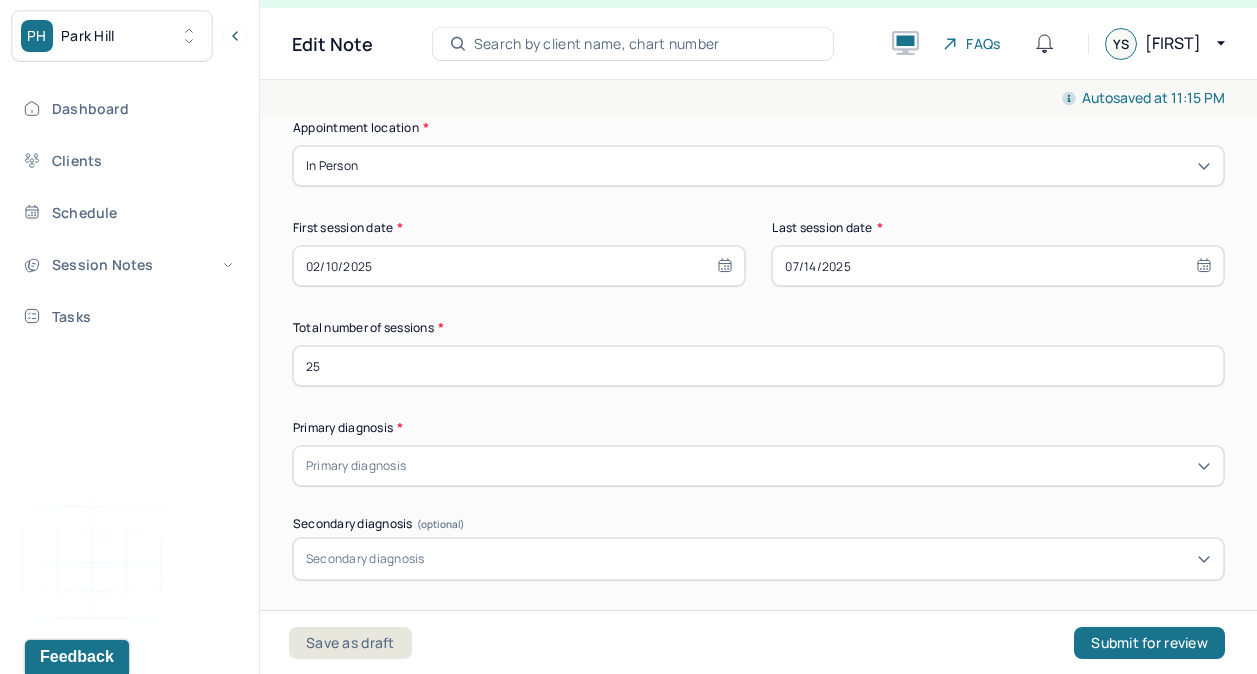 scroll, scrollTop: 219, scrollLeft: 0, axis: vertical 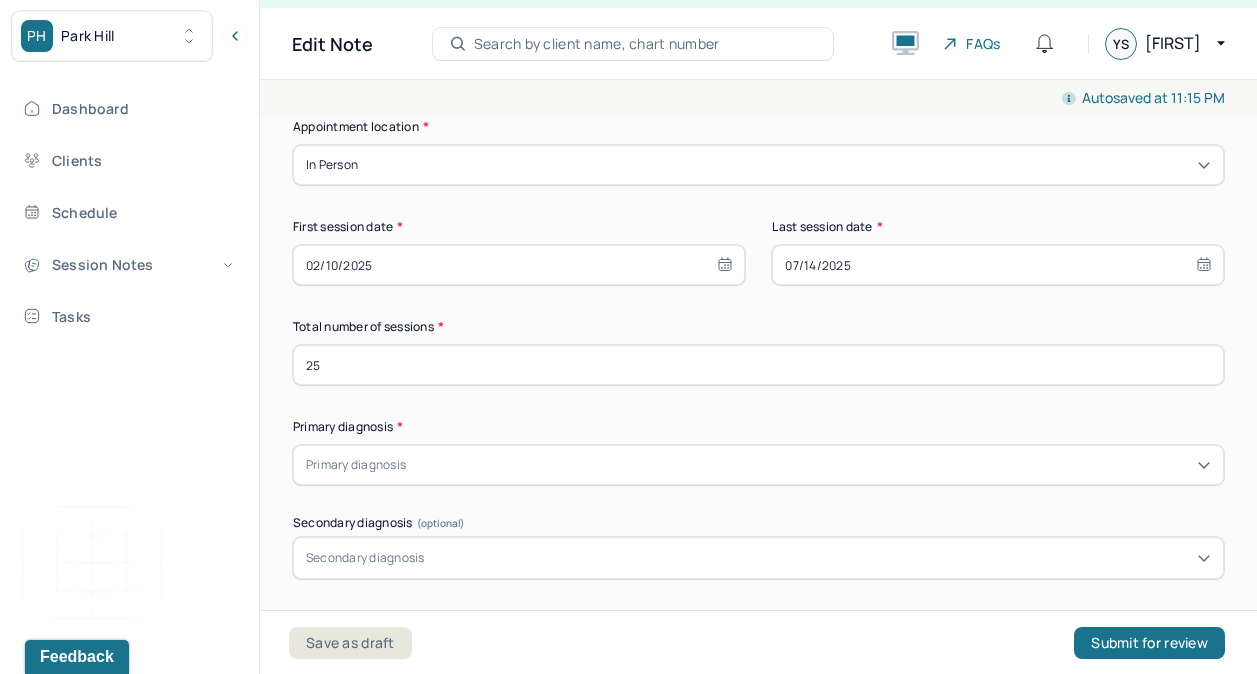 type on "25" 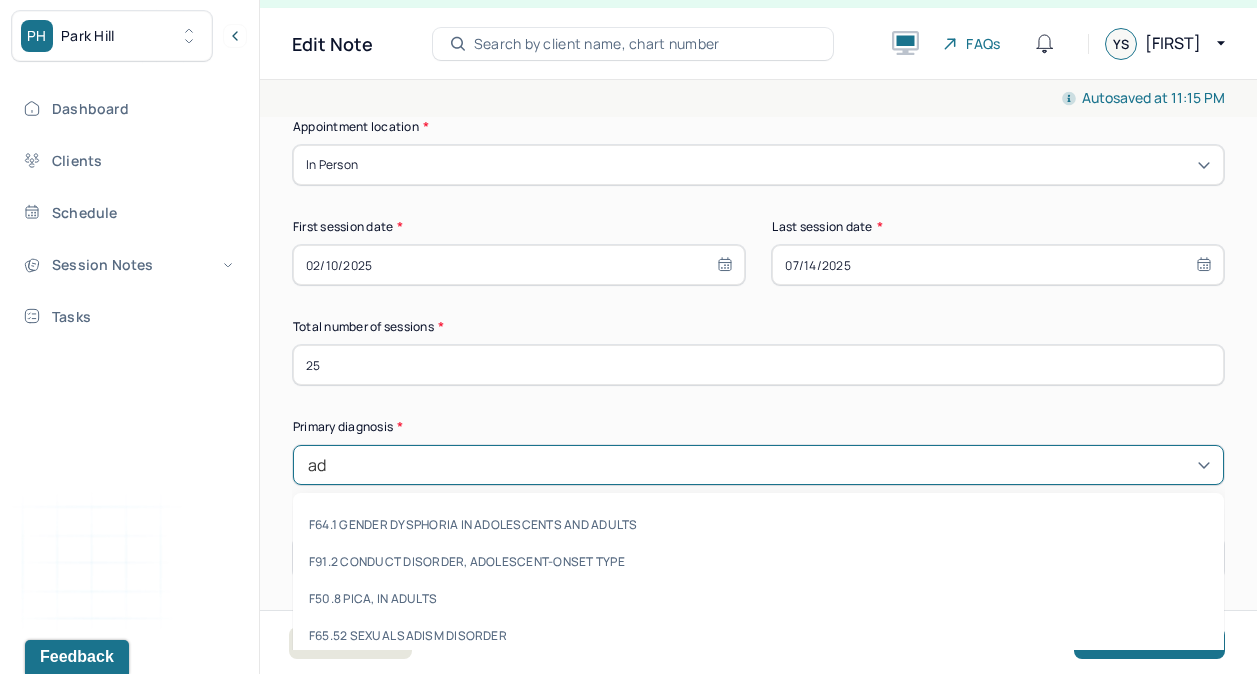 type on "adj" 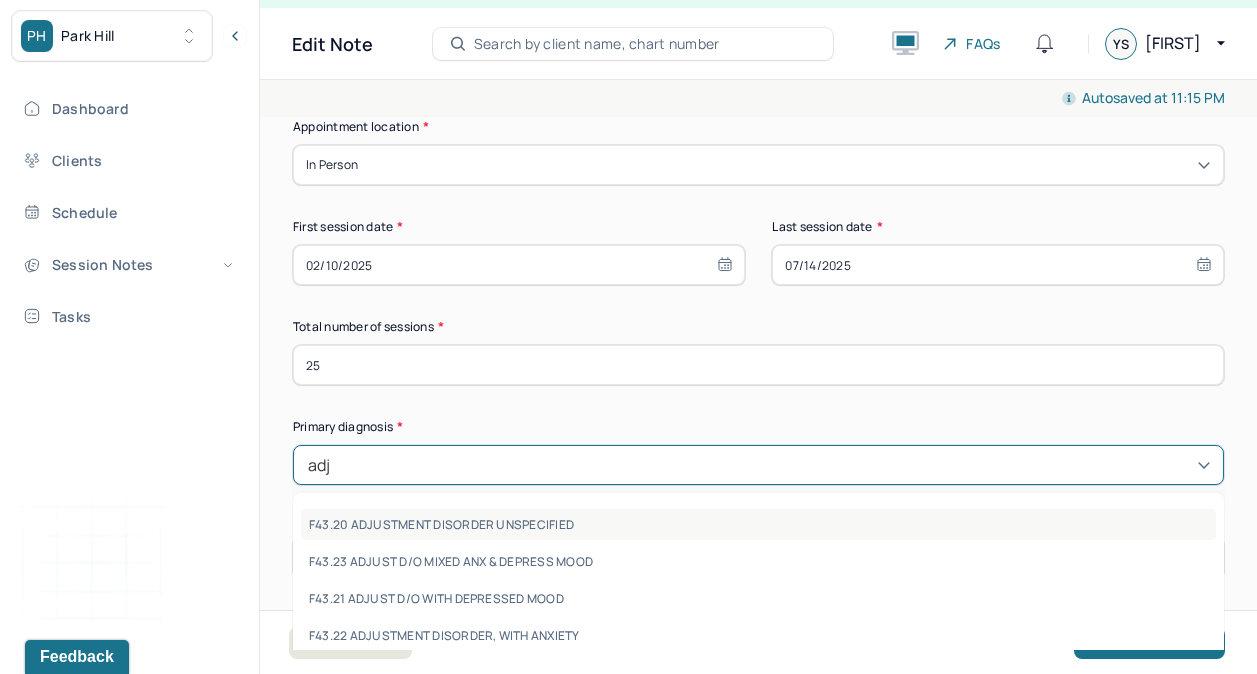 click on "F43.20 ADJUSTMENT DISORDER UNSPECIFIED" at bounding box center (758, 524) 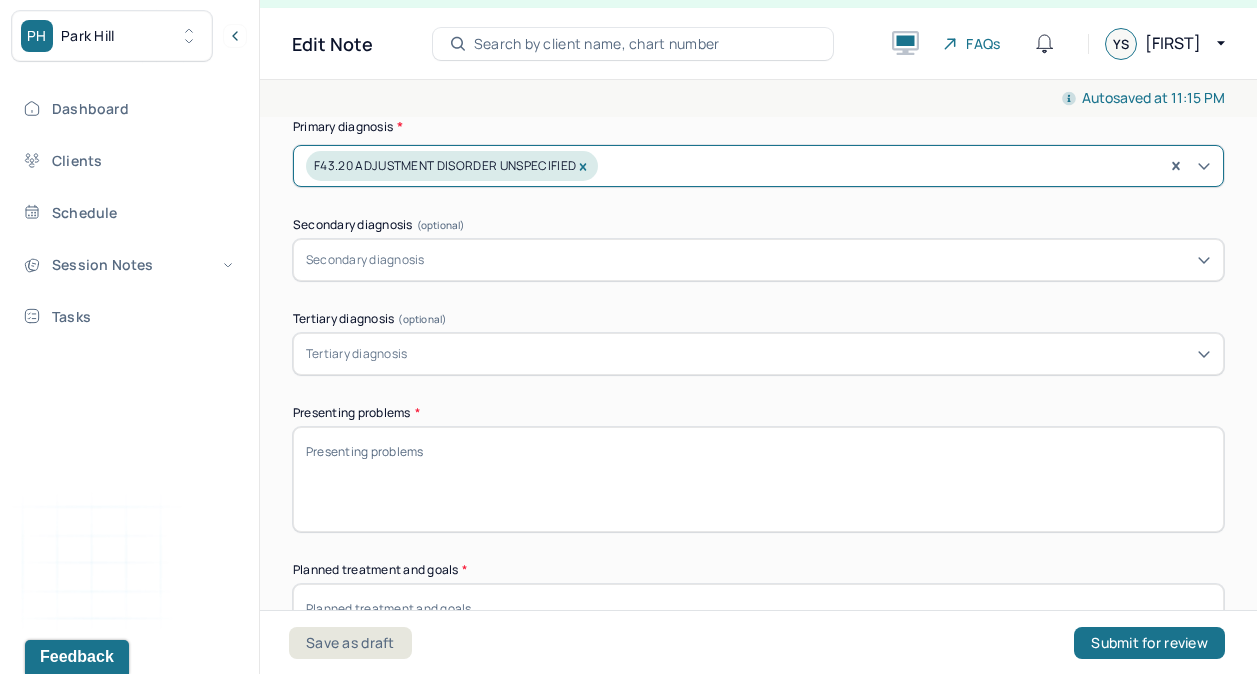 scroll, scrollTop: 528, scrollLeft: 0, axis: vertical 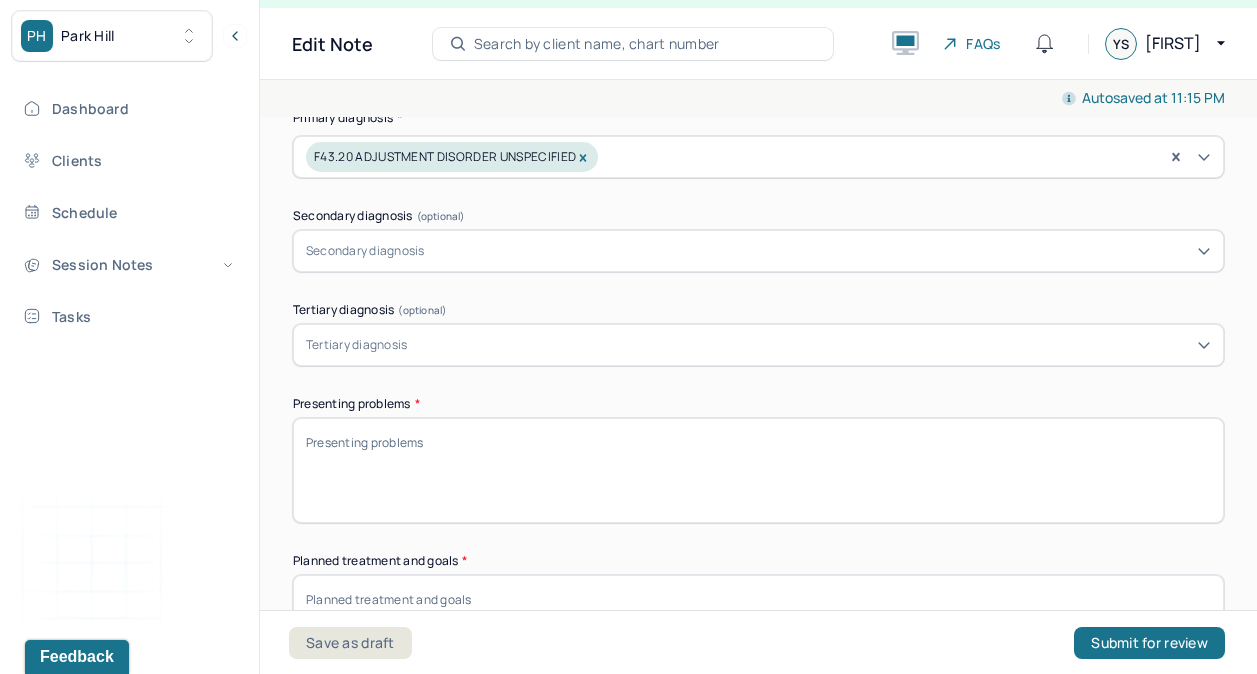 click on "Presenting problems *" at bounding box center (758, 470) 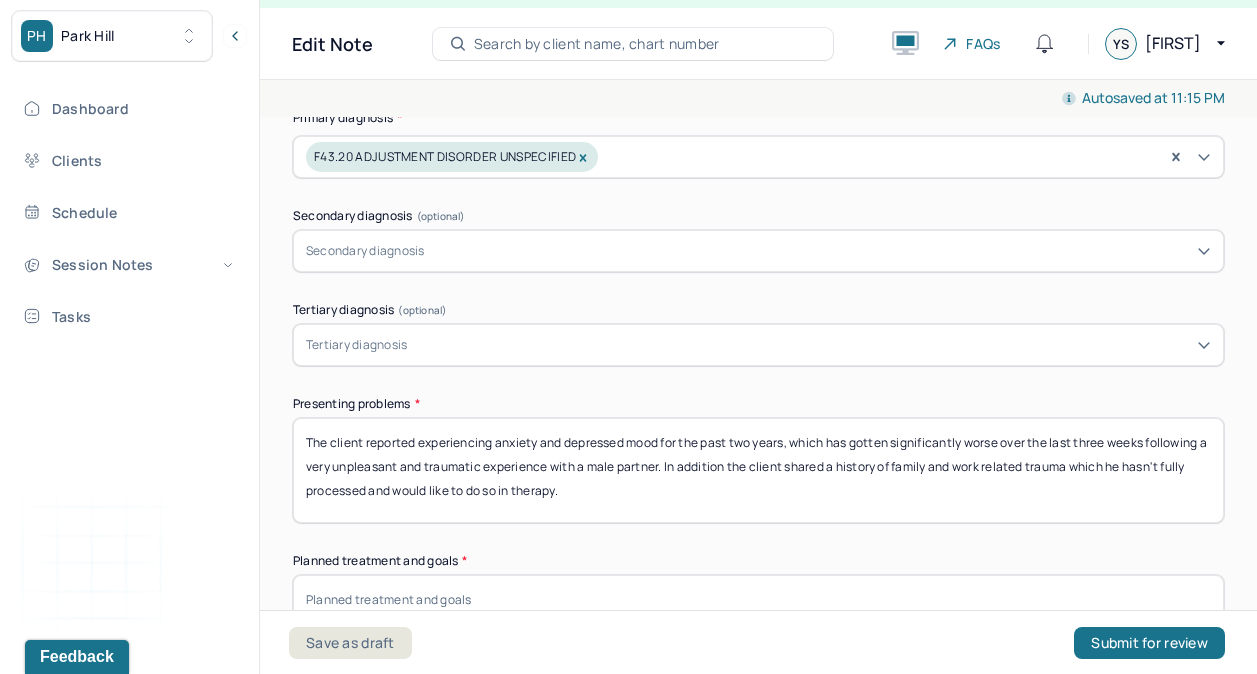click on "The client reported experiencing anxiety and depressed mood for the past two years, which has gotten significantly worse over the last three weeks following a very unpleasant and traumatic experience with a male partner. In addition the client shared a history of family and work related trauma which he hasn't fully processed and would like to do so in therapy." at bounding box center (758, 470) 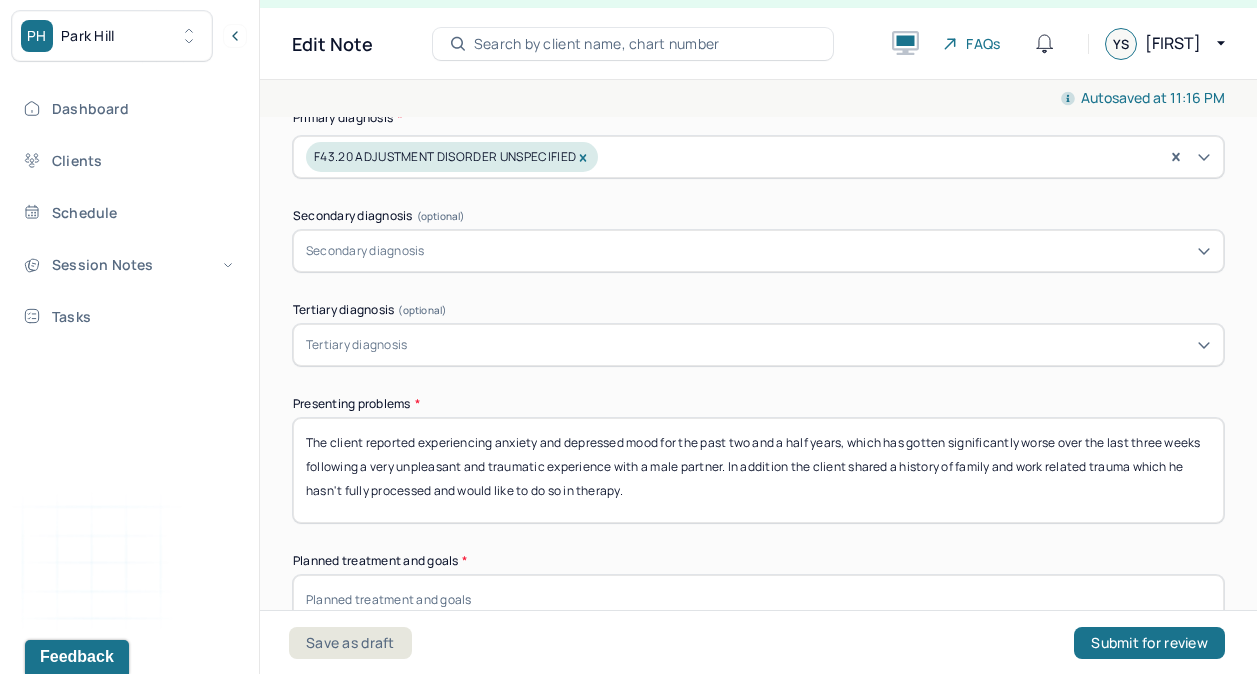 click on "The client reported experiencing anxiety and depressed mood for the past two and a half years, which has gotten significantly worse over the last three weeks following a very unpleasant and traumatic experience with a male partner. In addition the client shared a history of family and work related trauma which he hasn't fully processed and would like to do so in therapy." at bounding box center (758, 470) 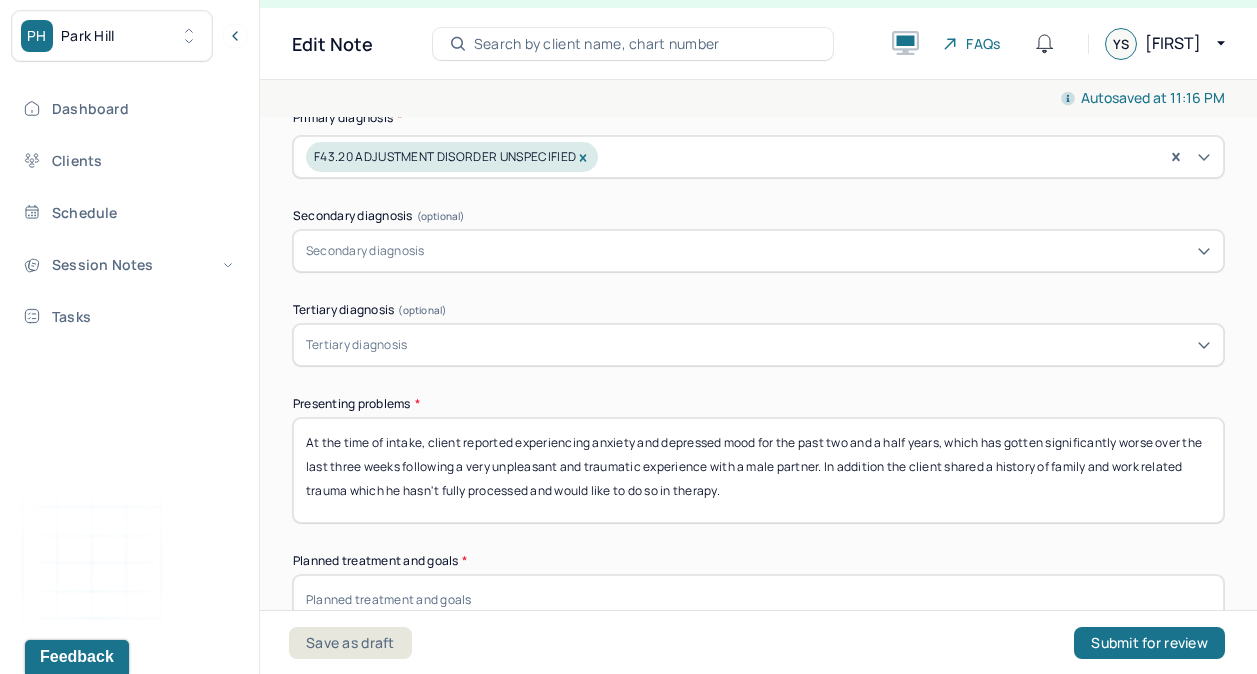 click on "At the time of intake, client reported experiencing anxiety and depressed mood for the past two and a half years, which has gotten significantly worse over the last three weeks following a very unpleasant and traumatic experience with a male partner. In addition the client shared a history of family and work related trauma which he hasn't fully processed and would like to do so in therapy." at bounding box center (758, 470) 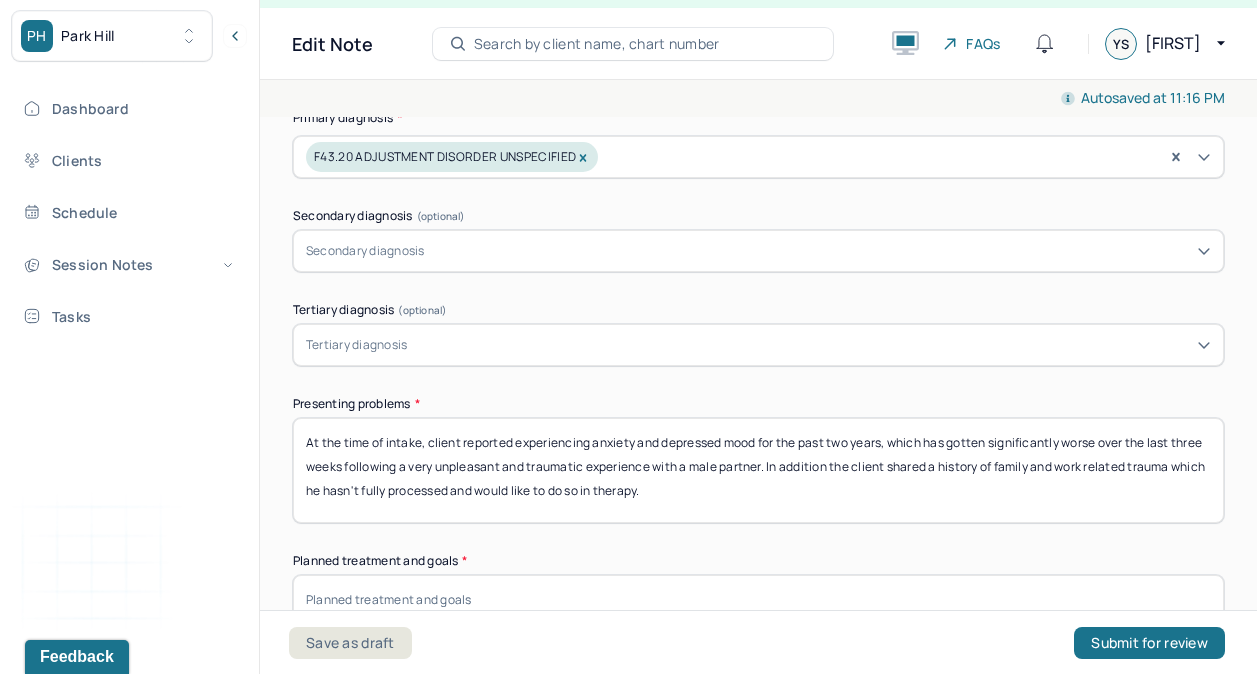 click on "At the time of intake, client reported experiencing anxiety and depressed mood for the past two years, which has gotten significantly worse over the last three weeks following a very unpleasant and traumatic experience with a male partner. In addition the client shared a history of family and work related trauma which he hasn't fully processed and would like to do so in therapy." at bounding box center (758, 470) 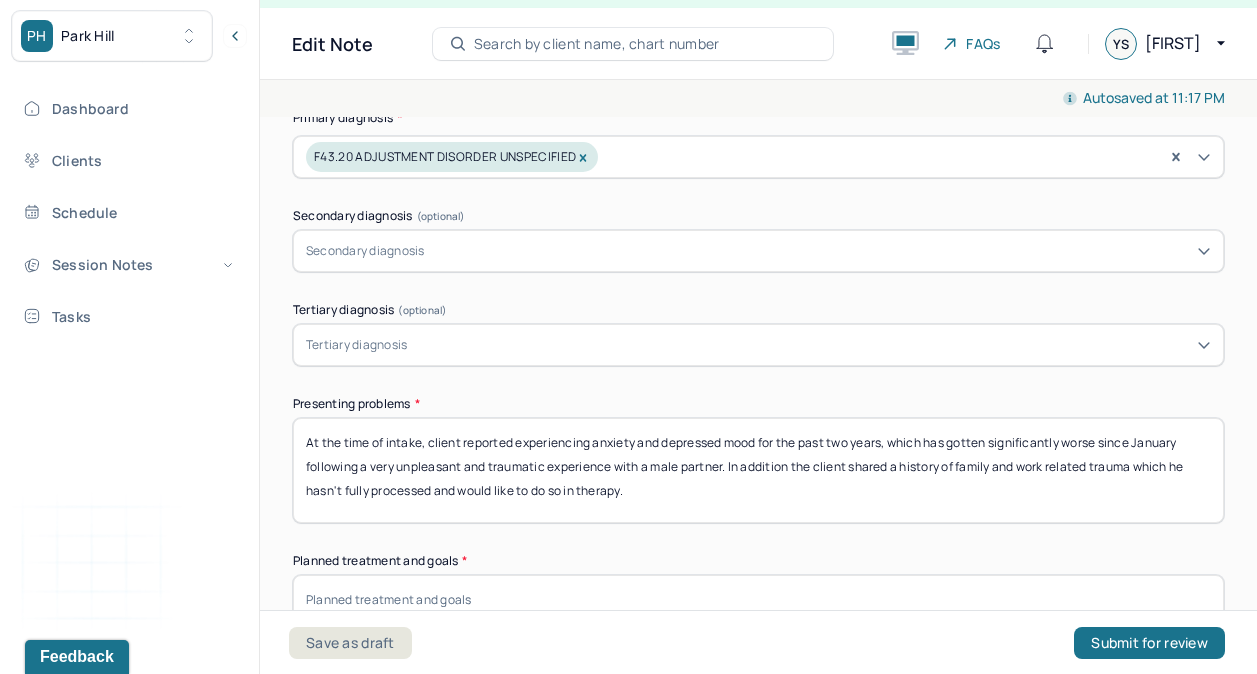 drag, startPoint x: 852, startPoint y: 462, endPoint x: 903, endPoint y: 515, distance: 73.552704 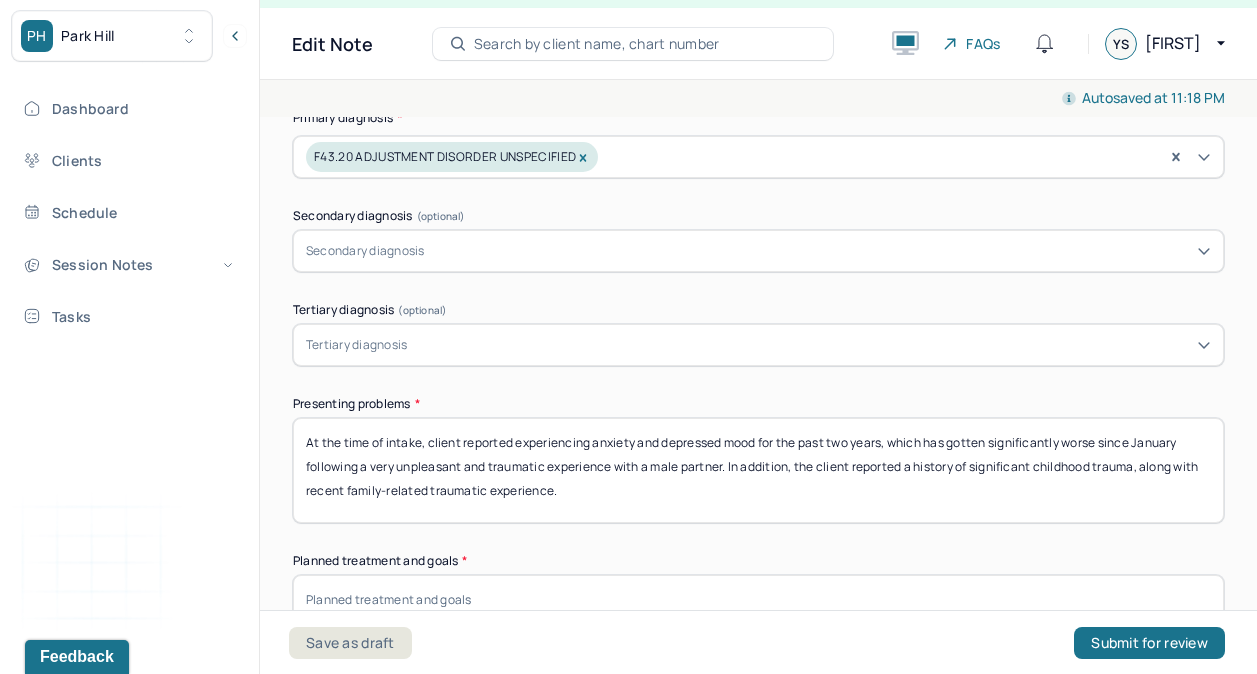 click on "At the time of intake, client reported experiencing anxiety and depressed mood for the past two years, which has gotten significantly worse since January following a very unpleasant and traumatic experience with a male partner. In addition the client reported a history of significant childhood trauma, along with recent family-related traumatic experience." at bounding box center [758, 470] 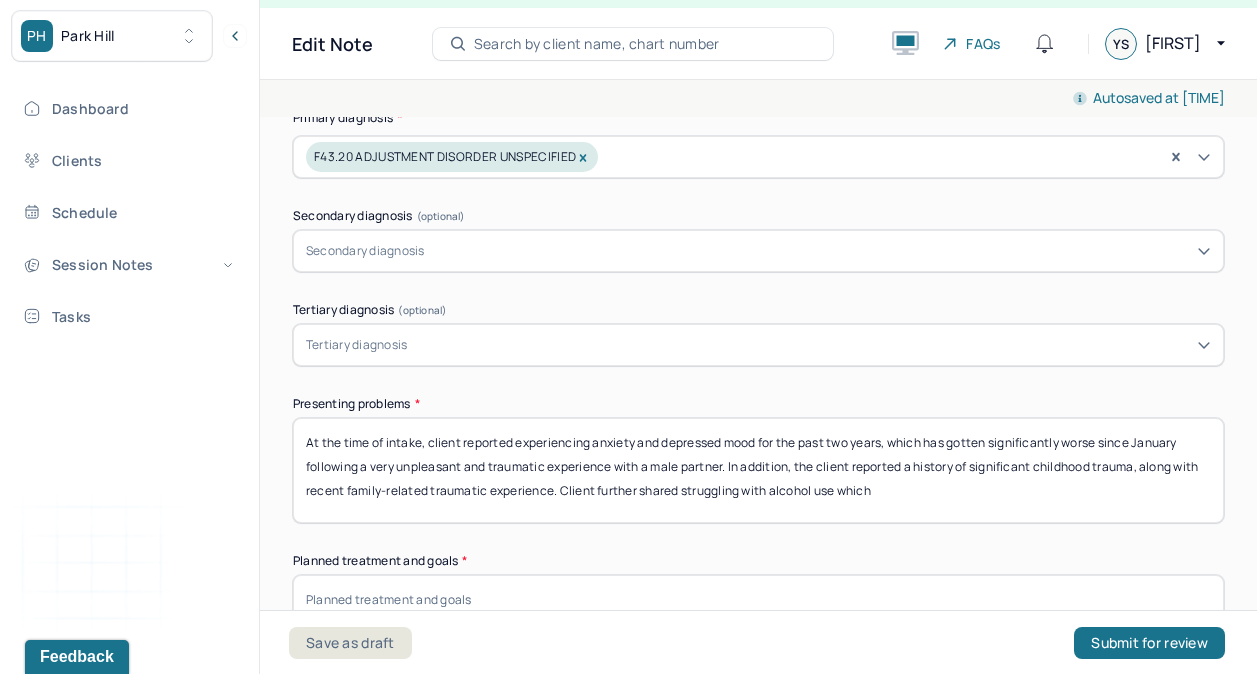 click on "At the time of intake, client reported experiencing anxiety and depressed mood for the past two years, which has gotten significantly worse since January following a very unpleasant and traumatic experience with a male partner. In addition, the client reported a history of significant childhood trauma, along with recent family-related traumatic experience. Client further shared struggling with alcohol use which" at bounding box center (758, 470) 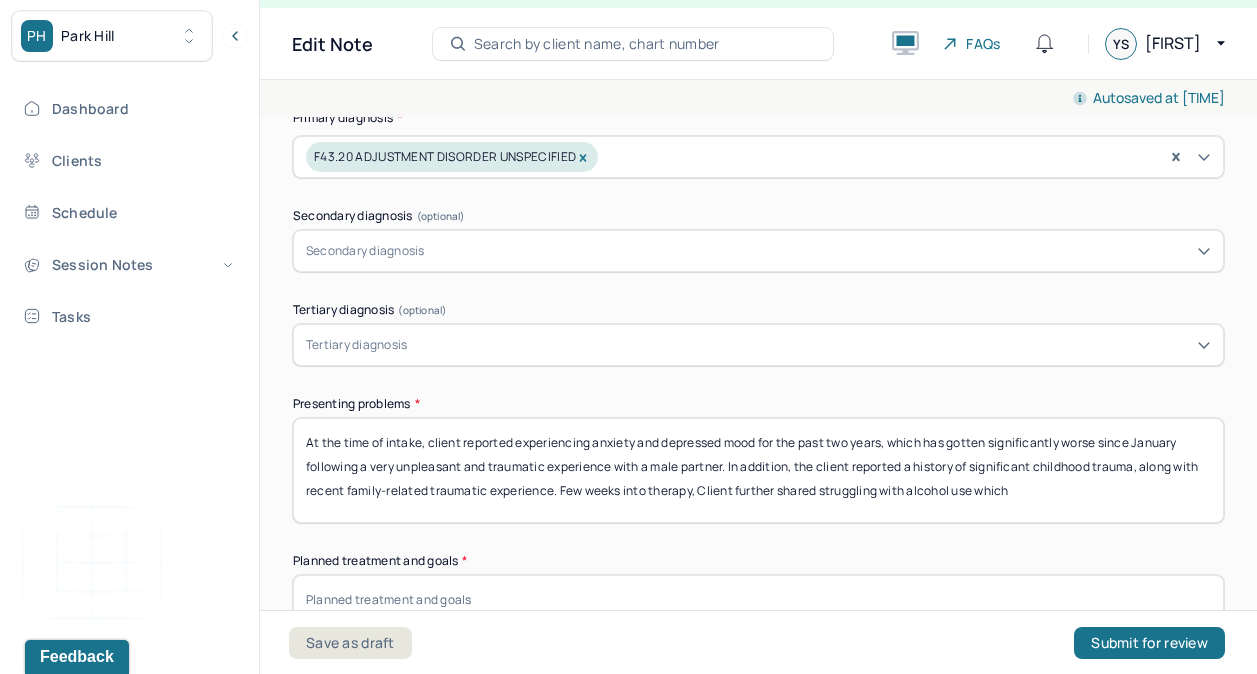 click on "At the time of intake, client reported experiencing anxiety and depressed mood for the past two years, which has gotten significantly worse since January following a very unpleasant and traumatic experience with a male partner. In addition, the client reported a history of significant childhood trauma, along with recent family-related traumatic experience. Few weeks into therapyClient further shared struggling with alcohol use which" at bounding box center [758, 470] 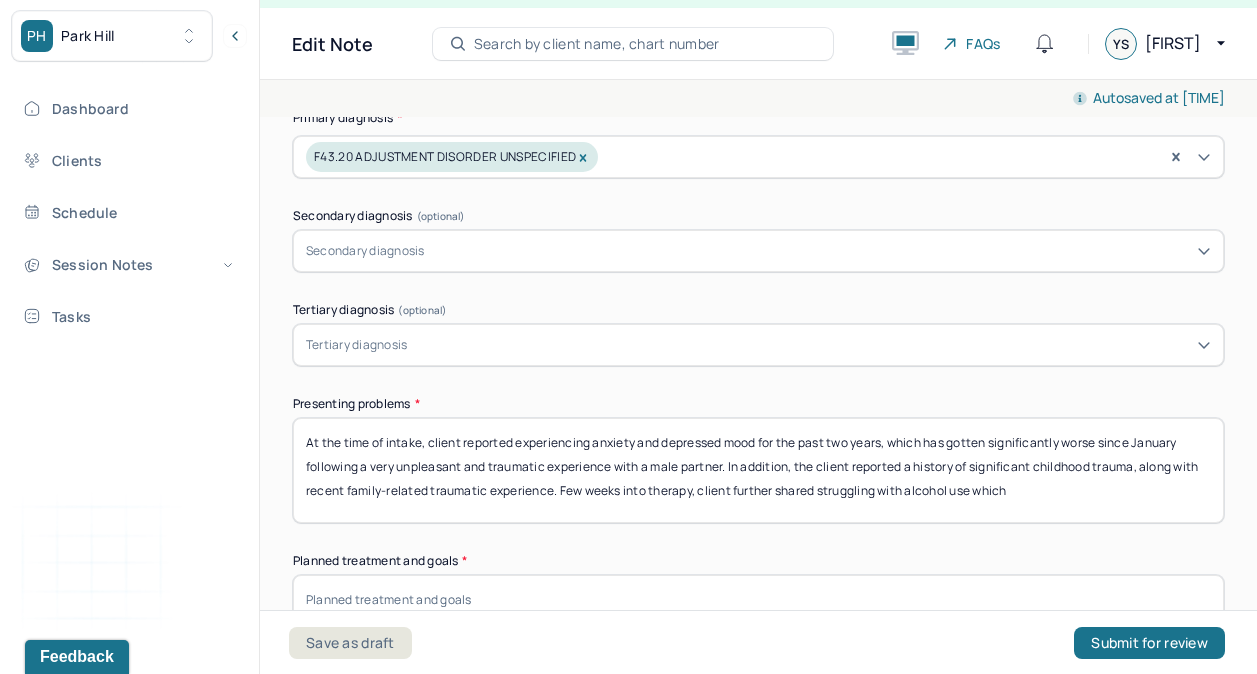 click on "At the time of intake, client reported experiencing anxiety and depressed mood for the past two years, which has gotten significantly worse since January following a very unpleasant and traumatic experience with a male partner. In addition, the client reported a history of significant childhood trauma, along with recent family-related traumatic experience. Few weeks into therapy, client further shared struggling with alcohol use which" at bounding box center [758, 470] 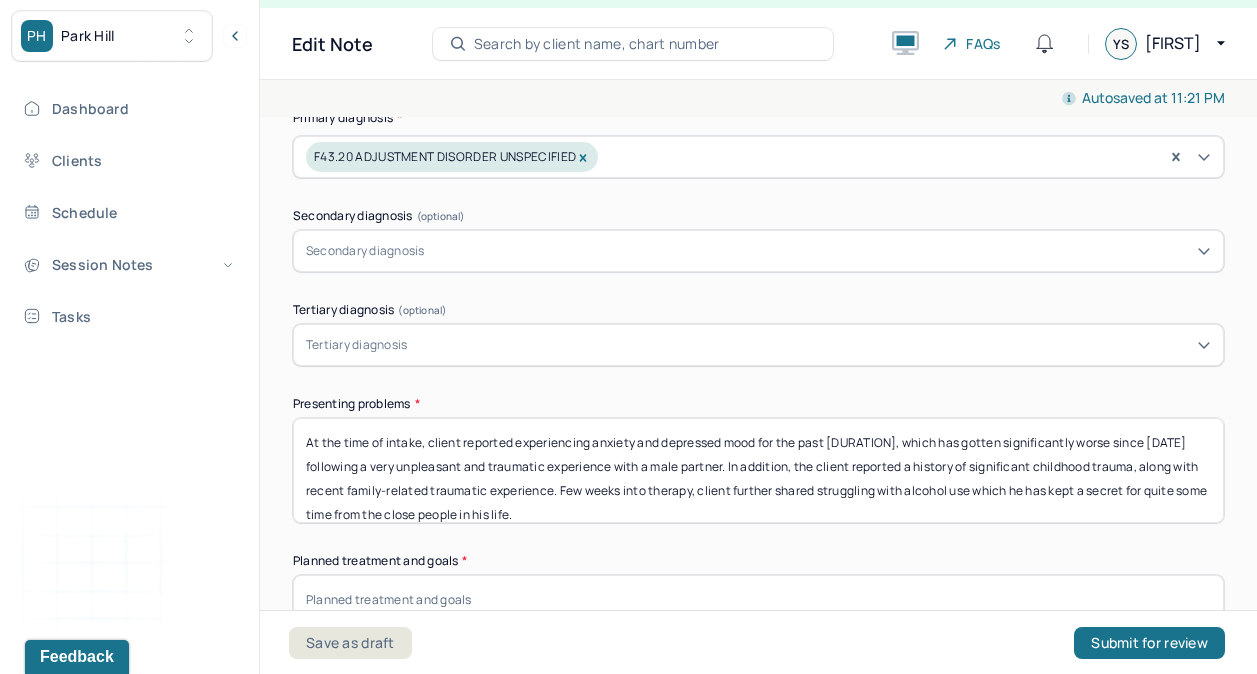 click on "At the time of intake, client reported experiencing anxiety and depressed mood for the past two years, which has gotten significantly worse since January following a very unpleasant and traumatic experience with a male partner. In addition, the client reported a history of significant childhood trauma, along with recent family-related traumatic experience. Few weeks into therapy, client further shared struggling with alcohol use which he has kept a secret for quite sometime from the close people in his life." at bounding box center (758, 470) 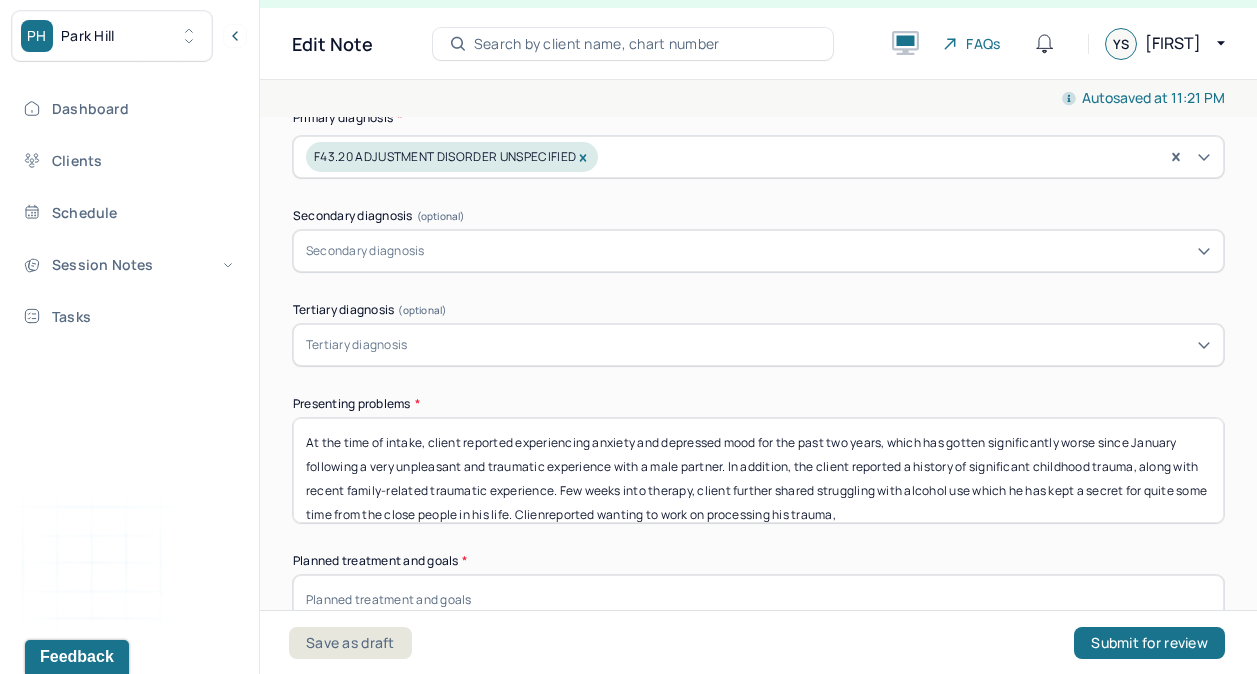 click on "At the time of intake, client reported experiencing anxiety and depressed mood for the past two years, which has gotten significantly worse since January following a very unpleasant and traumatic experience with a male partner. In addition, the client reported a history of significant childhood trauma, along with recent family-related traumatic experience. Few weeks into therapy, client further shared struggling with alcohol use which he has kept a secret for quite some time from the close people in his life. Clienreported wanting to work on processing his trauma," at bounding box center (758, 470) 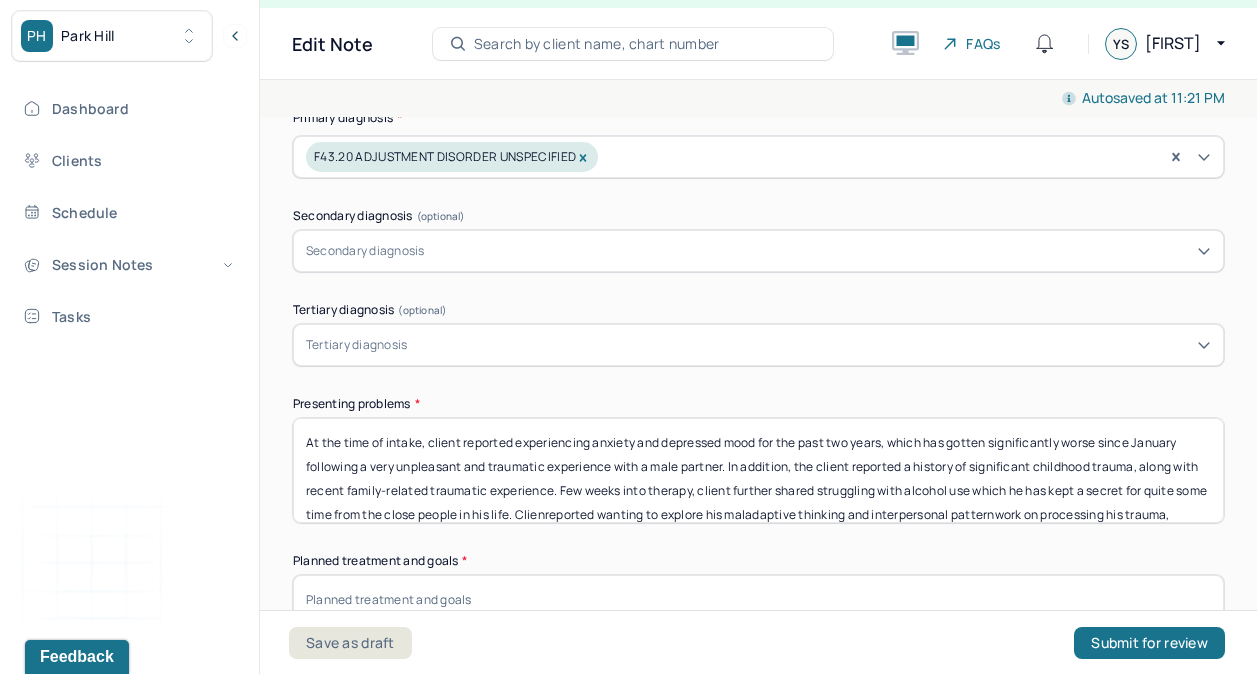 scroll, scrollTop: 23, scrollLeft: 0, axis: vertical 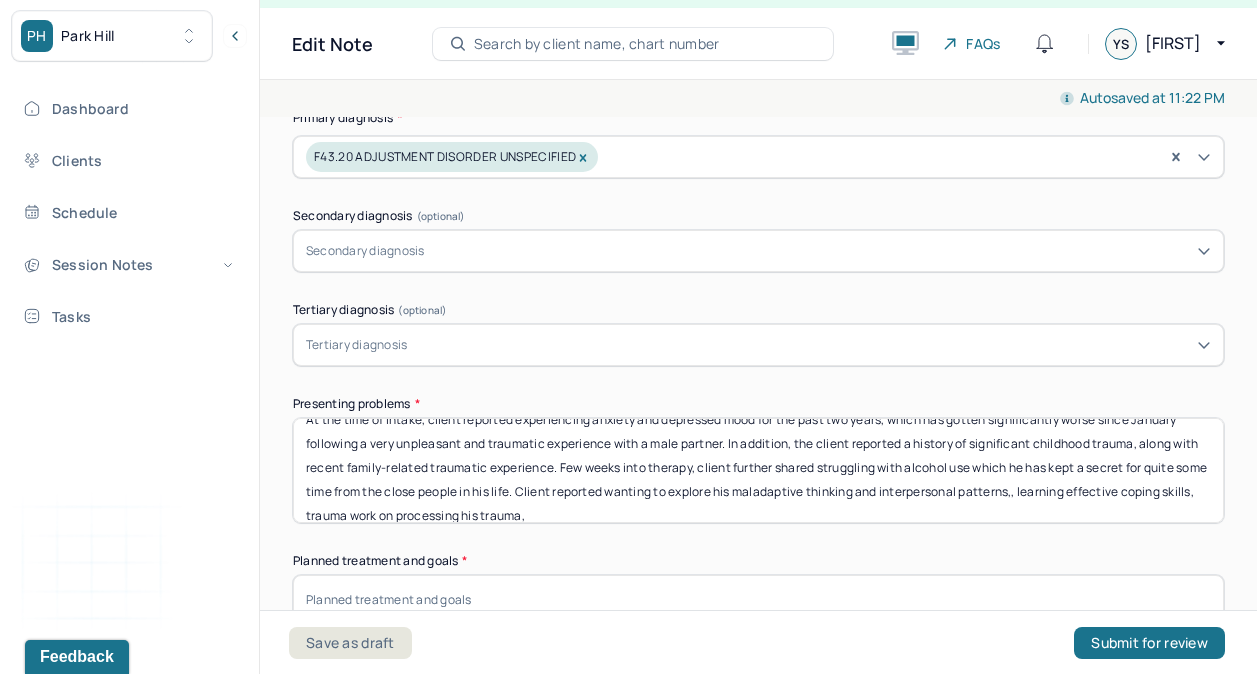 click on "At the time of intake, client reported experiencing anxiety and depressed mood for the past two years, which has gotten significantly worse since January following a very unpleasant and traumatic experience with a male partner. In addition, the client reported a history of significant childhood trauma, along with recent family-related traumatic experience. Few weeks into therapy, client further shared struggling with alcohol use which he has kept a secret for quite some time from the close people in his life. Client reported wanting to explore his maladaptive thinking and interpersonal patterns,, learning effective coping skills, trauma work on processing his trauma," at bounding box center (758, 470) 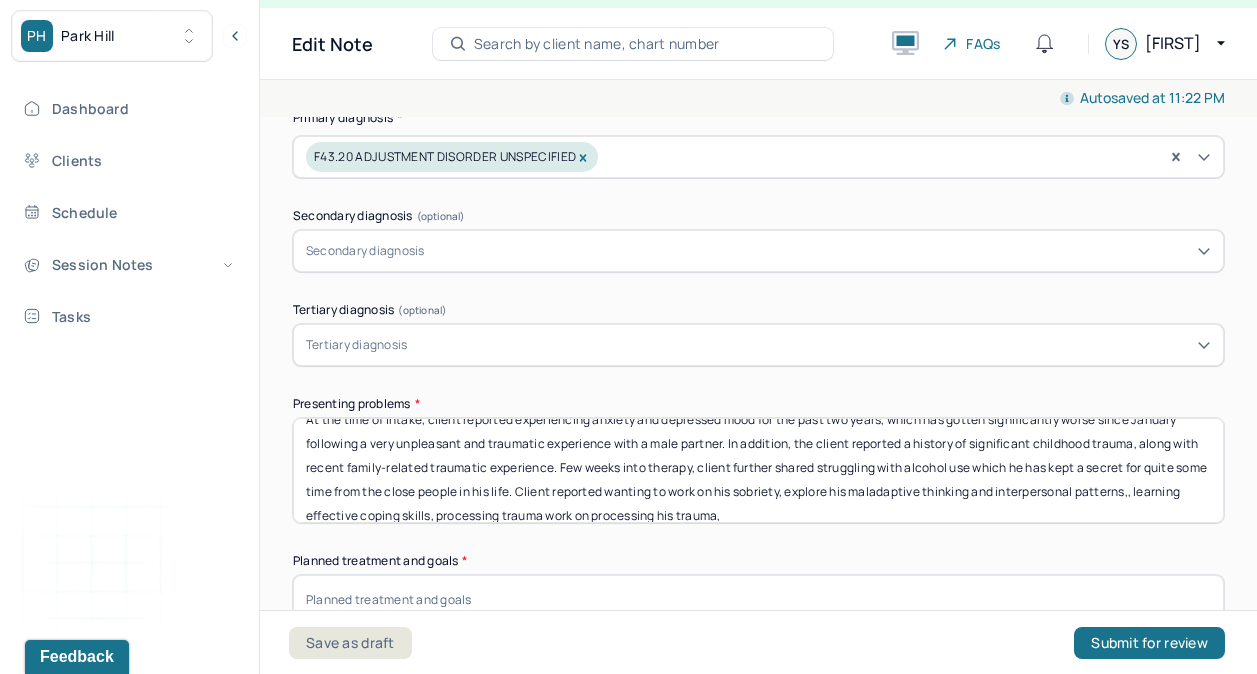 click on "At the time of intake, client reported experiencing anxiety and depressed mood for the past two years, which has gotten significantly worse since January following a very unpleasant and traumatic experience with a male partner. In addition, the client reported a history of significant childhood trauma, along with recent family-related traumatic experience. Few weeks into therapy, client further shared struggling with alcohol use which he has kept a secret for quite some time from the close people in his life. Client reported wanting to work on his sobriety, explore his maladaptive thinking and interpersonal patterns,, learning effective coping skills, processing trauma work on processing his trauma," at bounding box center (758, 470) 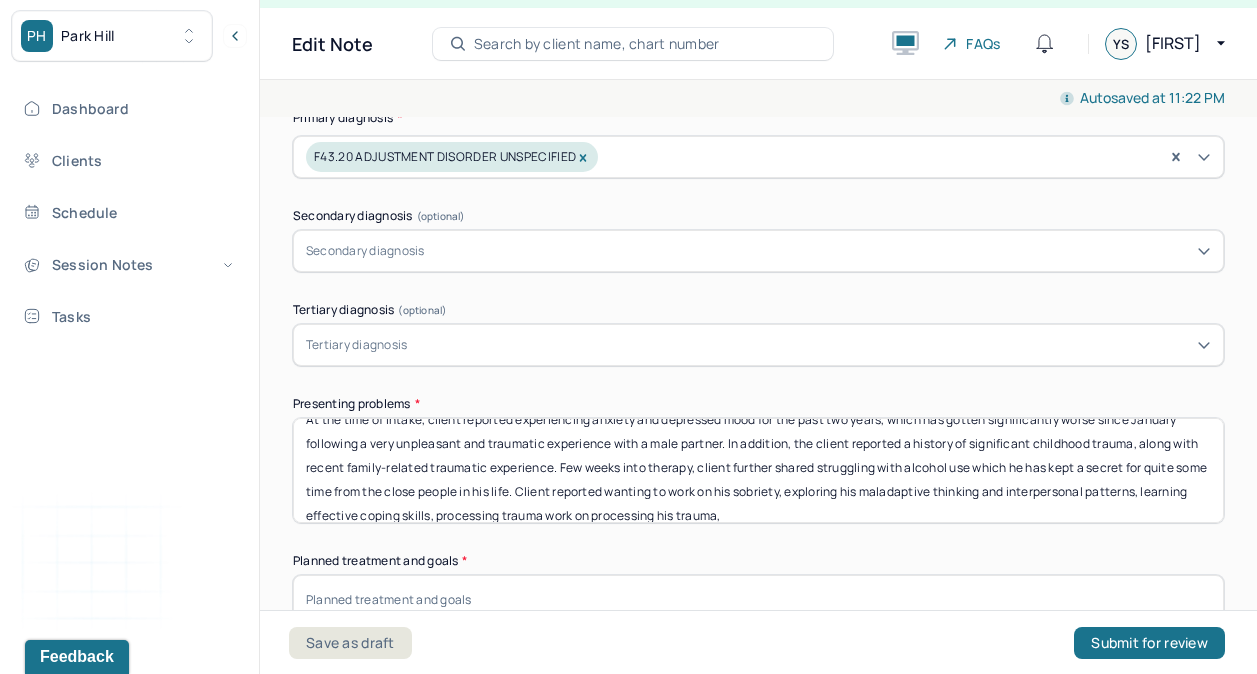 click on "At the time of intake, client reported experiencing anxiety and depressed mood for the past two years, which has gotten significantly worse since January following a very unpleasant and traumatic experience with a male partner. In addition, the client reported a history of significant childhood trauma, along with recent family-related traumatic experience. Few weeks into therapy, client further shared struggling with alcohol use which he has kept a secret for quite some time from the close people in his life. Client reported wanting to work on his sobriety, exploring his maladaptive thinking and interpersonal patterns, learning effective coping skills, processing trauma work on processing his trauma," at bounding box center (758, 470) 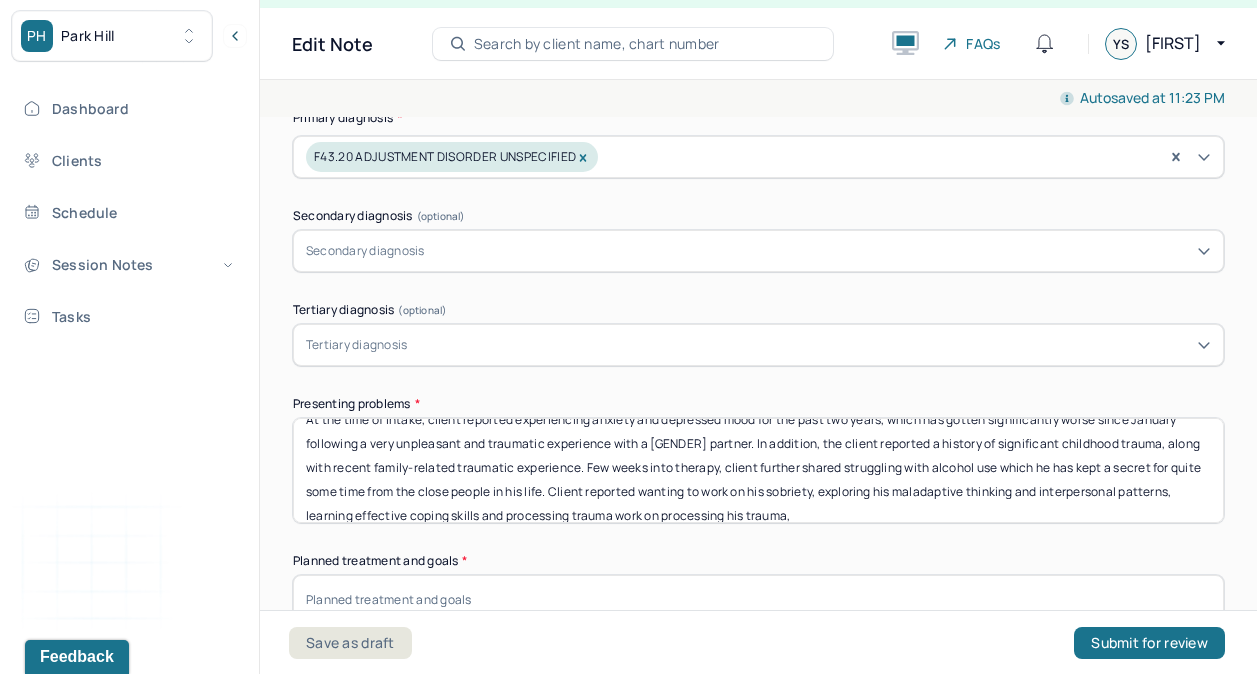 scroll, scrollTop: 39, scrollLeft: 0, axis: vertical 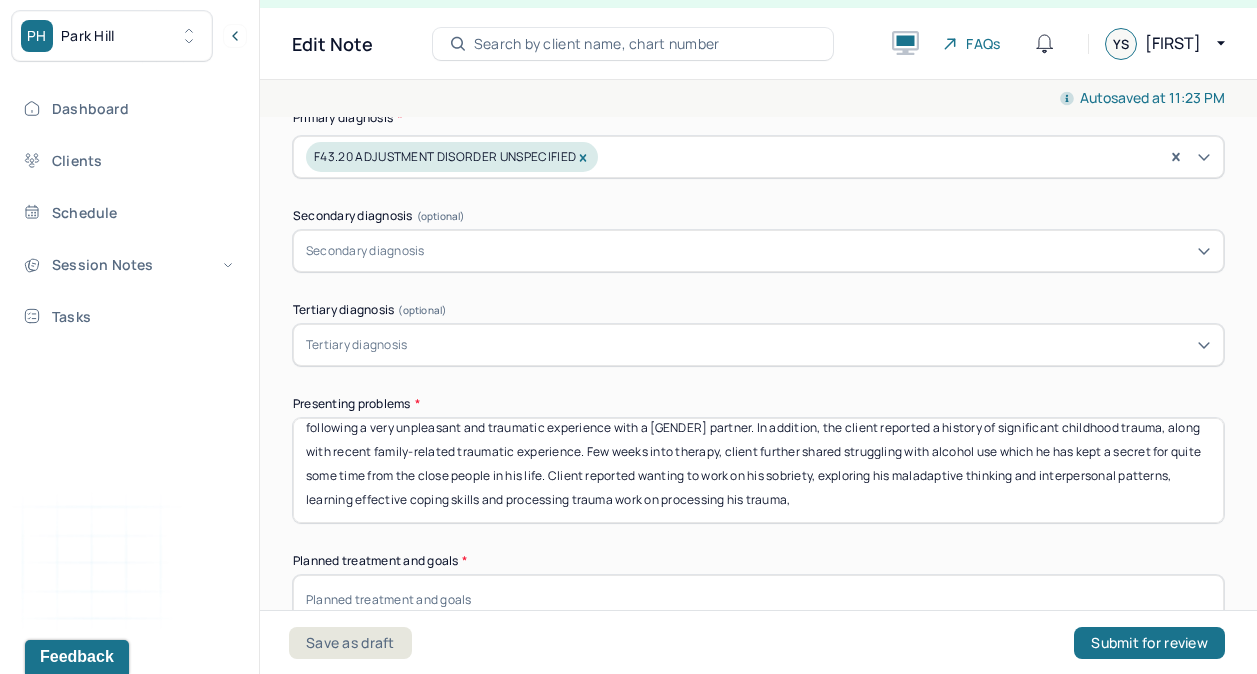 drag, startPoint x: 927, startPoint y: 510, endPoint x: 755, endPoint y: 513, distance: 172.02615 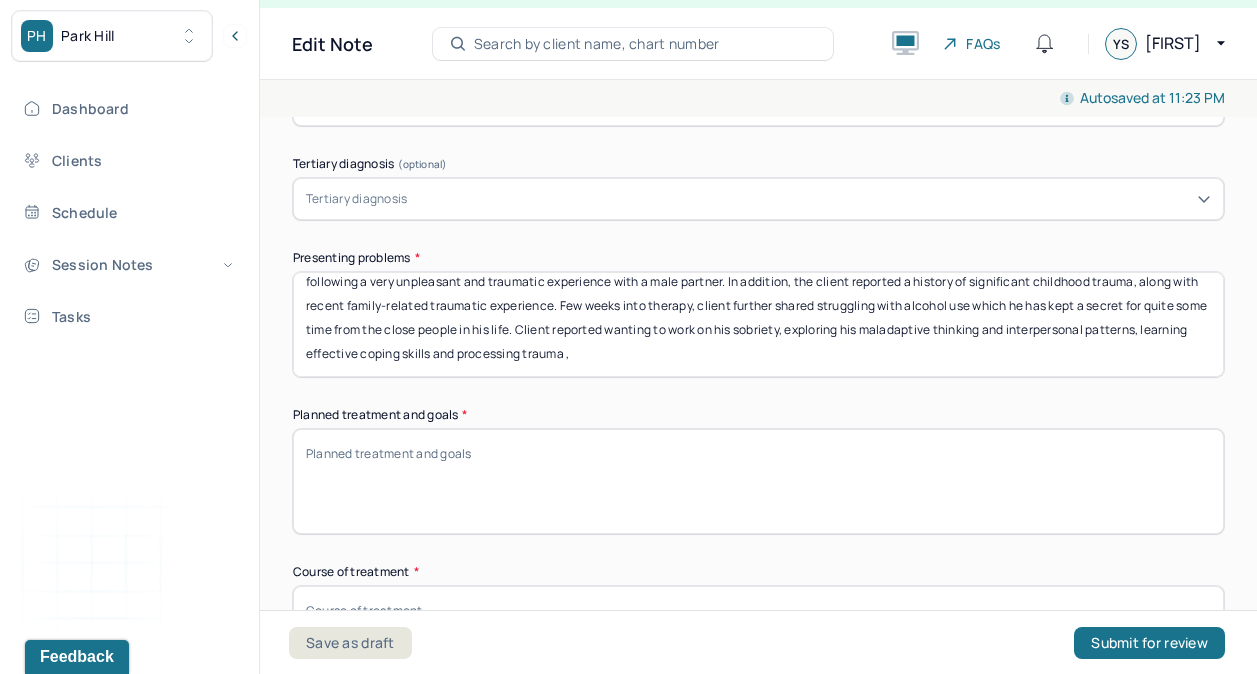 scroll, scrollTop: 675, scrollLeft: 0, axis: vertical 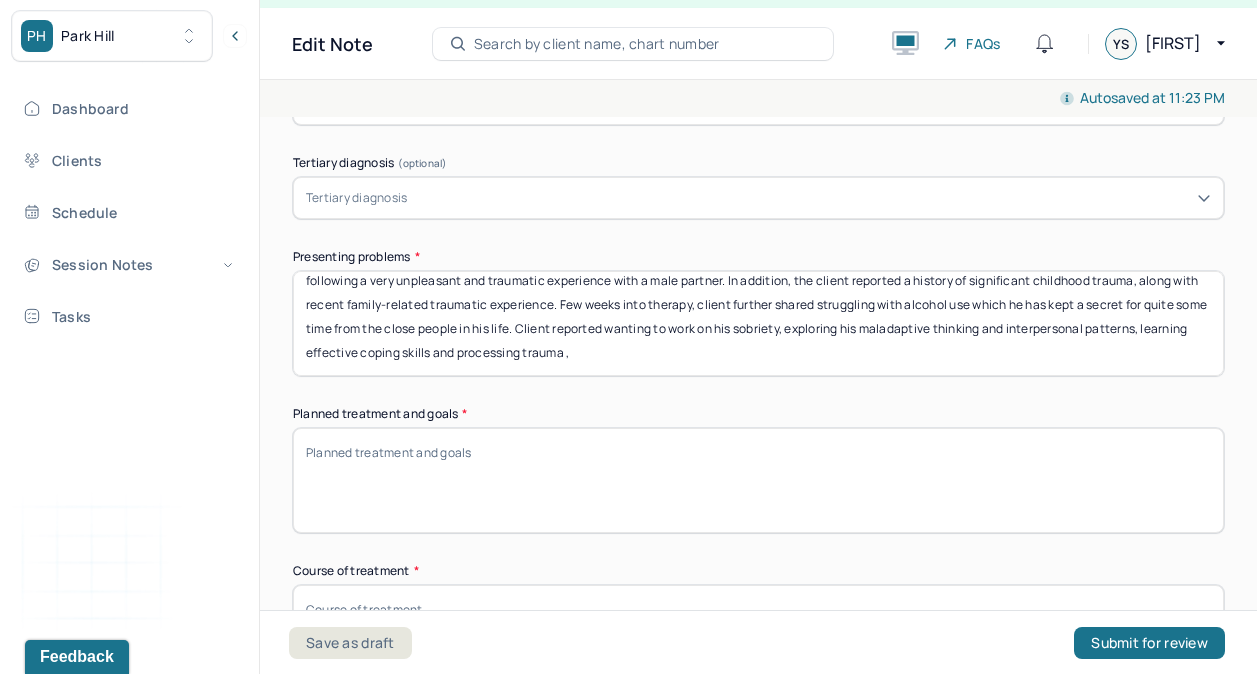 type on "At the time of intake, client reported experiencing anxiety and depressed mood for the past two years, which has gotten significantly worse since [DATE] following a very unpleasant and traumatic experience with a male partner. In addition, the client reported a history of significant childhood trauma, along with recent family-related traumatic experience. Few weeks into therapy, client further shared struggling with alcohol use which he has kept a secret for quite some time from the close people in his life. Client reported wanting to work on his sobriety, exploring his maladaptive thinking and interpersonal patterns, learning effective coping skills and processing trauma ," 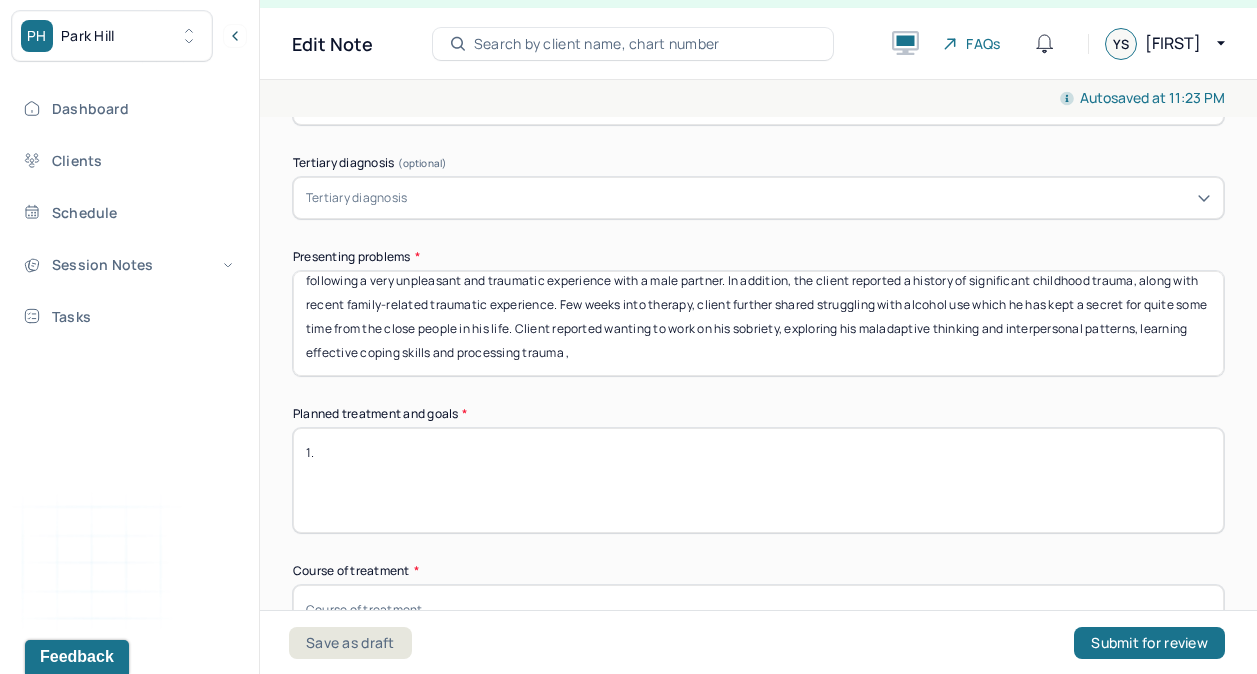 paste on "Work with client on helping him identify internal and external anxiety triggers" 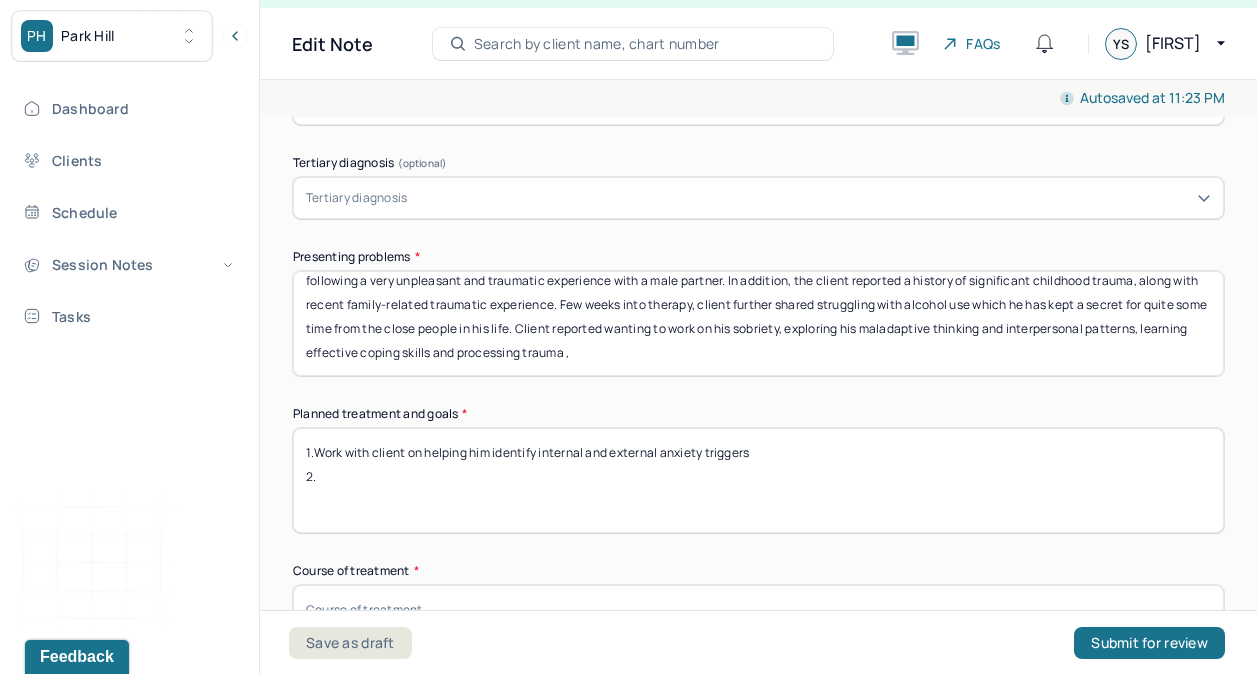 paste on "Work with client on helping him learn and utilize functional coping skills" 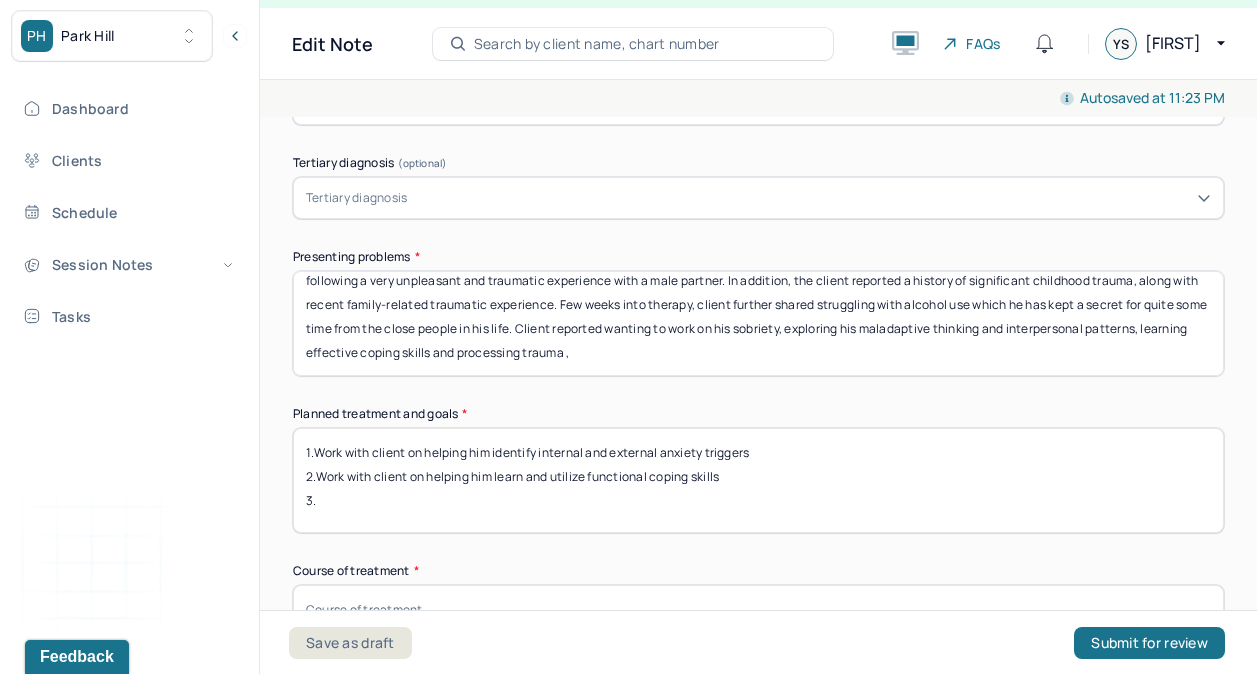 paste on "Work with client on helping him process traumatic childhood and adult experiences" 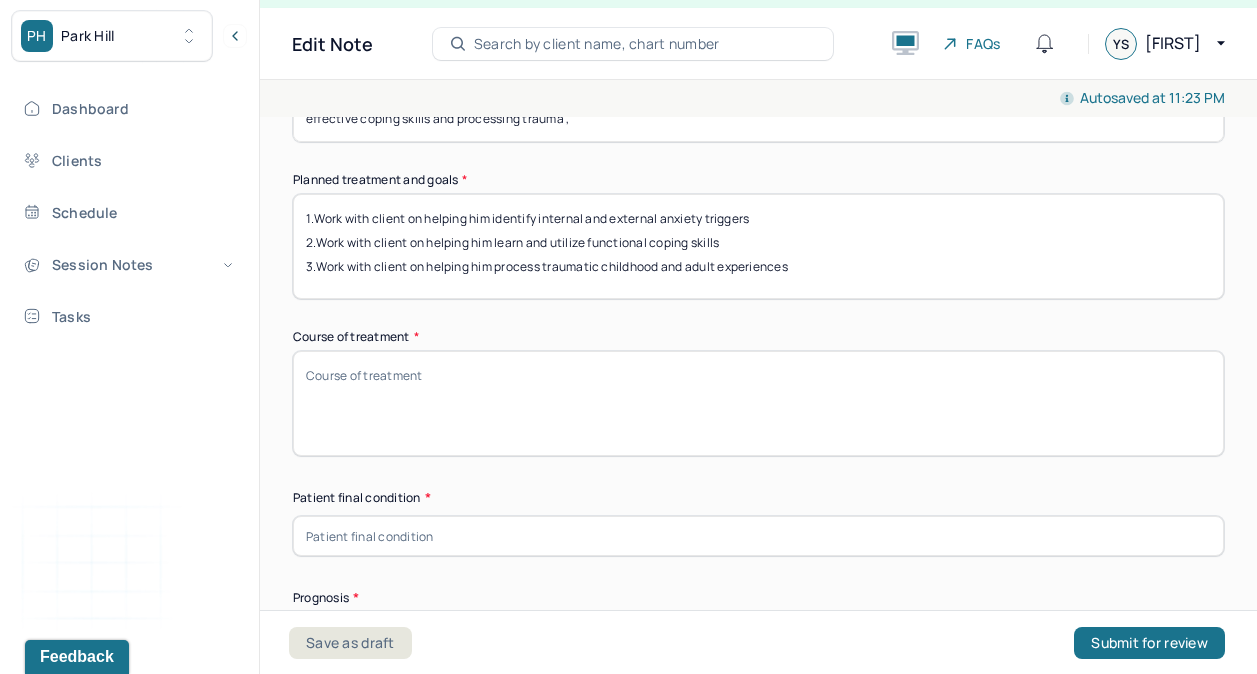 scroll, scrollTop: 913, scrollLeft: 0, axis: vertical 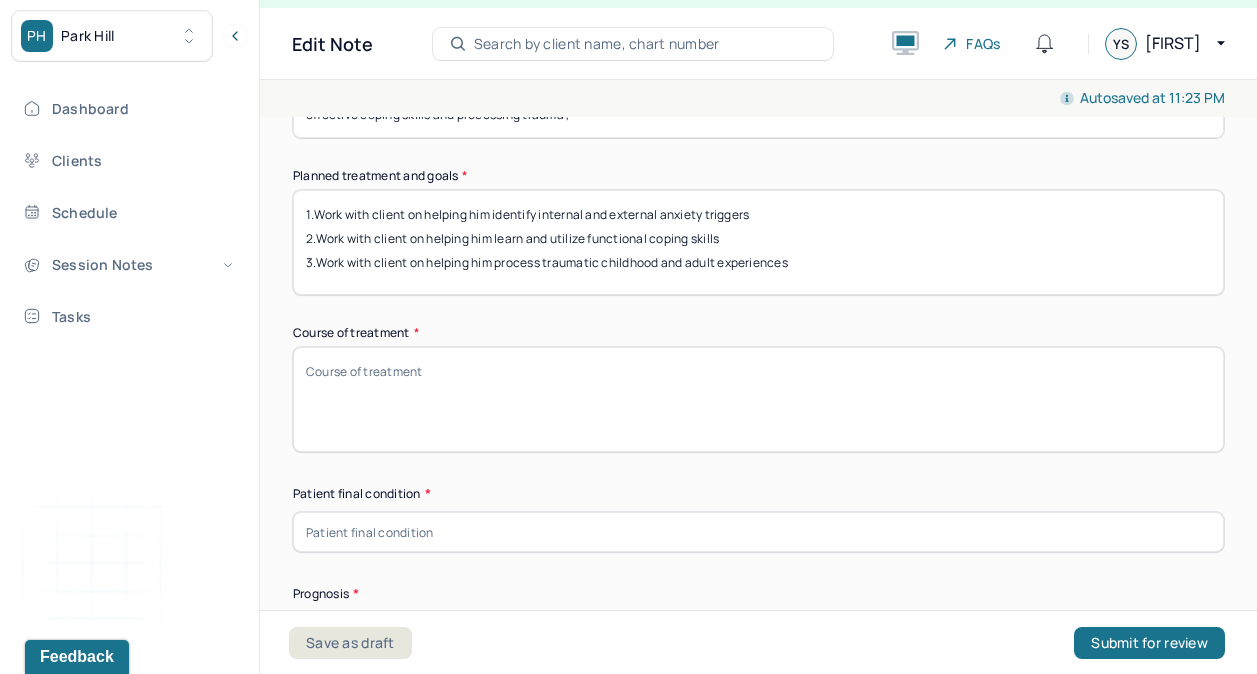 type on "1.Work with client on helping him identify internal and external anxiety triggers
2.Work with client on helping him learn and utilize functional coping skills
3.Work with client on helping him process traumatic childhood and adult experiences" 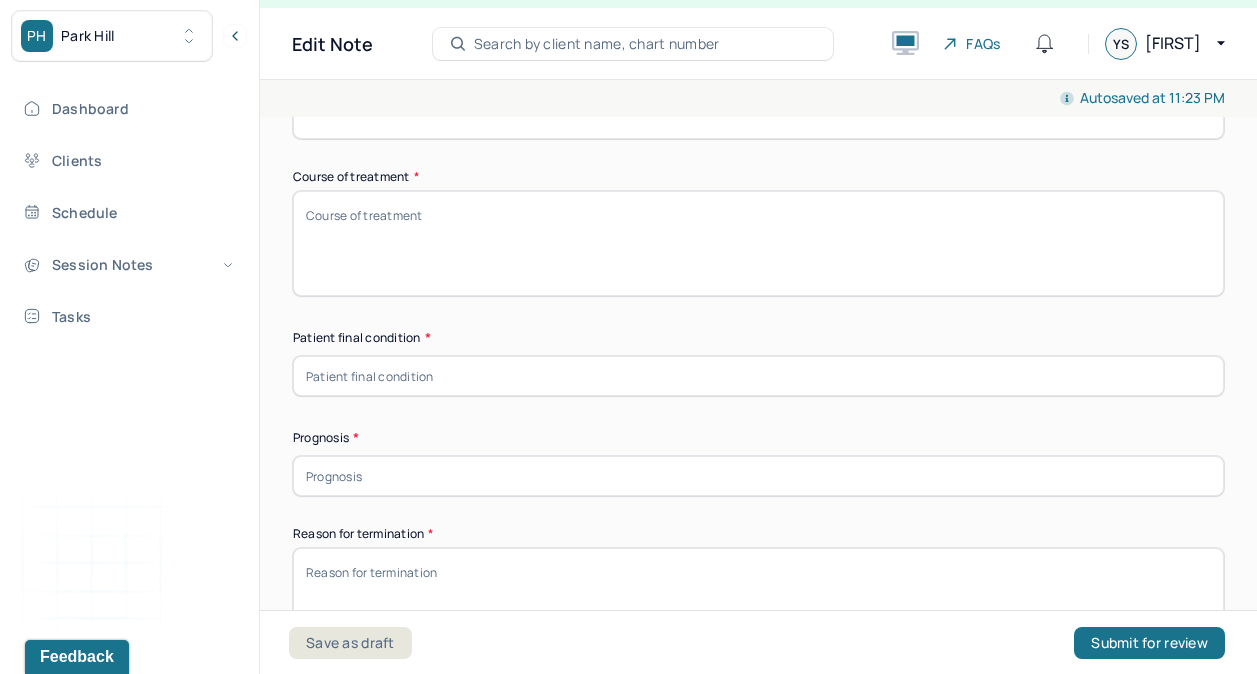 scroll, scrollTop: 1072, scrollLeft: 0, axis: vertical 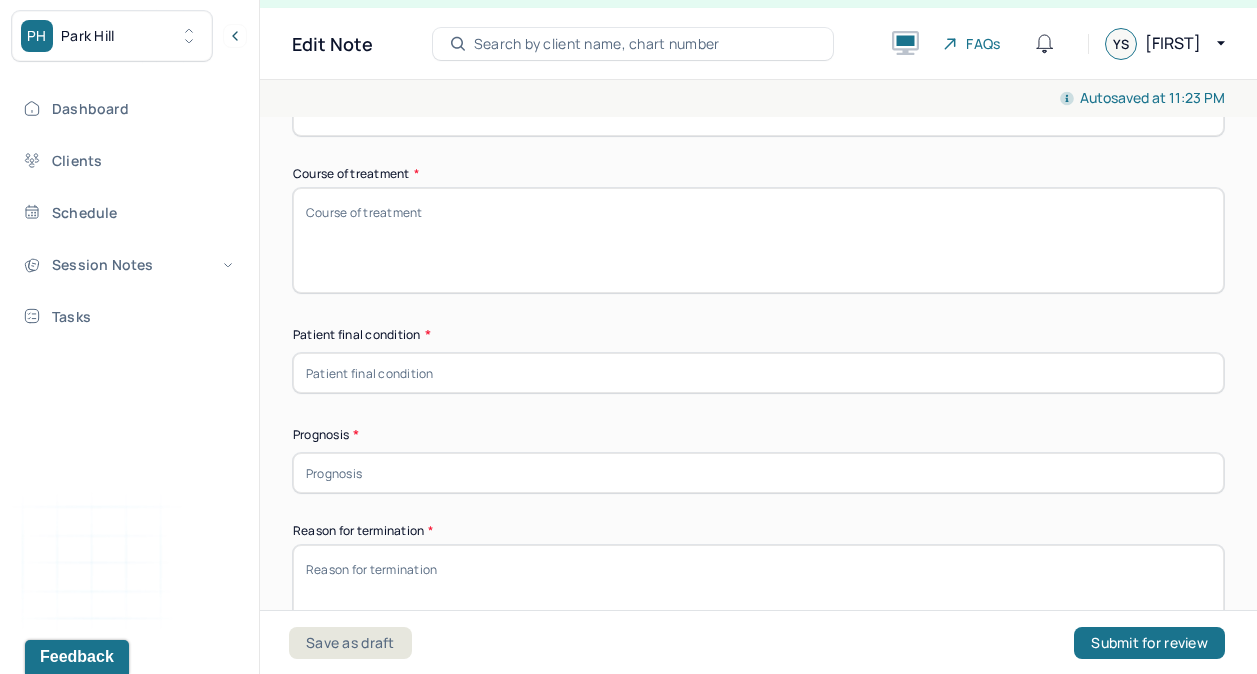 click at bounding box center (758, 473) 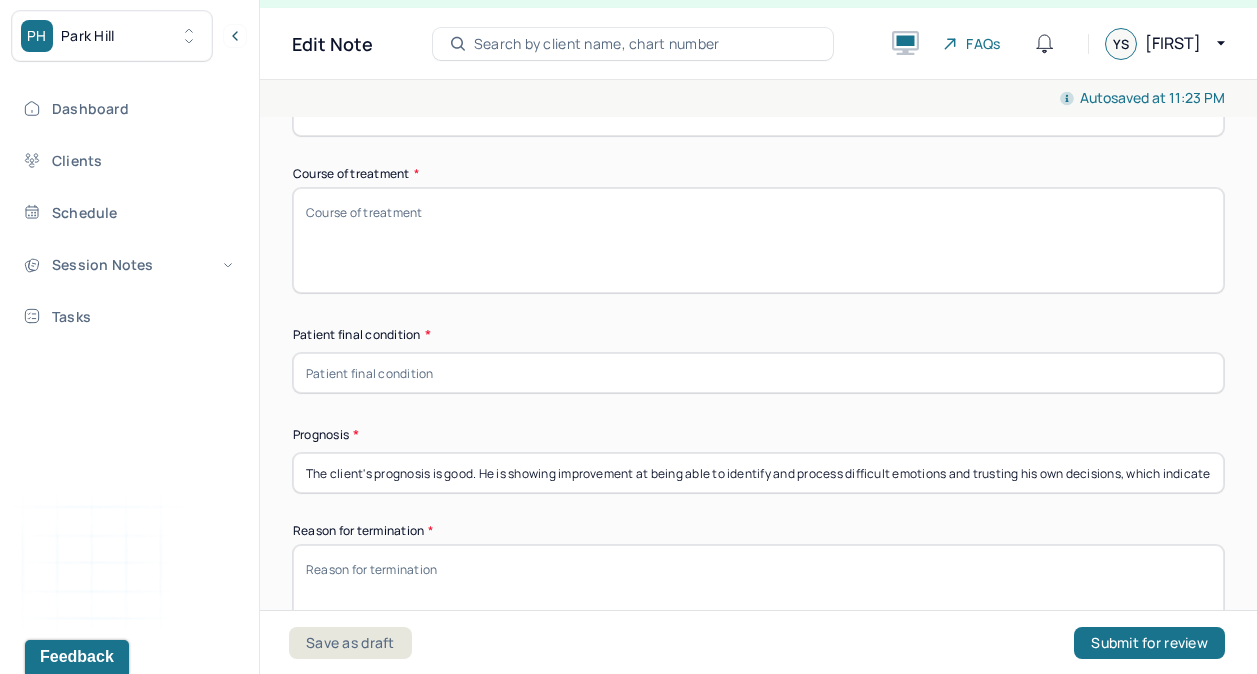 scroll, scrollTop: 0, scrollLeft: 171, axis: horizontal 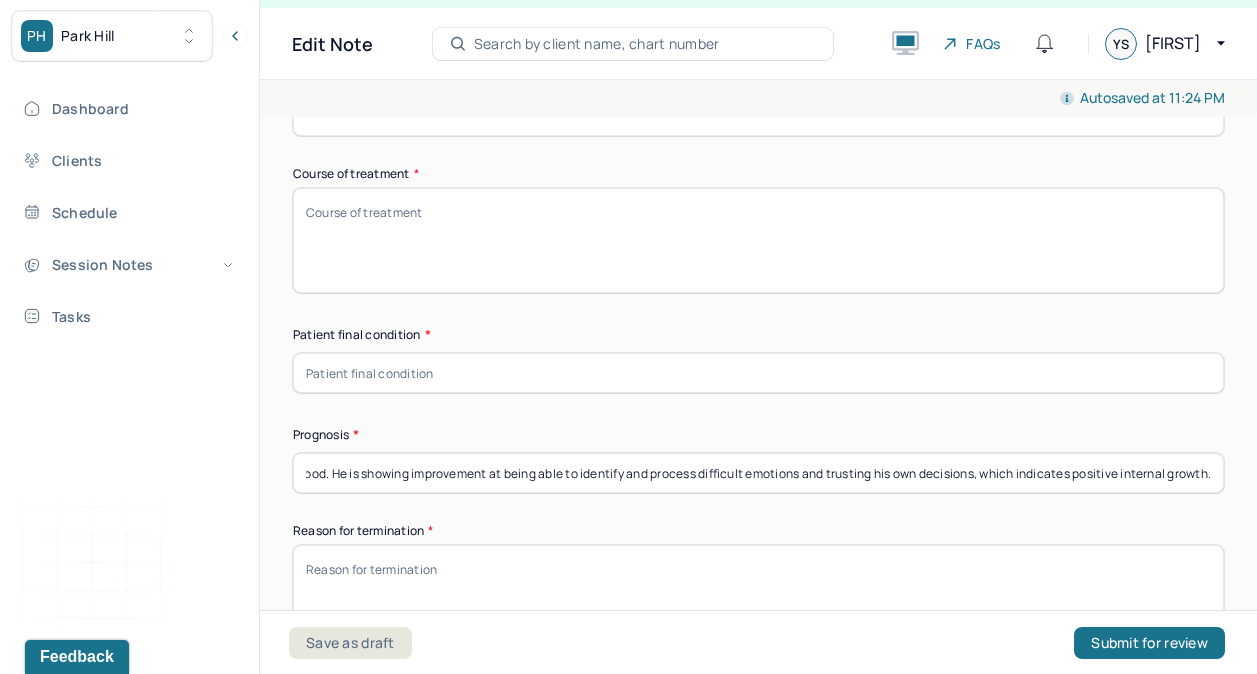type on "The client's prognosis is good. He is showing improvement at being able to identify and process difficult emotions and trusting his own decisions, which indicates positive internal growth." 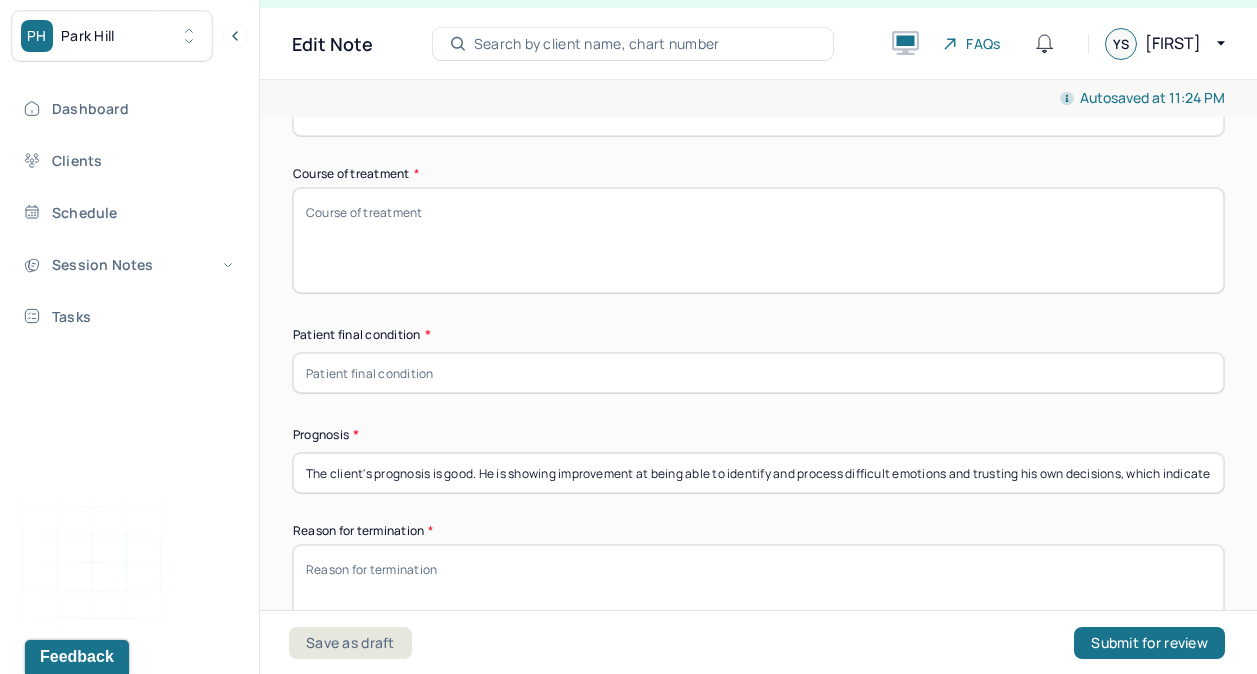 click on "Course of treatment *" at bounding box center (758, 240) 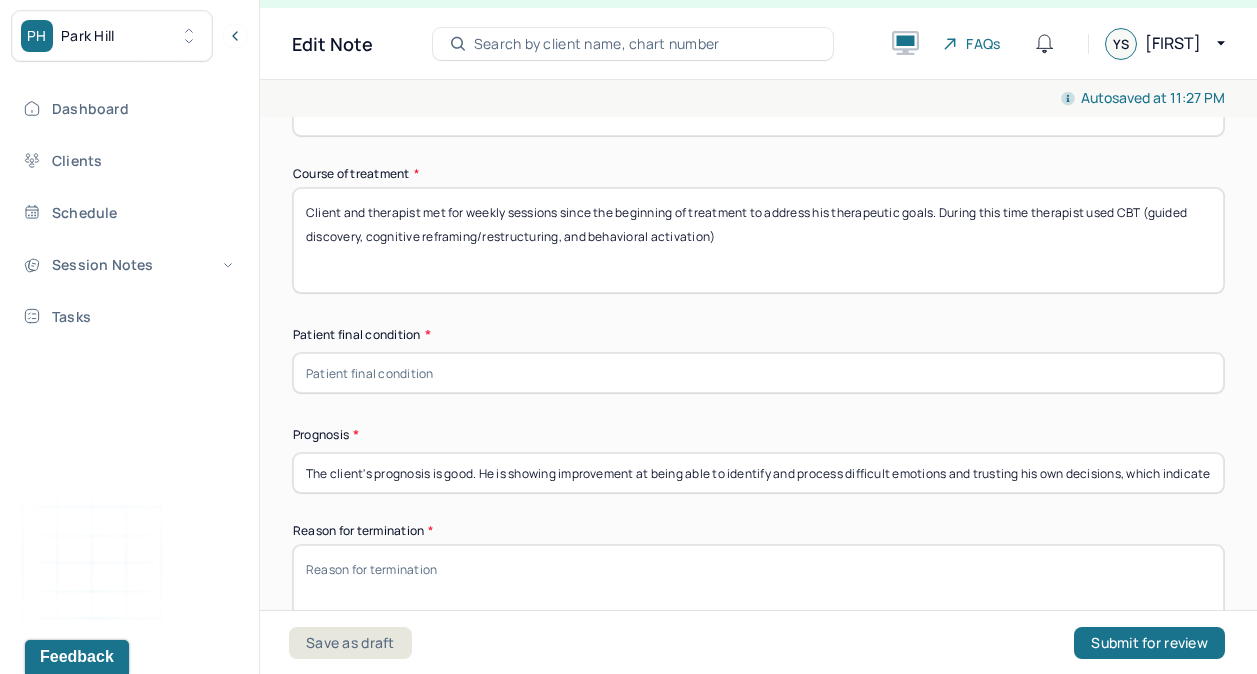click on "Client and therapist met for weekly sessions since the beginning of treatment to address his therapeutic goals. During this time therapist used CBT (guided discovery, cognitive reframing/restructuring, and behavioral activation)" at bounding box center [758, 240] 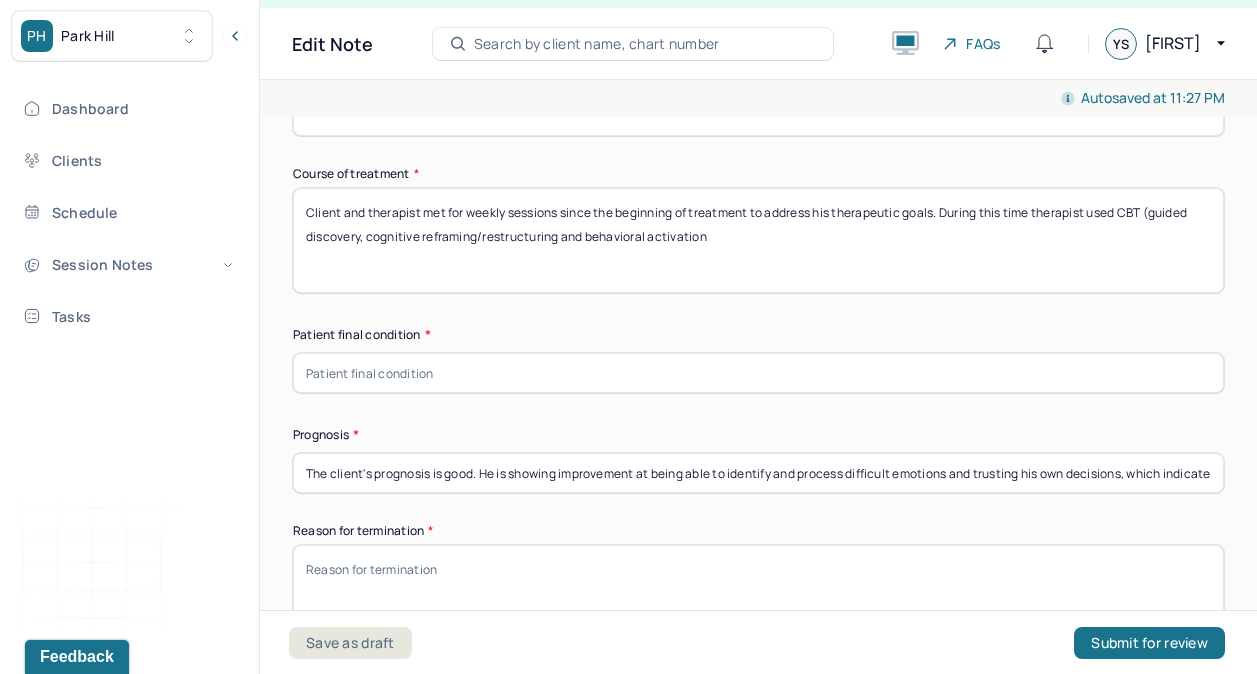 click on "Client and tgerapist met for weekly sessions since the beginning of treatment to address his therapeutic goals. During this time therapist used CBT (guided discovery, cognitive reframing/restructuring and behavioral activation" at bounding box center [758, 240] 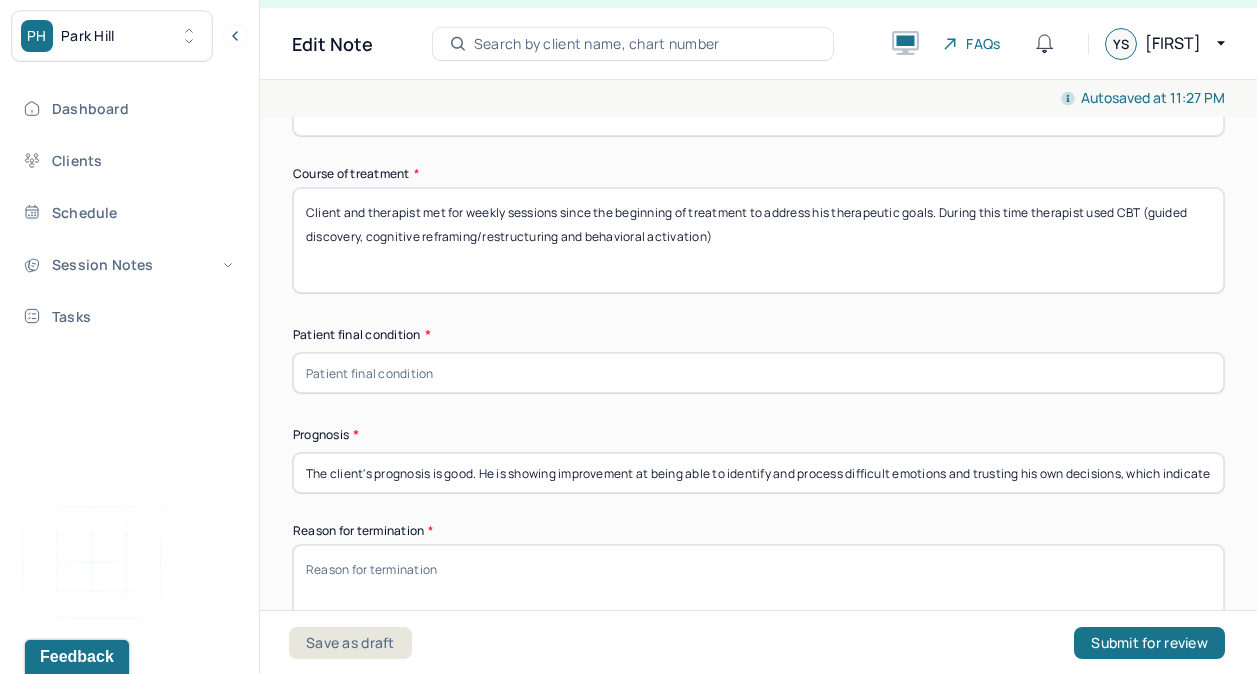 click on "Client and therapist met for weekly sessions since the beginning of treatment to address his therapeutic goals. During this time therapist used CBT (guided discovery, cognitive reframing/restructuring and behavioral activation" at bounding box center (758, 240) 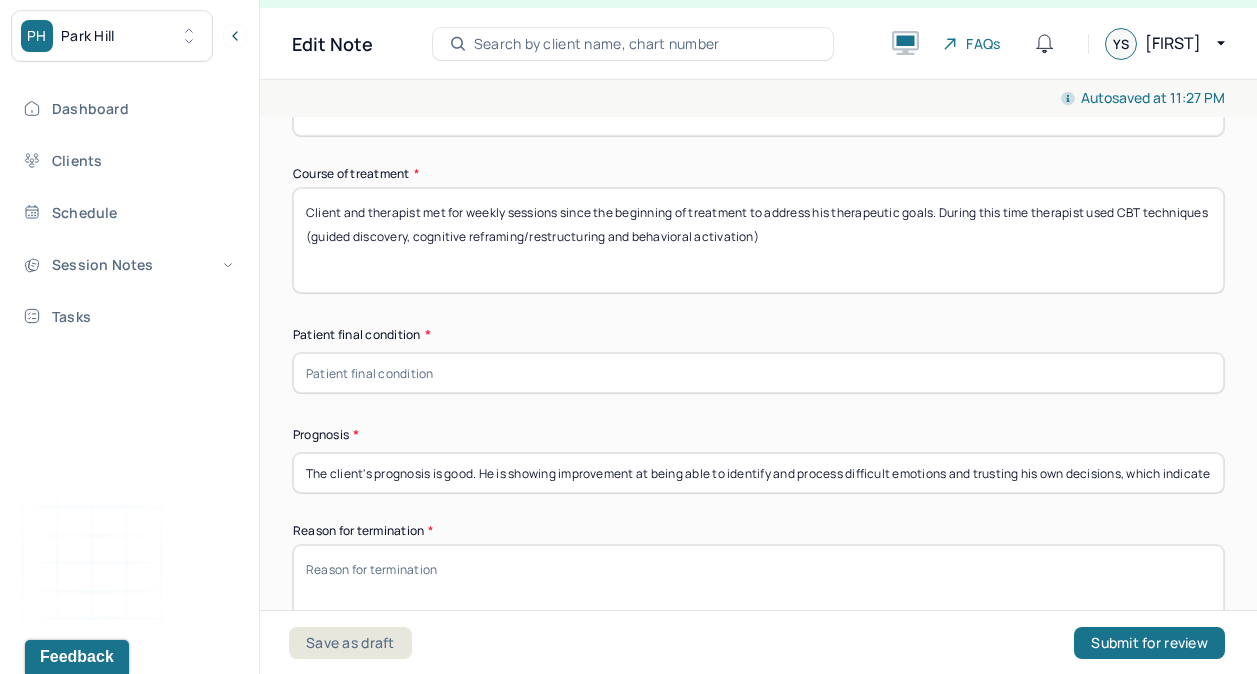 click on "Client and therapist met for weekly sessions since the beginning of treatment to address his therapeutic goals. During this time therapist used CBT techniques (guided discovery, cognitive reframing/restructuring and behavioral activation)" at bounding box center (758, 240) 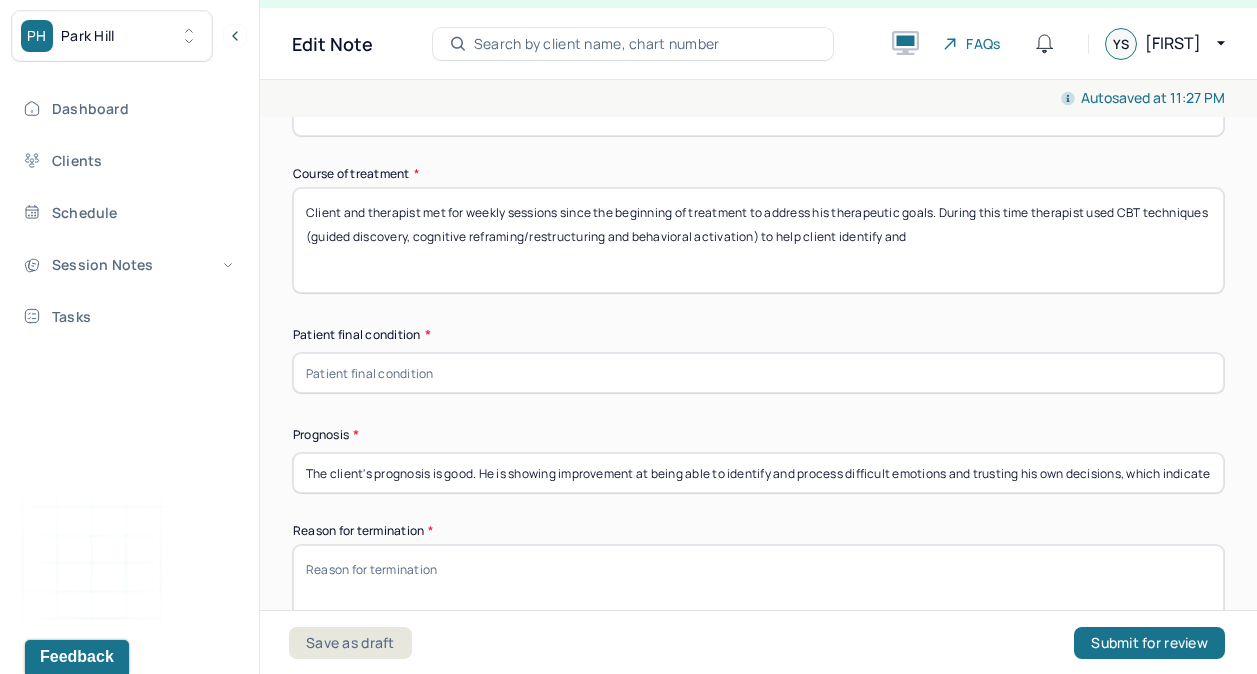 click on "Client and therapist met for weekly sessions since the beginning of treatment to address his therapeutic goals. During this time therapist used CBT techniques (guided discovery, cognitive reframing/restructuring and behavioral activation) to help client identify and" at bounding box center (758, 240) 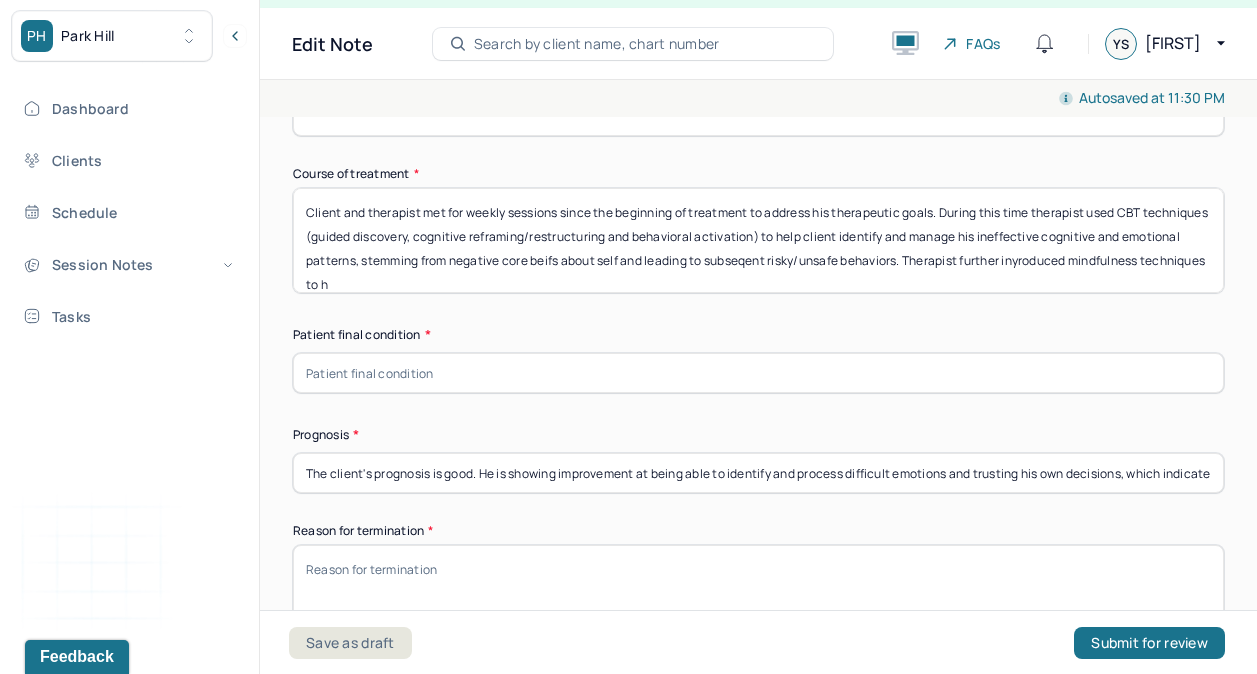 click on "Client and therapist met for weekly sessions since the beginning of treatment to address his therapeutic goals. During this time therapist used CBT techniques (guided discovery, cognitive reframing/restructuring and behavioral activation) to help client identify and manage his ineffective cognitive and emotional patterns, stemming from negative core beifs about self and leading to subseqent risky/unsafe behaviors. Therapist further inyroduced mindfulness techniques to h" at bounding box center (758, 240) 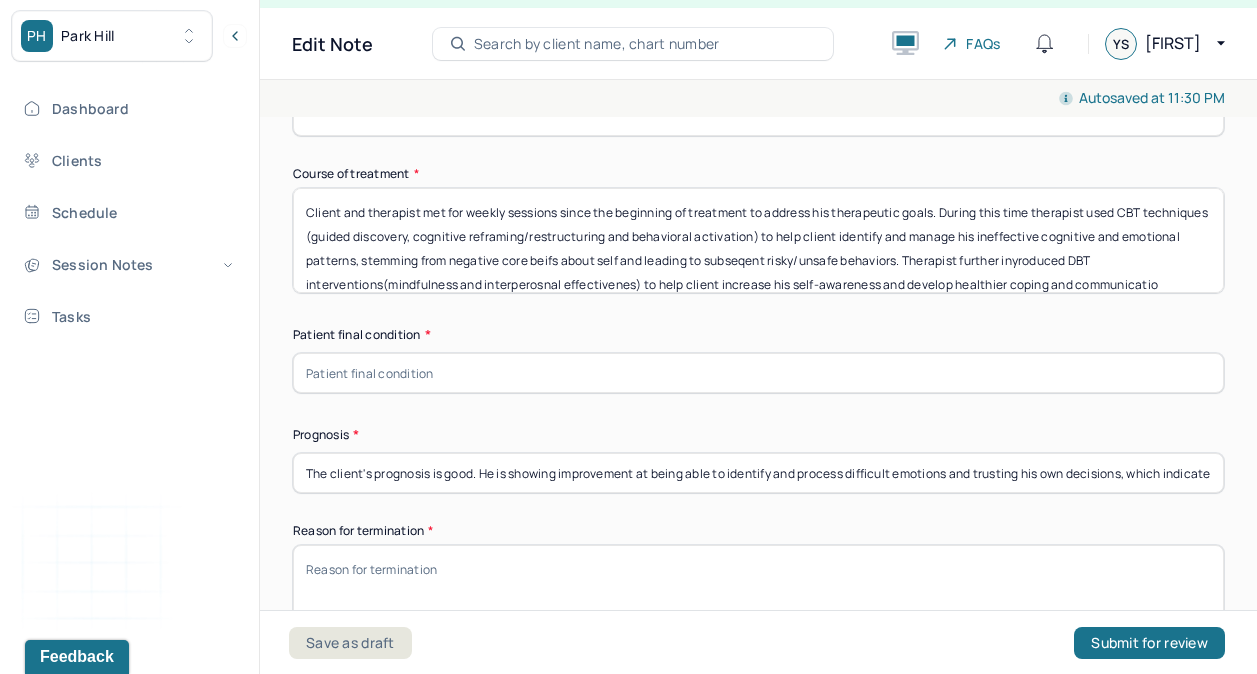 scroll, scrollTop: 23, scrollLeft: 0, axis: vertical 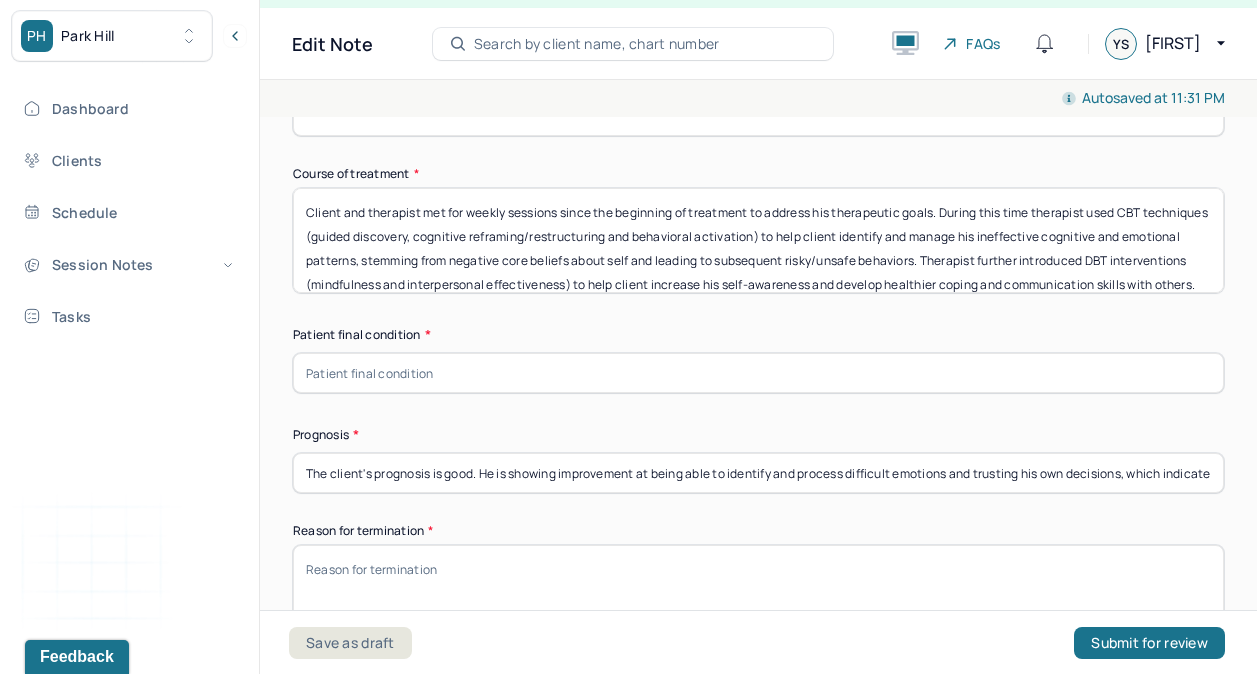 click on "Client and therapist met for weekly sessions since the beginning of treatment to address his therapeutic goals. During this time therapist used CBT techniques (guided discovery, cognitive reframing/restructuring and behavioral activation) to help client identify and manage his ineffective cognitive and emotional patterns, stemming from negative core beliefs about self and leading to subsequent risky/unsafe behaviors. Therapist further introduced DBT interventions (mindfulness and interpersonal effectiveness) to help client increase his self-awareness and develop healthier coping and communication skills with others." at bounding box center [758, 240] 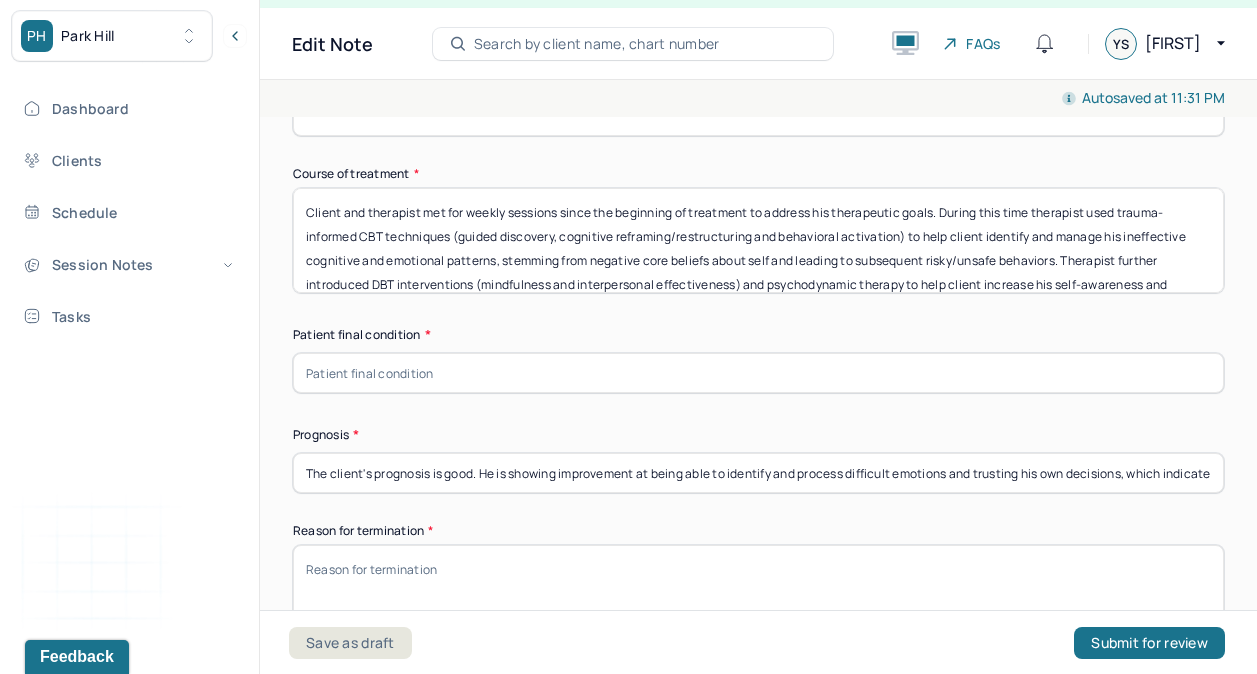 scroll, scrollTop: 39, scrollLeft: 0, axis: vertical 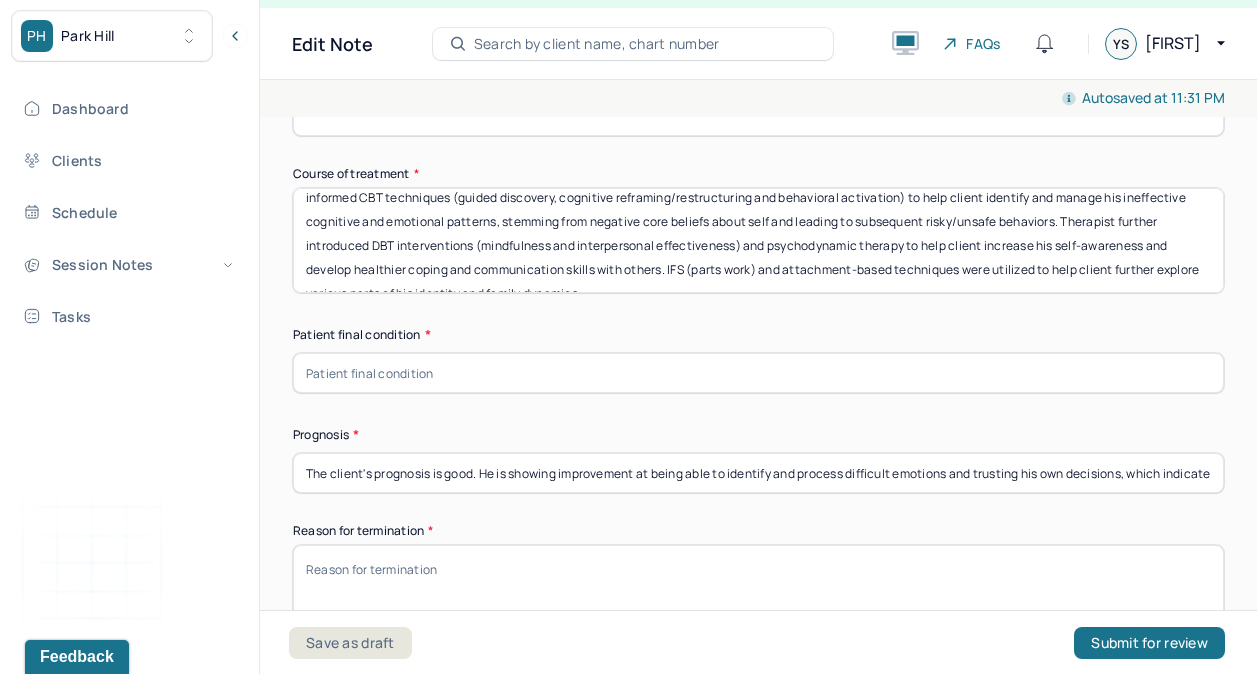 click on "Client and therapist met for weekly sessions since the beginning of treatment to address his therapeutic goals. During this time therapist used trauma-informed CBT techniques (guided discovery, cognitive reframing/restructuring and behavioral activation) to help client identify and manage his ineffective cognitive and emotional patterns, stemming from negative core beliefs about self and leading to subsequent risky/unsafe behaviors. Therapist further introduced DBT interventions (mindfulness and interpersonal effectiveness) and psychodynamic therapy to help client increase his self-awareness and develop healthier coping and communication skills with others. IFS (parts work) and attachment-based techniques were utilized to help client further explore various parts of his identity and family dynamics." at bounding box center (758, 240) 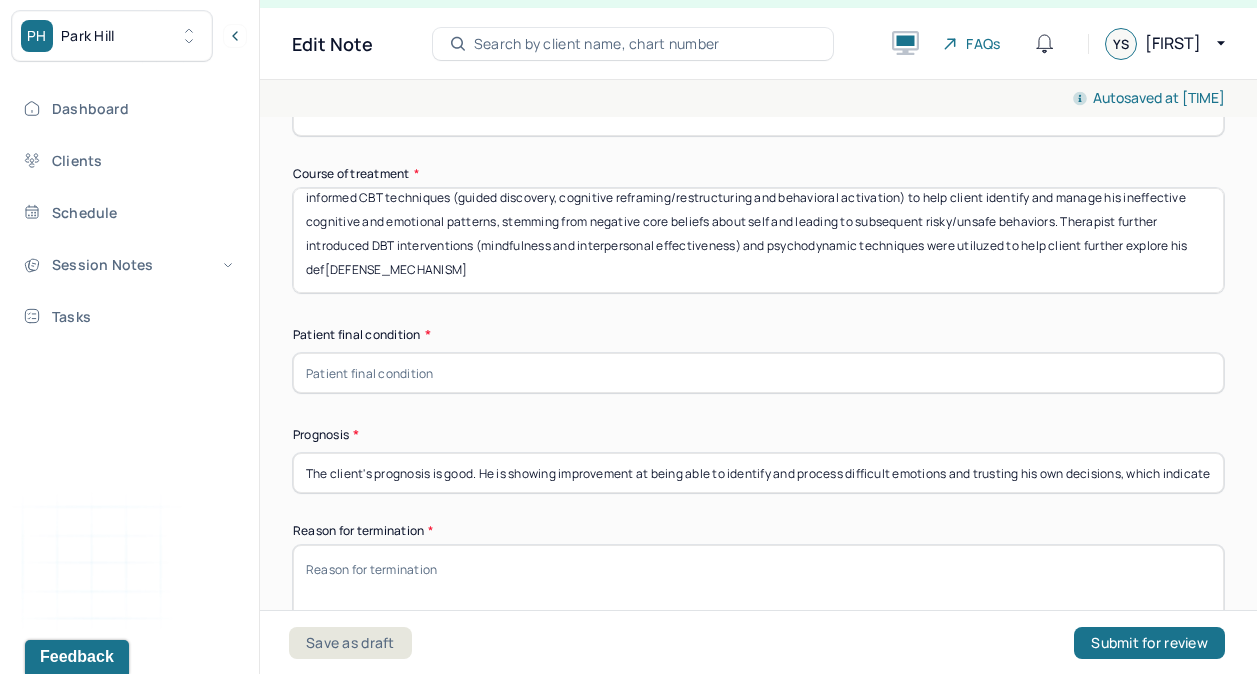scroll, scrollTop: 47, scrollLeft: 0, axis: vertical 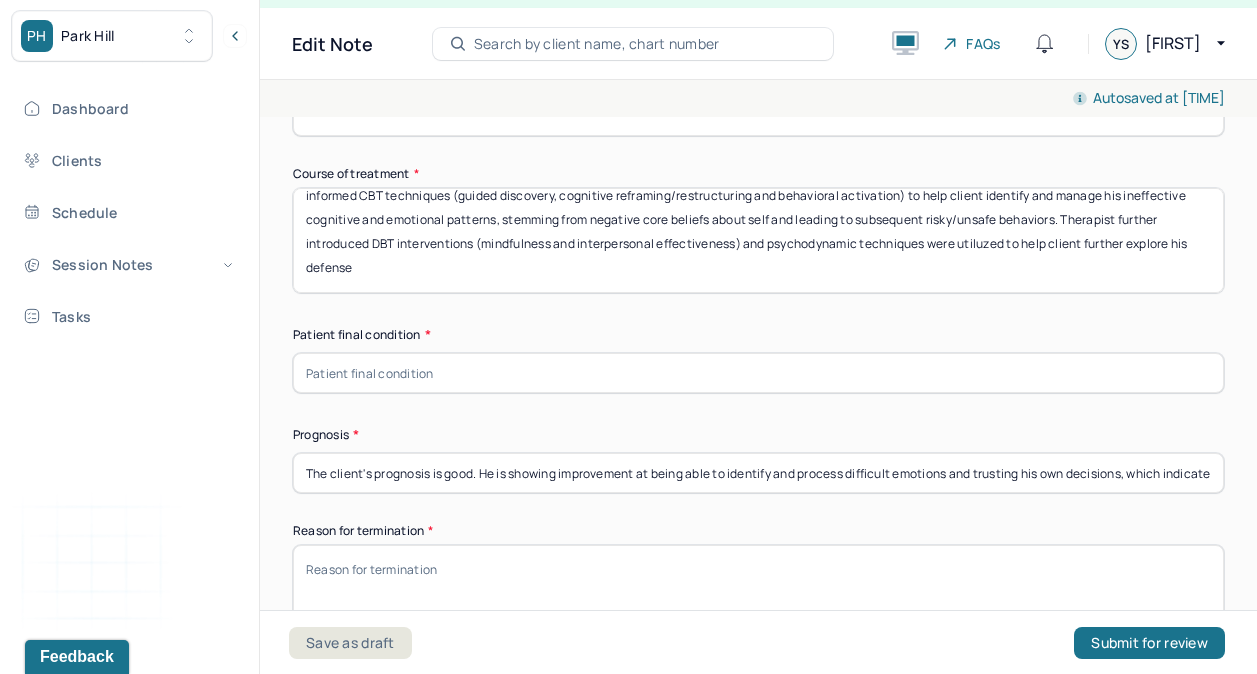 click on "Client and therapist met for weekly sessions since the beginning of treatment to address his therapeutic goals. During this time therapist used trauma-informed CBT techniques (guided discovery, cognitive reframing/restructuring and behavioral activation) to help client identify and manage his ineffective cognitive and emotional patterns, stemming from negative core beliefs about self and leading to subsequent risky/unsafe behaviors. Therapist further introduced DBT interventions (mindfulness and interpersonal effectiveness) and psychodynamic techniques were utiluzed to help client further explore his defense" at bounding box center [758, 240] 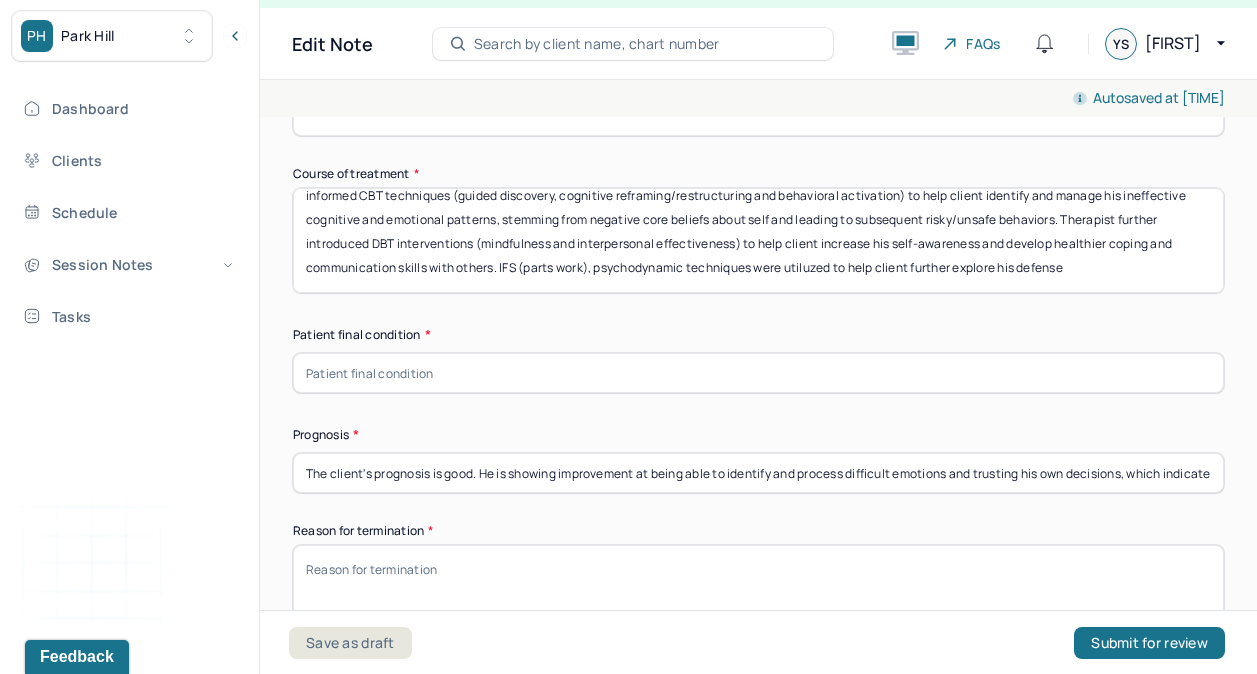 click on "Client and therapist met for weekly sessions since the beginning of treatment to address his therapeutic goals. During this time therapist used trauma-informed CBT techniques (guided discovery, cognitive reframing/restructuring and behavioral activation) to help client identify and manage his ineffective cognitive and emotional patterns, stemming from negative core beliefs about self and leading to subsequent risky/unsafe behaviors. Therapist further introduced DBT interventions (mindfulness and interpersonal effectiveness) to help client increase his self-awareness and develop healthier coping and communication skills with others. IFS (parts work), psychodynamic techniques were utiluzed to help client further explore his defense" at bounding box center (758, 240) 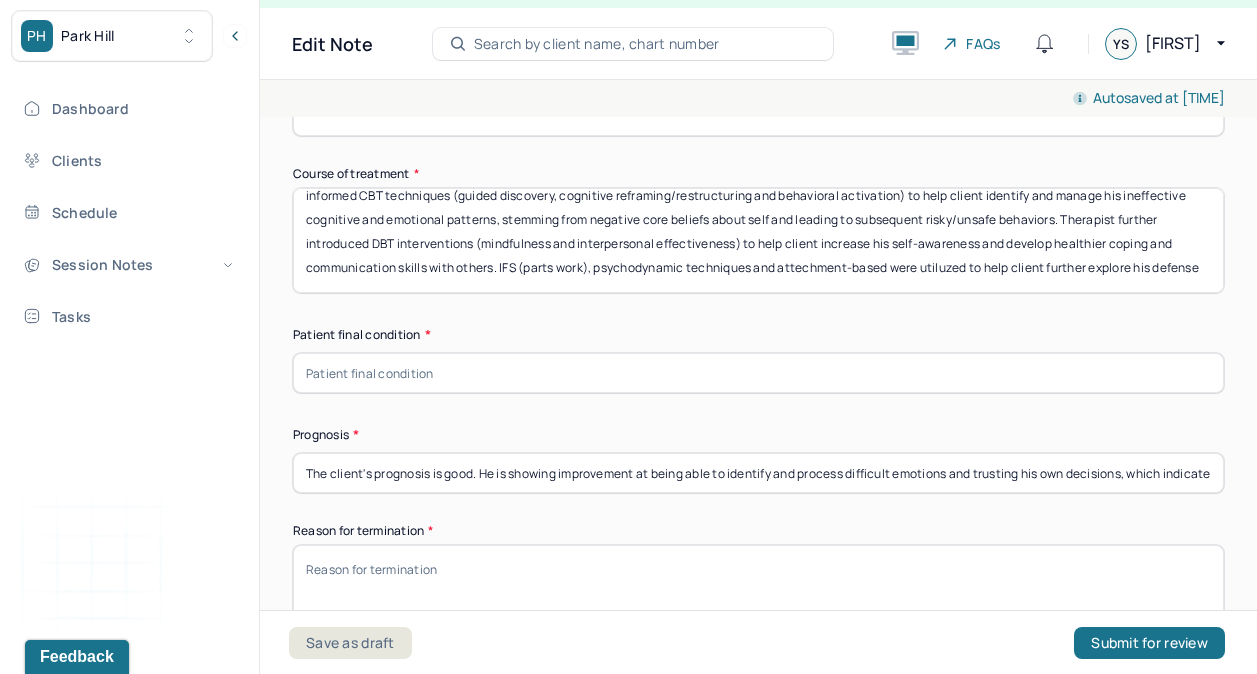 click on "Client and therapist met for weekly sessions since the beginning of treatment to address his therapeutic goals. During this time therapist used trauma-informed CBT techniques (guided discovery, cognitive reframing/restructuring and behavioral activation) to help client identify and manage his ineffective cognitive and emotional patterns, stemming from negative core beliefs about self and leading to subsequent risky/unsafe behaviors. Therapist further introduced DBT interventions (mindfulness and interpersonal effectiveness) to help client increase his self-awareness and develop healthier coping and communication skills with others. IFS (parts work), psychodynamic techniques and attechment-based were utiluzed to help client further explore his defense" at bounding box center [758, 240] 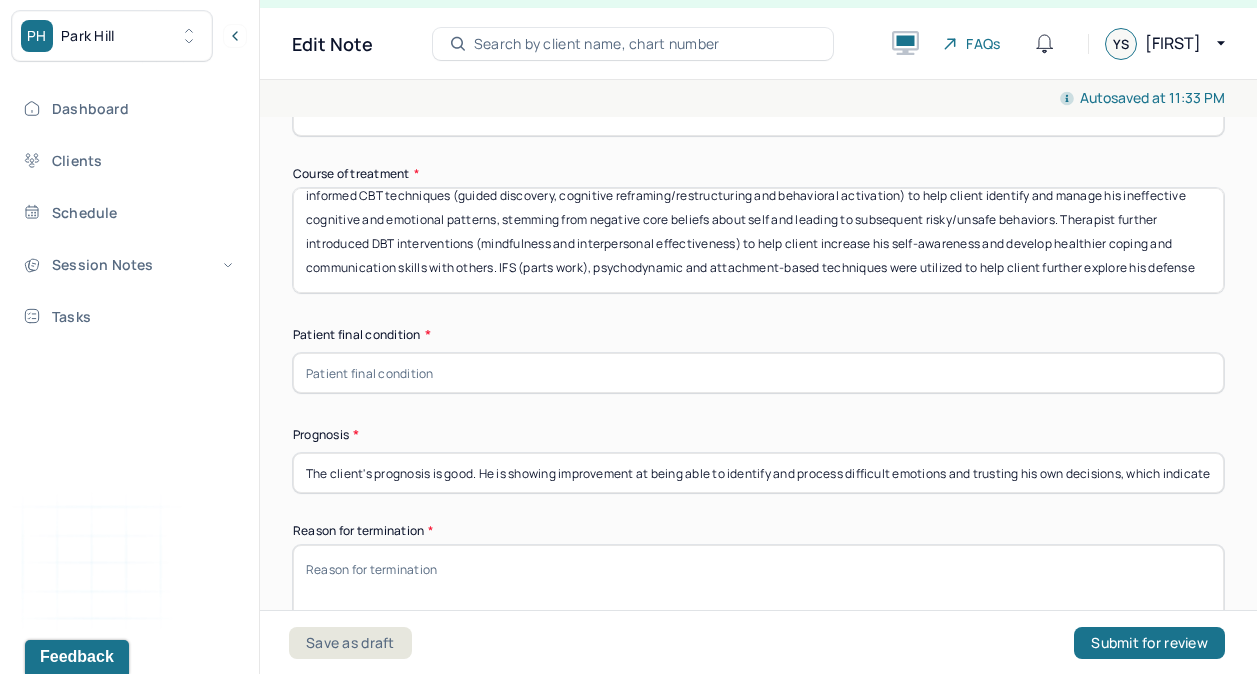 click on "Client and therapist met for weekly sessions since the beginning of treatment to address his therapeutic goals. During this time therapist used trauma-informed CBT techniques (guided discovery, cognitive reframing/restructuring and behavioral activation) to help client identify and manage his ineffective cognitive and emotional patterns, stemming from negative core beliefs about self and leading to subsequent risky/unsafe behaviors. Therapist further introduced DBT interventions (mindfulness and interpersonal effectiveness) to help client increase his self-awareness and develop healthier coping and communication skills with others. IFS (parts work), psychodynamic and attachment-based techniques were utilized to help client further explore his defense" at bounding box center (758, 240) 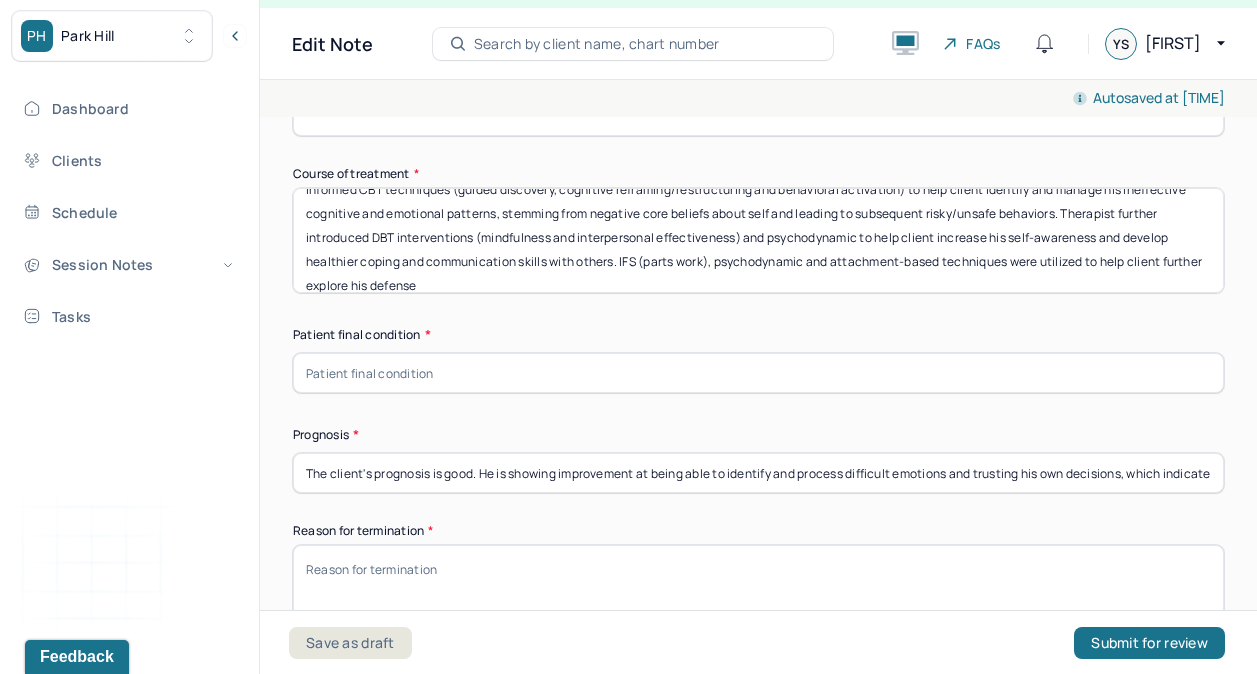 drag, startPoint x: 857, startPoint y: 253, endPoint x: 944, endPoint y: 263, distance: 87.57283 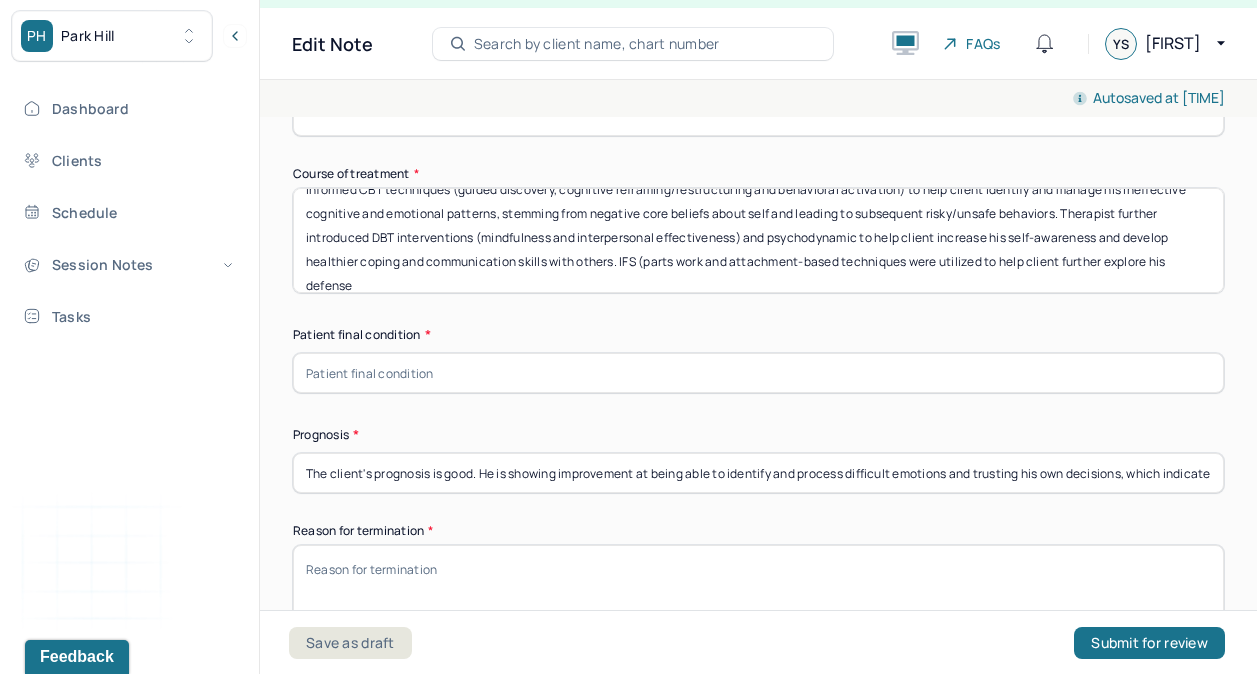 click on "Client and therapist met for weekly sessions since the beginning of treatment to address his therapeutic goals. During this time therapist used trauma-informed CBT techniques (guided discovery, cognitive reframing/restructuring and behavioral activation) to help client identify and manage his ineffective cognitive and emotional patterns, stemming from negative core beliefs about self and leading to subsequent risky/unsafe behaviors. Therapist further introduced DBT interventions (mindfulness and interpersonal effectiveness) and psychodynamic to help client increase his self-awareness and develop healthier coping and communication skills with others. IFS (parts work and attachment-based techniques were utilized to help client further explore his defense" at bounding box center [758, 240] 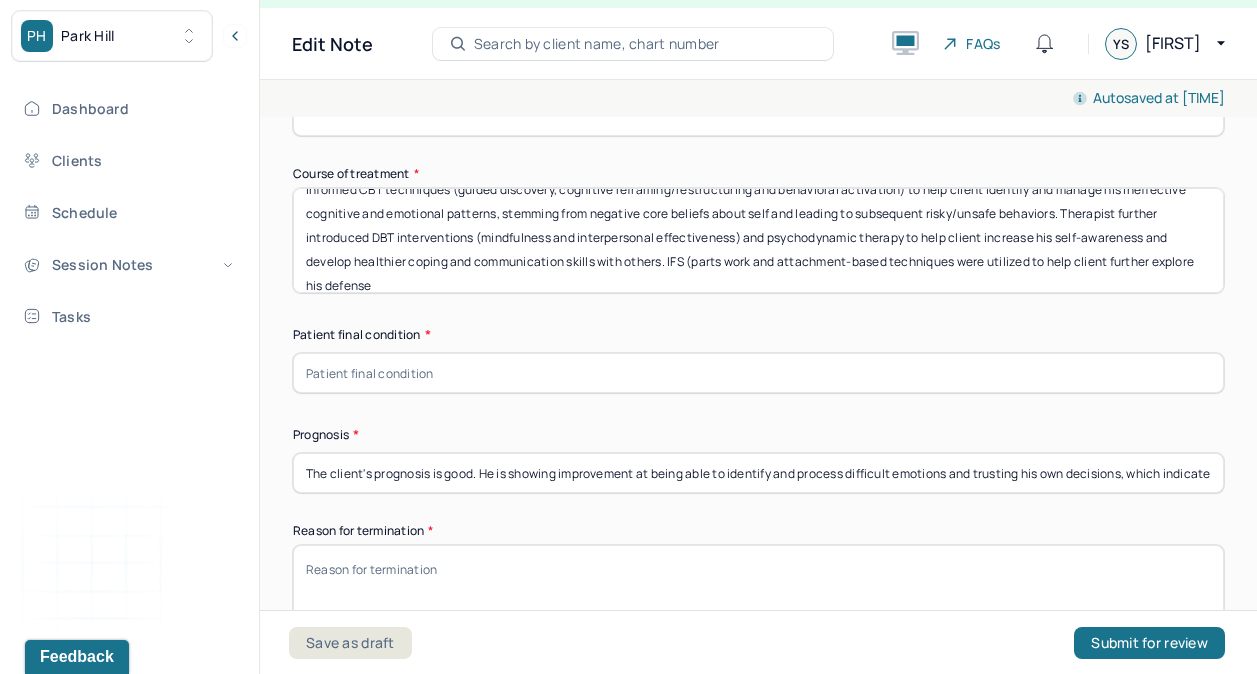click on "Client and therapist met for weekly sessions since the beginning of treatment to address his therapeutic goals. During this time therapist used trauma-informed CBT techniques (guided discovery, cognitive reframing/restructuring and behavioral activation) to help client identify and manage his ineffective cognitive and emotional patterns, stemming from negative core beliefs about self and leading to subsequent risky/unsafe behaviors. Therapist further introduced DBT interventions (mindfulness and interpersonal effectiveness) and psychodynamic therapyto help client increase his self-awareness and develop healthier coping and communication skills with others. IFS (parts work and attachment-based techniques were utilized to help client further explore his defense" at bounding box center [758, 240] 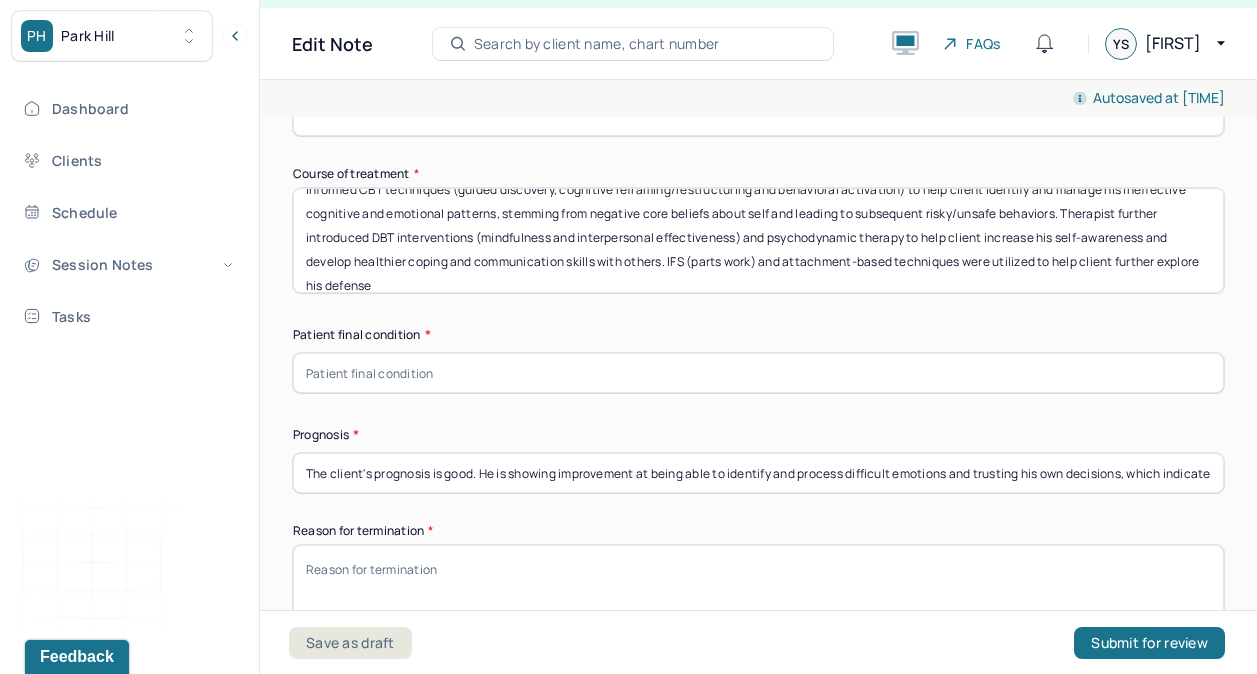 click on "Client and therapist met for weekly sessions since the beginning of treatment to address his therapeutic goals. During this time therapist used trauma-informed CBT techniques (guided discovery, cognitive reframing/restructuring and behavioral activation) to help client identify and manage his ineffective cognitive and emotional patterns, stemming from negative core beliefs about self and leading to subsequent risky/unsafe behaviors. Therapist further introduced DBT interventions (mindfulness and interpersonal effectiveness) and psychodynamic therapy to help client increase his self-awareness and develop healthier coping and communication skills with others. IFS (parts work) and attachment-based techniques were utilized to help client further explore his defense" at bounding box center (758, 240) 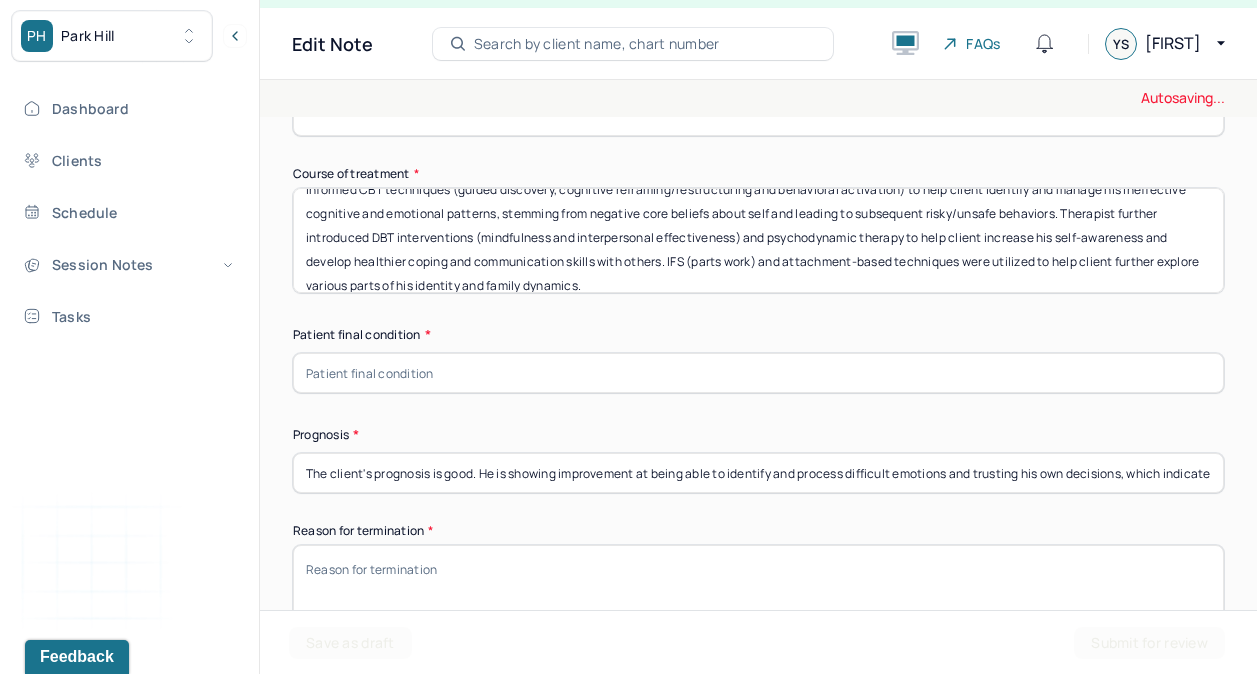 click on "Client and therapist met for weekly sessions since the beginning of treatment to address his therapeutic goals. During this time therapist used trauma-informed CBT techniques (guided discovery, cognitive reframing/restructuring and behavioral activation) to help client identify and manage his ineffective cognitive and emotional patterns, stemming from negative core beliefs about self and leading to subsequent risky/unsafe behaviors. Therapist further introduced DBT interventions (mindfulness and interpersonal effectiveness) and psychodynamic therapy to help client increase his self-awareness and develop healthier coping and communication skills with others. IFS (parts work) and attachment-based techniques were utilized to help client further explore various arts of his identity and family dynamics." at bounding box center (758, 240) 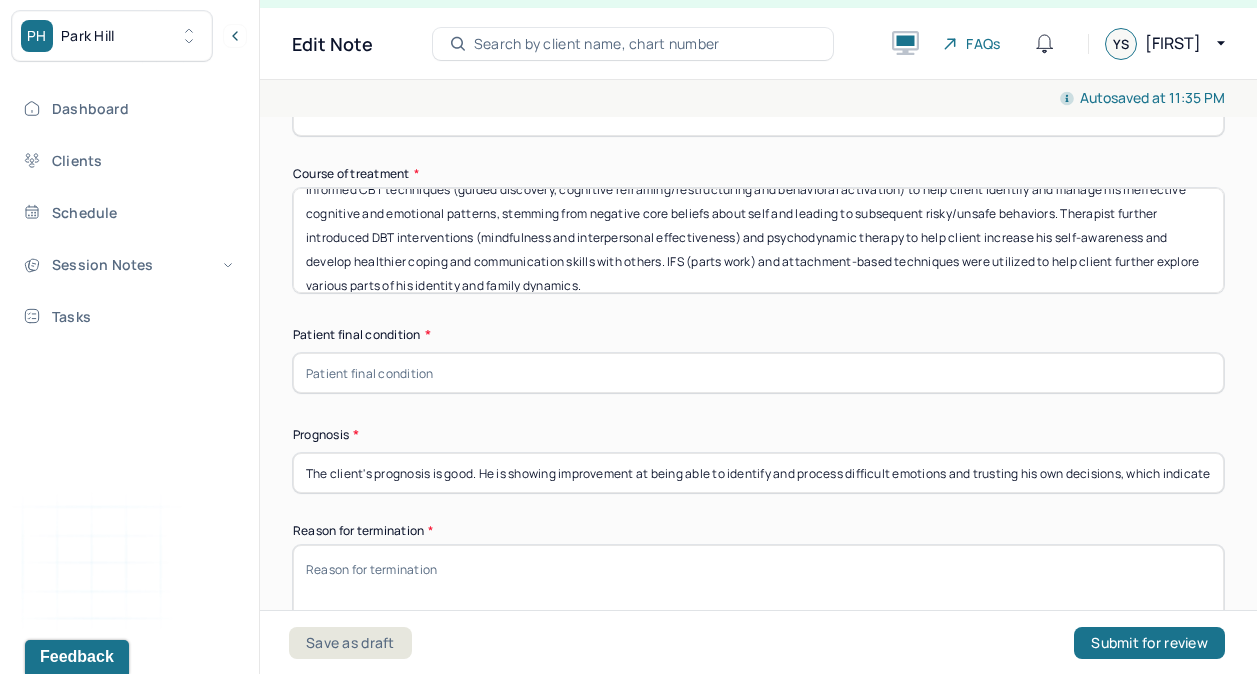 scroll, scrollTop: 71, scrollLeft: 0, axis: vertical 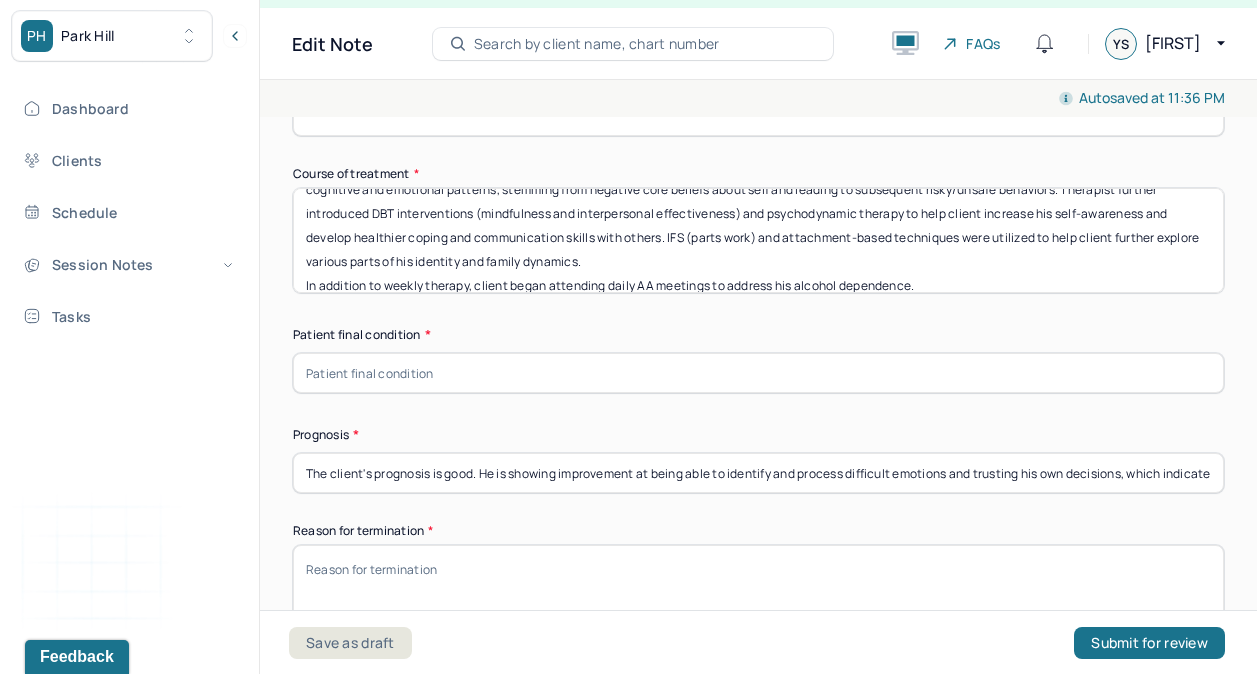 click on "Client and therapist met for weekly sessions since the beginning of treatment to address his therapeutic goals. During this time therapist used trauma-informed CBT techniques (guided discovery, cognitive reframing/restructuring and behavioral activation) to help client identify and manage his ineffective cognitive and emotional patterns, stemming from negative core beliefs about self and leading to subsequent risky/unsafe behaviors. Therapist further introduced DBT interventions (mindfulness and interpersonal effectiveness) and psychodynamic therapy to help client increase his self-awareness and develop healthier coping and communication skills with others. IFS (parts work) and attachment-based techniques were utilized to help client further explore various parts of his identity and family dynamics.
In addition to weekly therapy, client began attending daily AA meetings to address his alcohol dependence." at bounding box center [758, 240] 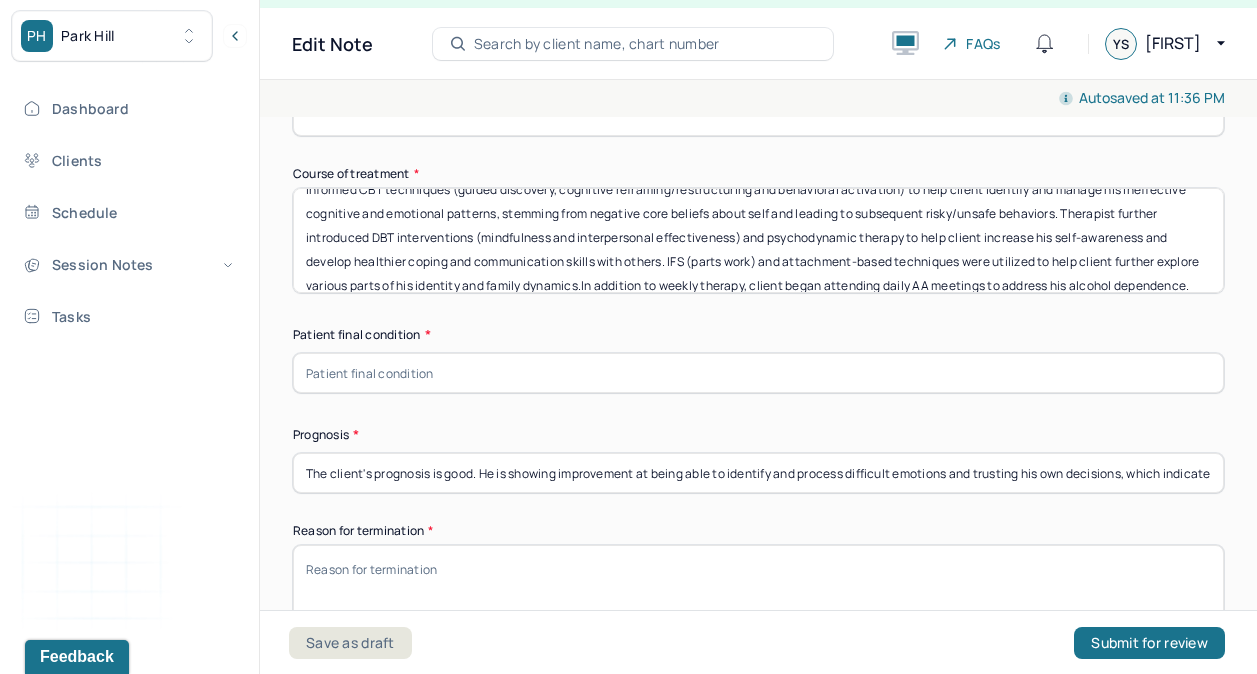 scroll, scrollTop: 87, scrollLeft: 0, axis: vertical 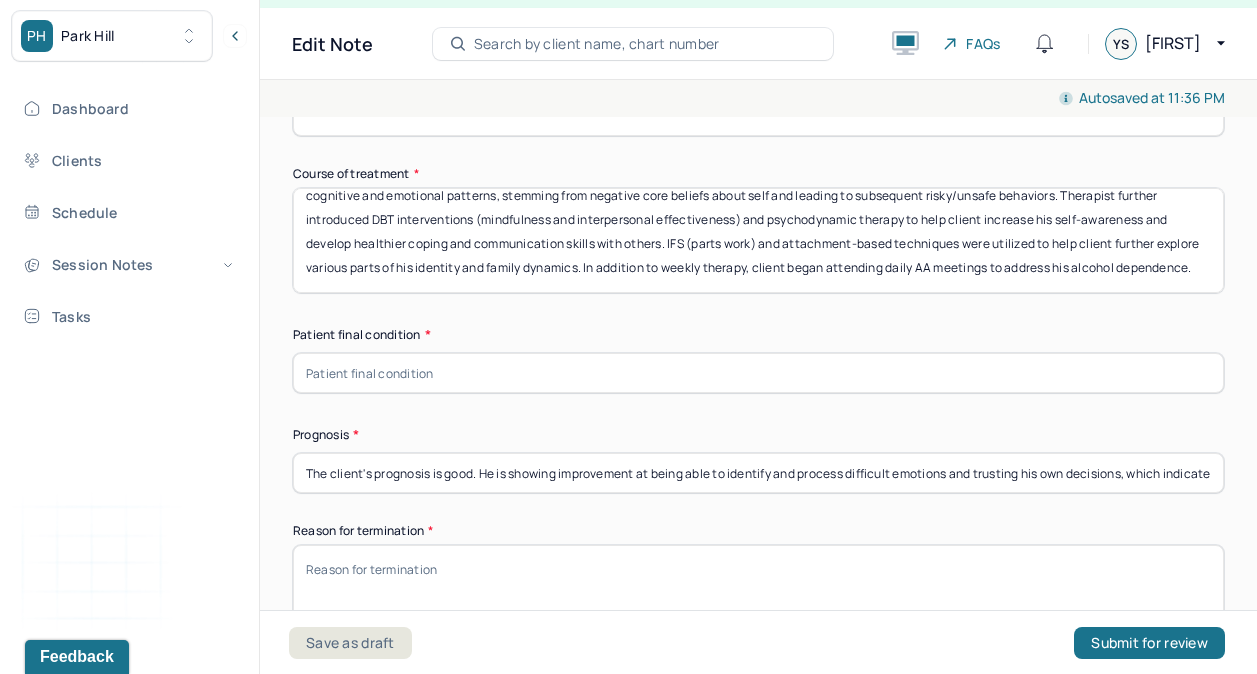 click on "Client and therapist met for weekly sessions since the beginning of treatment to address his therapeutic goals. During this time therapist used trauma-informed CBT techniques (guided discovery, cognitive reframing/restructuring and behavioral activation) to help client identify and manage his ineffective cognitive and emotional patterns, stemming from negative core beliefs about self and leading to subsequent risky/unsafe behaviors. Therapist further introduced DBT interventions (mindfulness and interpersonal effectiveness) and psychodynamic therapy to help client increase his self-awareness and develop healthier coping and communication skills with others. IFS (parts work) and attachment-based techniques were utilized to help client further explore various parts of his identity and family dynamics.In addition to weekly therapy, client began attending daily AA meetings to address his alcohol dependence." at bounding box center (758, 240) 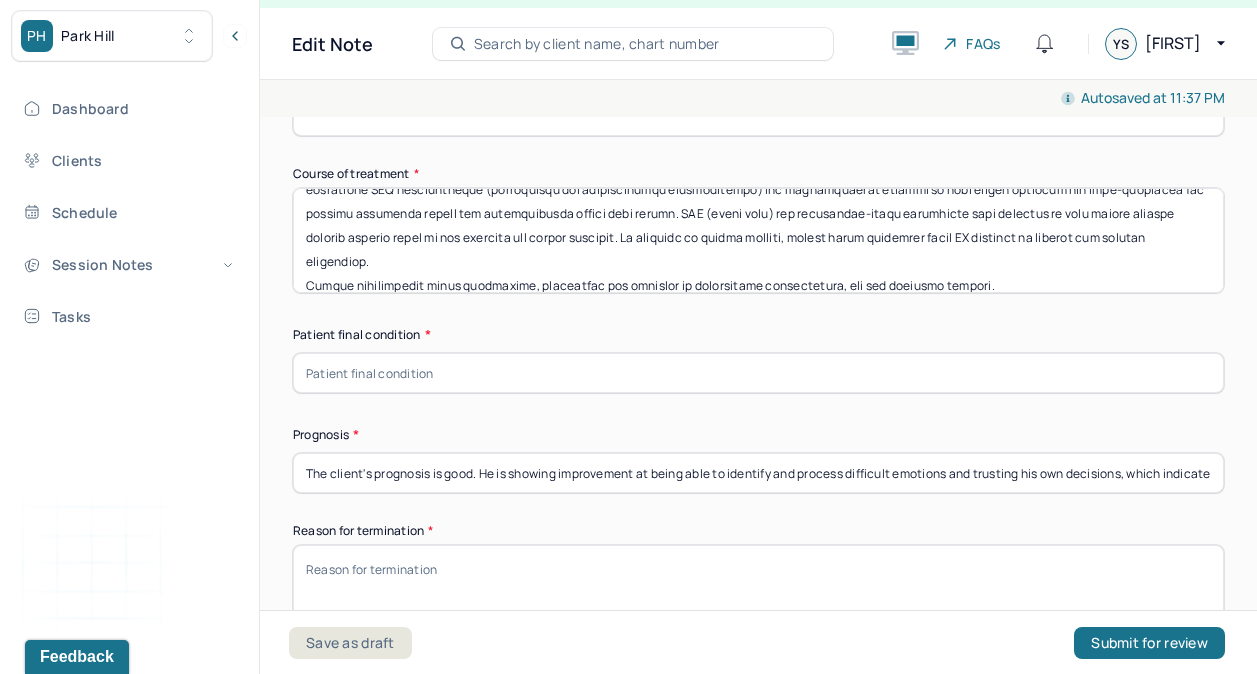 type on "Client and therapist met for weekly sessions since the beginning of treatment to address his therapeutic goals. During this time therapist used trauma-informed CBT techniques (guided discovery, cognitive reframing/restructuring and behavioral activation) to help client identify and manage his ineffective cognitive and emotional patterns, stemming from negative core beliefs about self and leading to subsequent risky/unsafe behaviors. Therapist further introduced DBT interventions (mindfulness and interpersonal effectiveness) and psychodynamic therapy to help client increase his self-awareness and develop healthier coping and communication skills with others. IFS (parts work) and attachment-based techniques were utilized to help client further explore various parts of his identity and family dynamics. In addition to weekly therapy, client began attending daily AA meetings to address his alcohol dependence.
Client demonstrated great commitment, motivation and openness to therapeutic intervention, and his rec..." 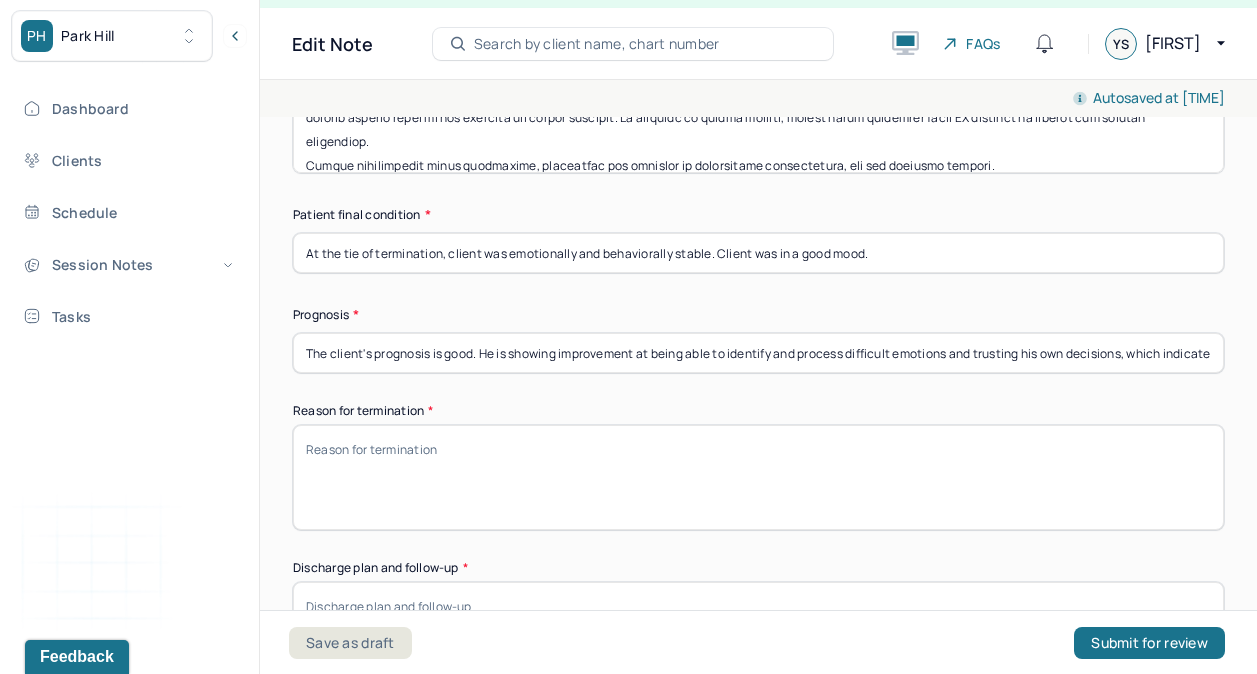 scroll, scrollTop: 1207, scrollLeft: 0, axis: vertical 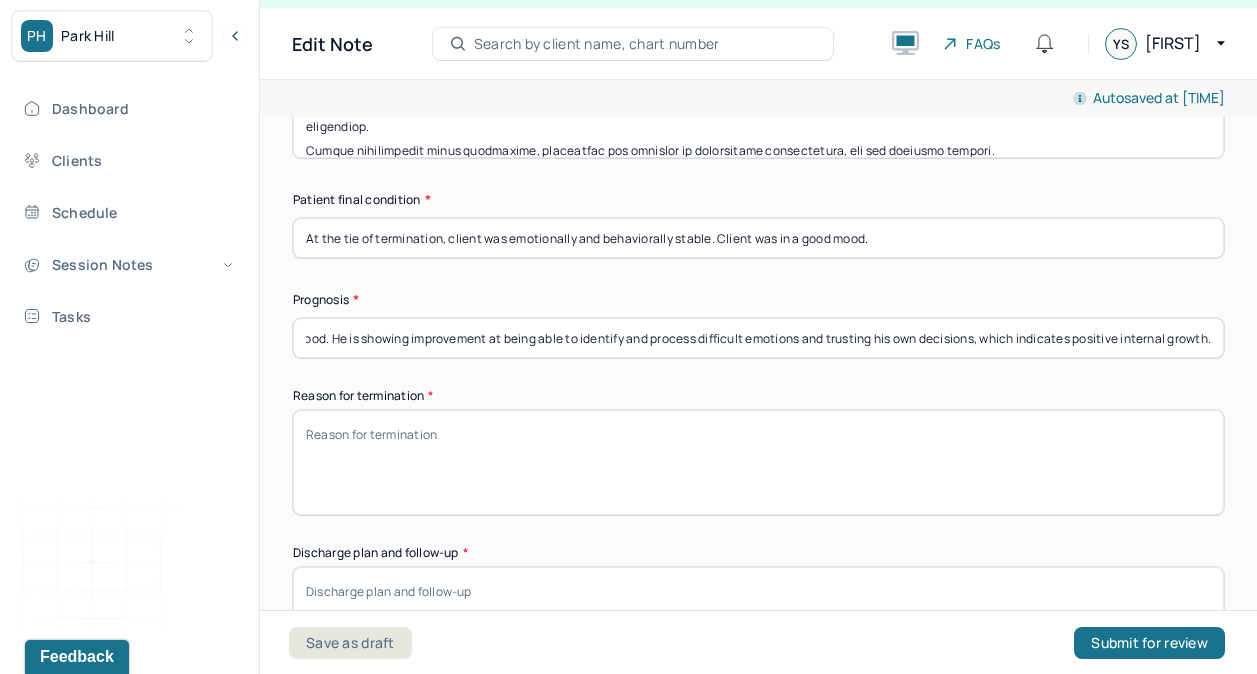 type on "At the tie of termination, client was emotionally and behaviorally stable. Client was in a good mood." 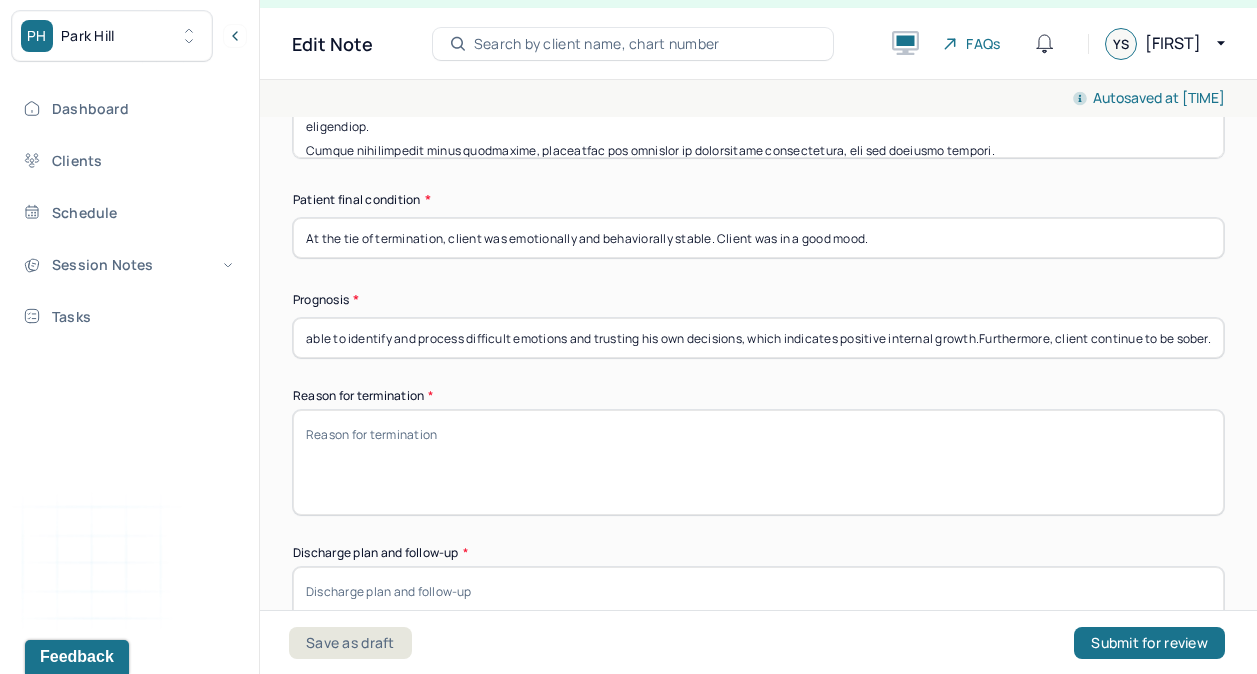 scroll, scrollTop: 0, scrollLeft: 405, axis: horizontal 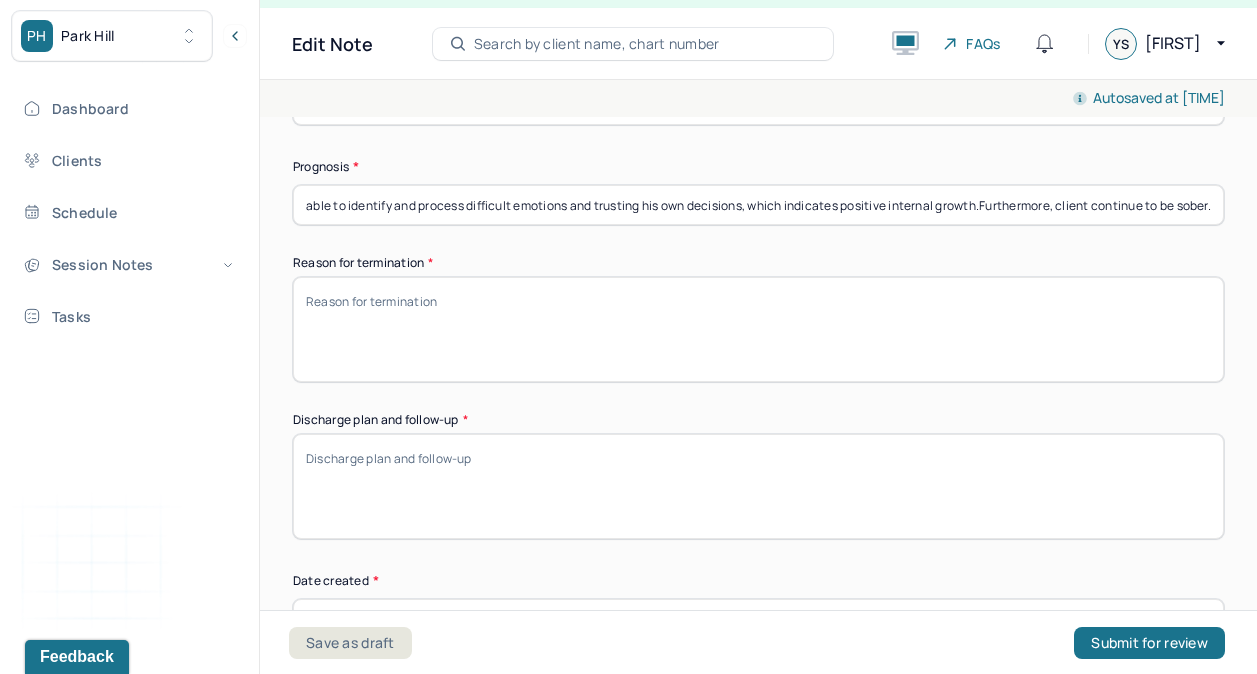 type on "The client's prognosis is good. He is showing improvement at being able to identify and process difficult emotions and trusting his own decisions, which indicates positive internal growth.Furthermore, client continue to be sober." 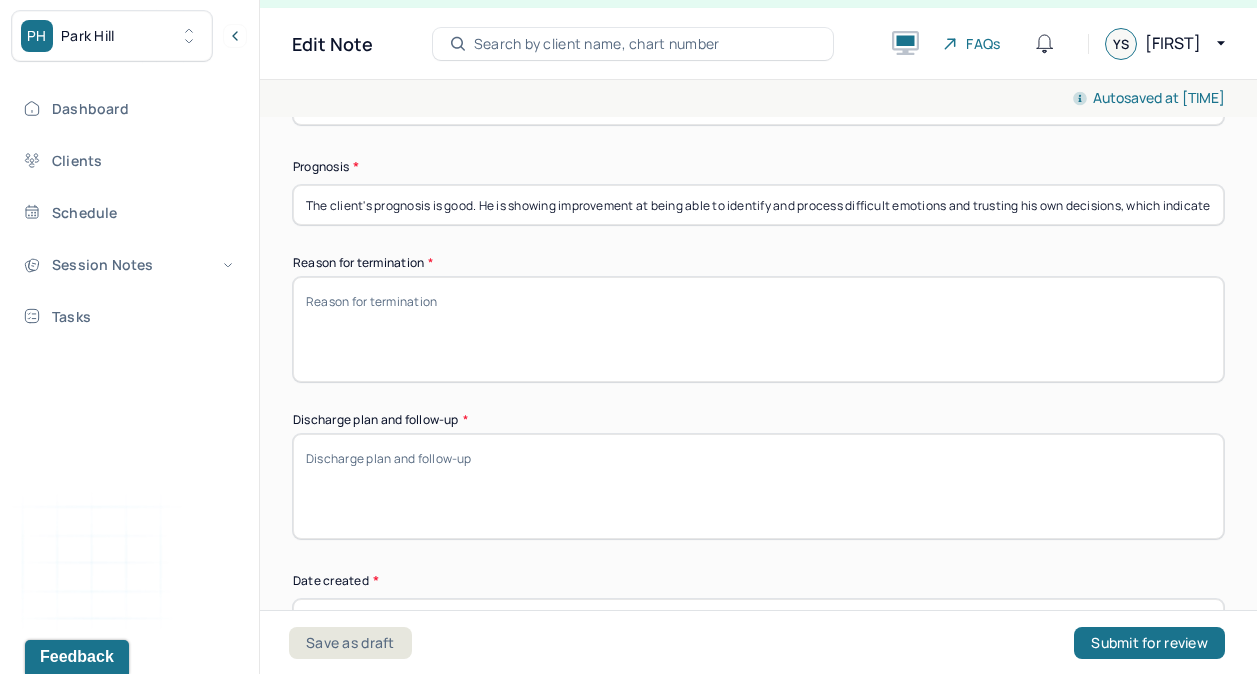 click on "Reason for termination *" at bounding box center [758, 329] 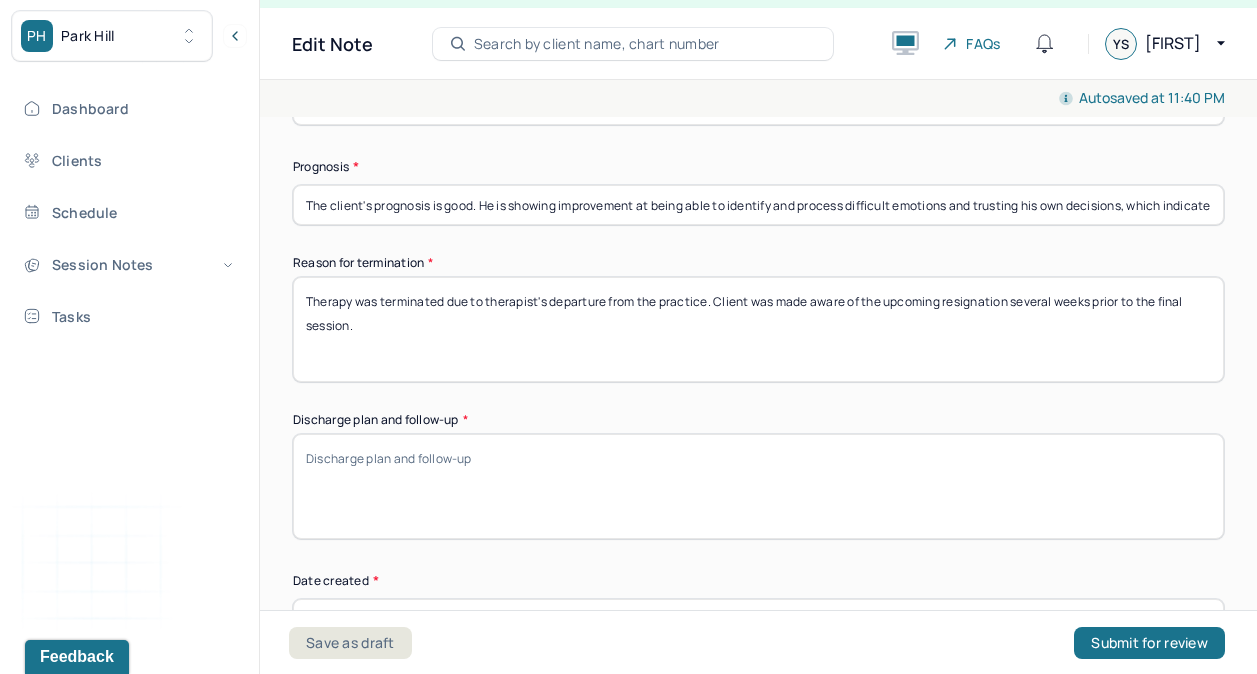 type on "Therapy was terminated due to therapist's departure from the practice. Client was made aware of the upcoming resignation several weeks prior to the final session." 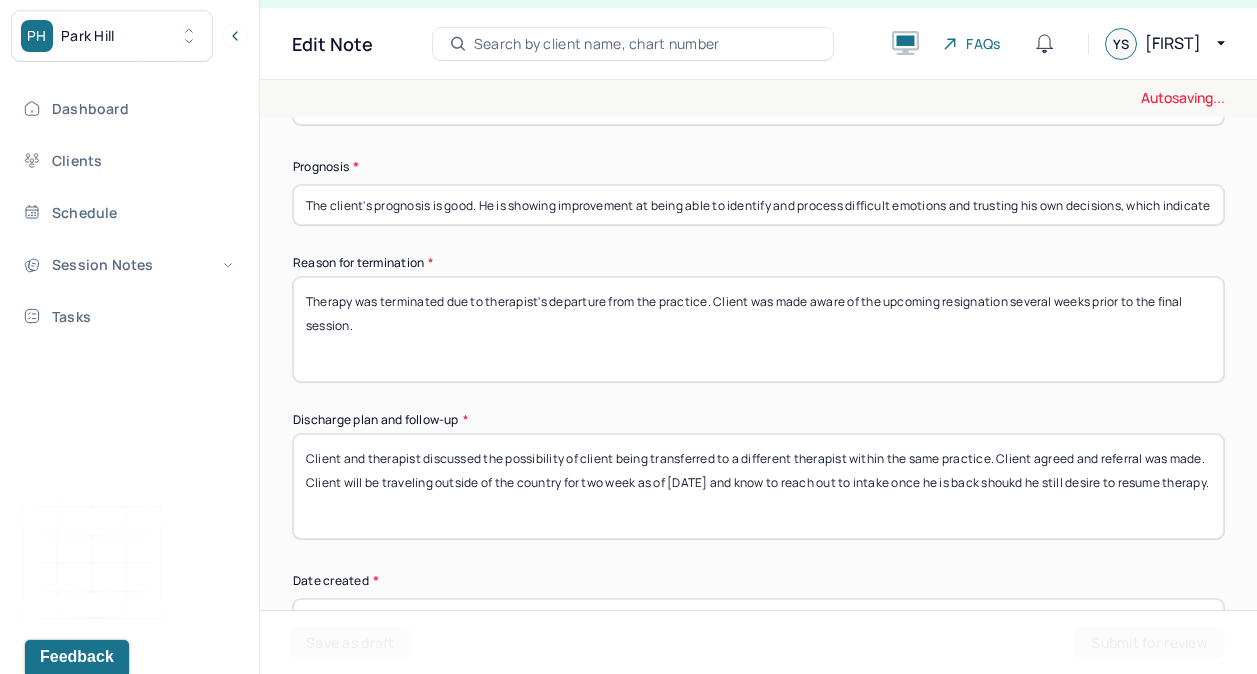 click on "Client and therapist discussed the possibility of client being transferred to a different therapist within the same practice. Client agreed and referall was made. Client will be traveling outside of the country for two week as of [DATE] and know to reach out to intake once he is back shoukd he still desire to resume therapy." at bounding box center (758, 486) 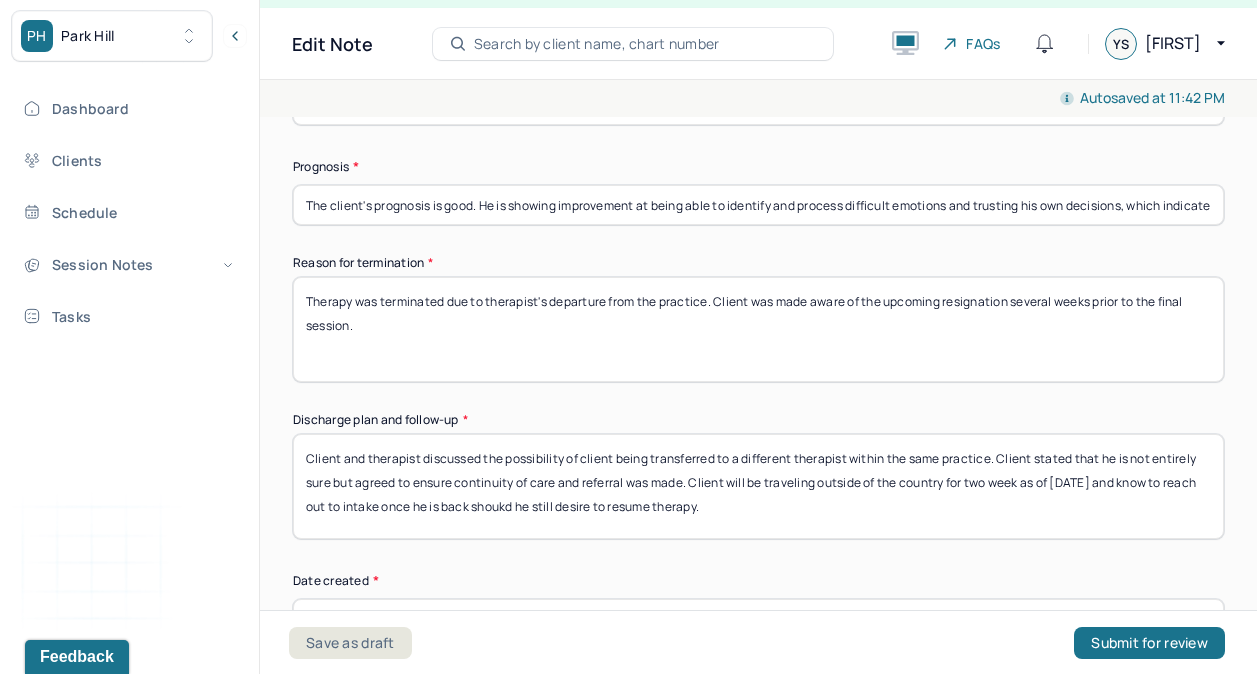 click on "Client and therapist discussed the possibility of client being transferred to a different therapist within the same practice. Client stated that he is not entirely sure but agreed to ensure continuity of care and referral was made. Client will be traveling outside of the country for two week as of [DATE] and know to reach out to intake once he is back shoukd he still desire to resume therapy." at bounding box center (758, 486) 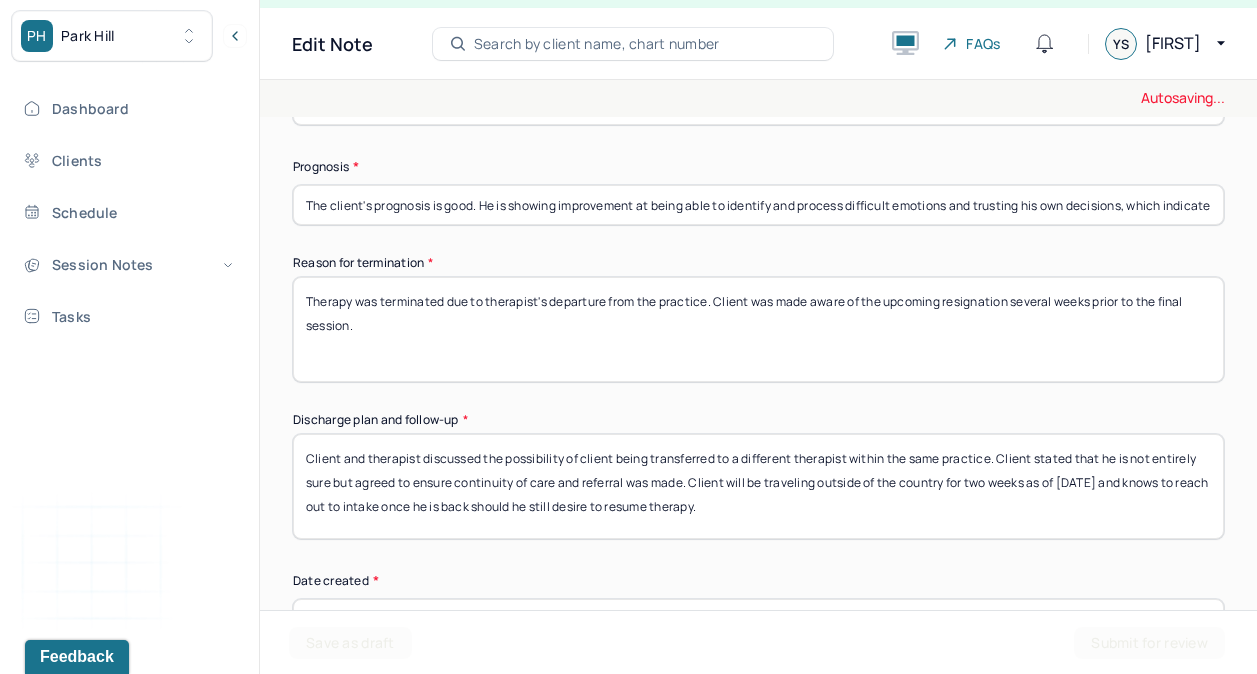 click on "Client and therapist discussed the possibility of client being transferred to a different therapist within the same practice. Client stated that he is not entirely sure but agreed to ensure continuity of care and referral was made. Client will be traveling outside of the country for two weeks as of 7/18 and knows to reach out to intake once he is back shoukd he still desire to resume therapy." at bounding box center [758, 486] 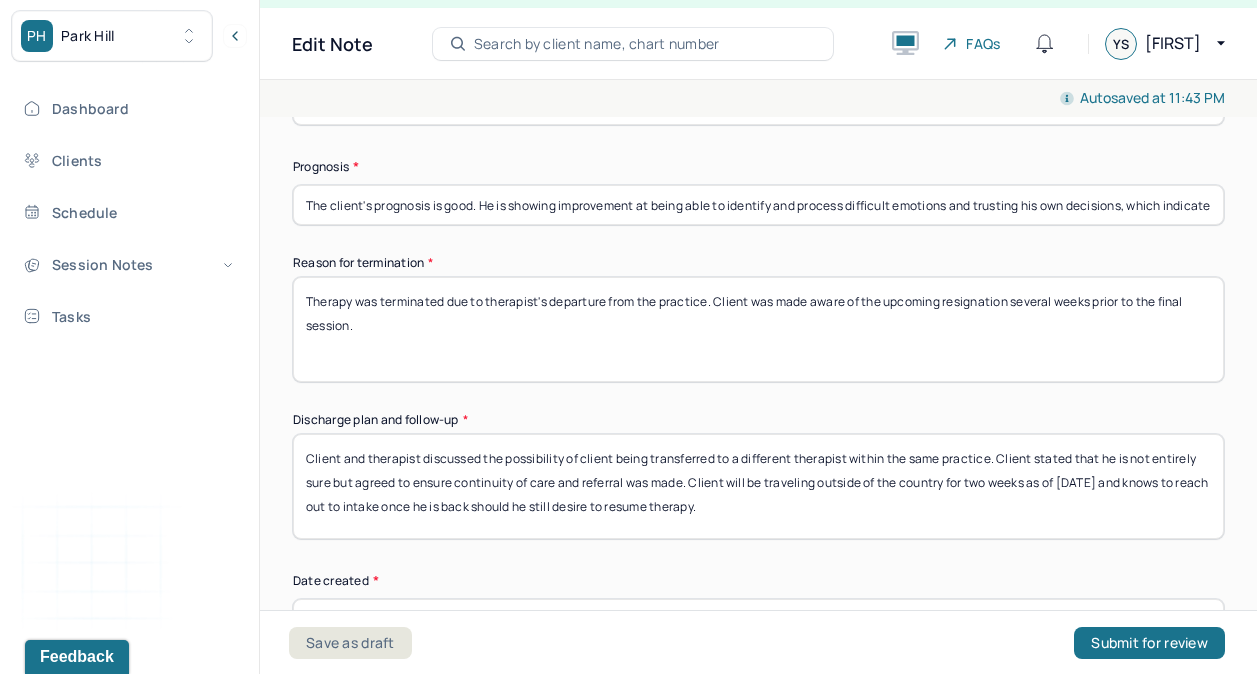 click on "Client and therapist discussed the possibility of client being transferred to a different therapist within the same practice. Client stated that he is not entirely sure but agreed to ensure continuity of care and referral was made. Client will be traveling outside of the country for two weeks as of [DATE] and knows to reach out to intake once he is back should he still desire to resume therapy." at bounding box center (758, 486) 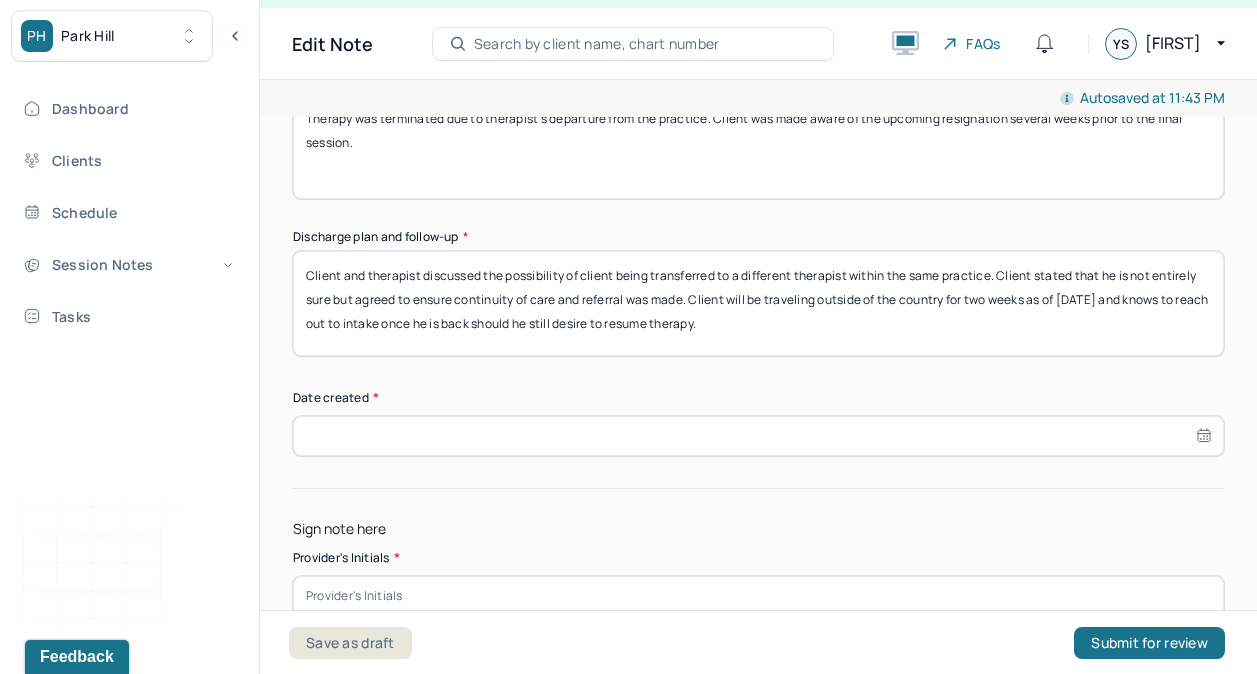 scroll, scrollTop: 1526, scrollLeft: 0, axis: vertical 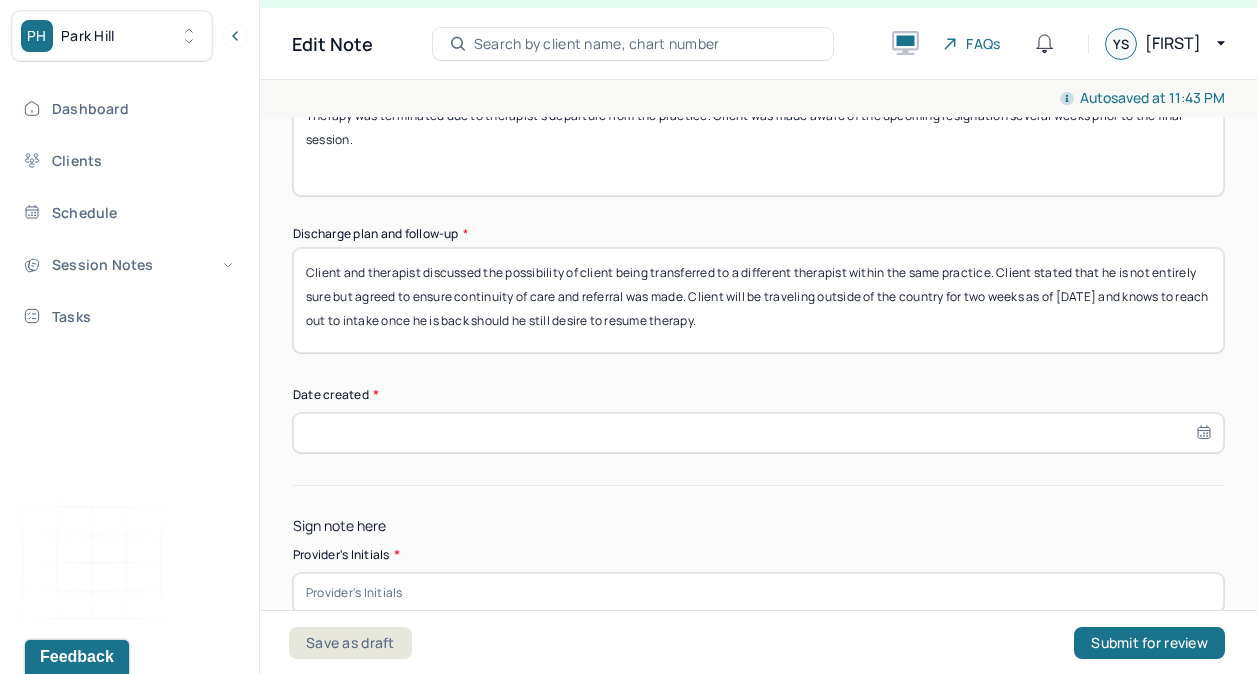 type on "Client and therapist discussed the possibility of client being transferred to a different therapist within the same practice. Client stated that he is not entirely sure but agreed to ensure continuity of care and referral was made. Client will be traveling outside of the country for two weeks as of [DATE] and knows to reach out to intake once he is back should he still desire to resume therapy." 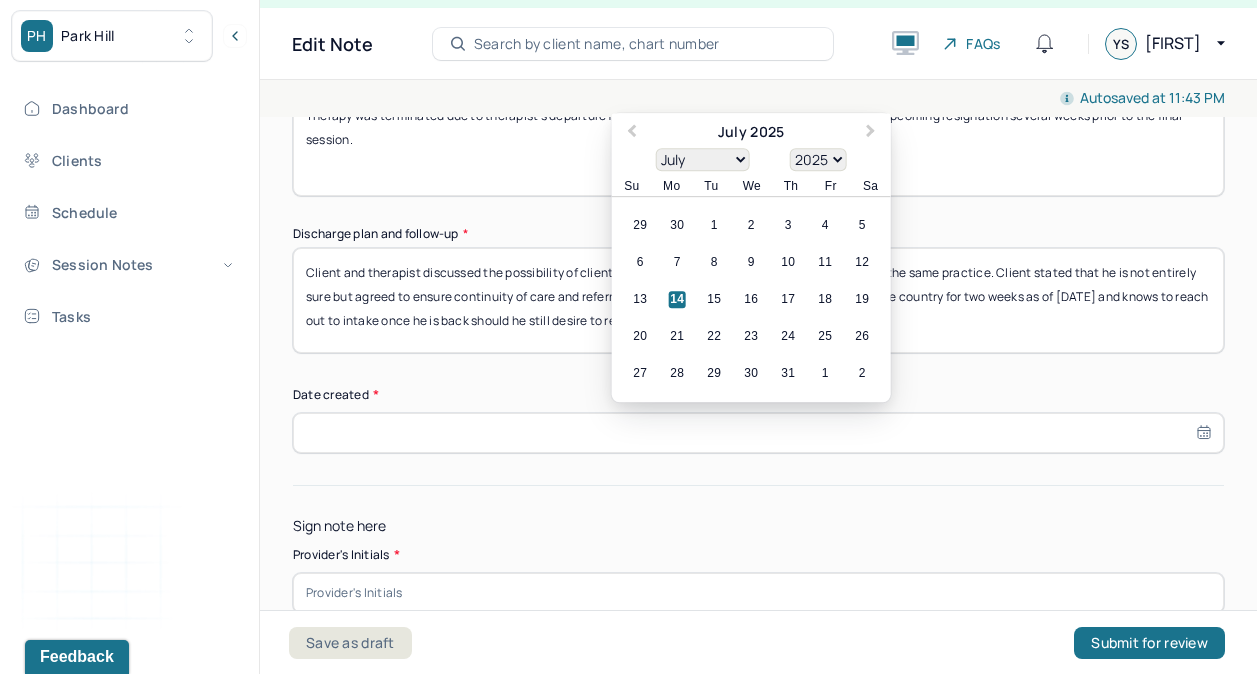click at bounding box center [758, 433] 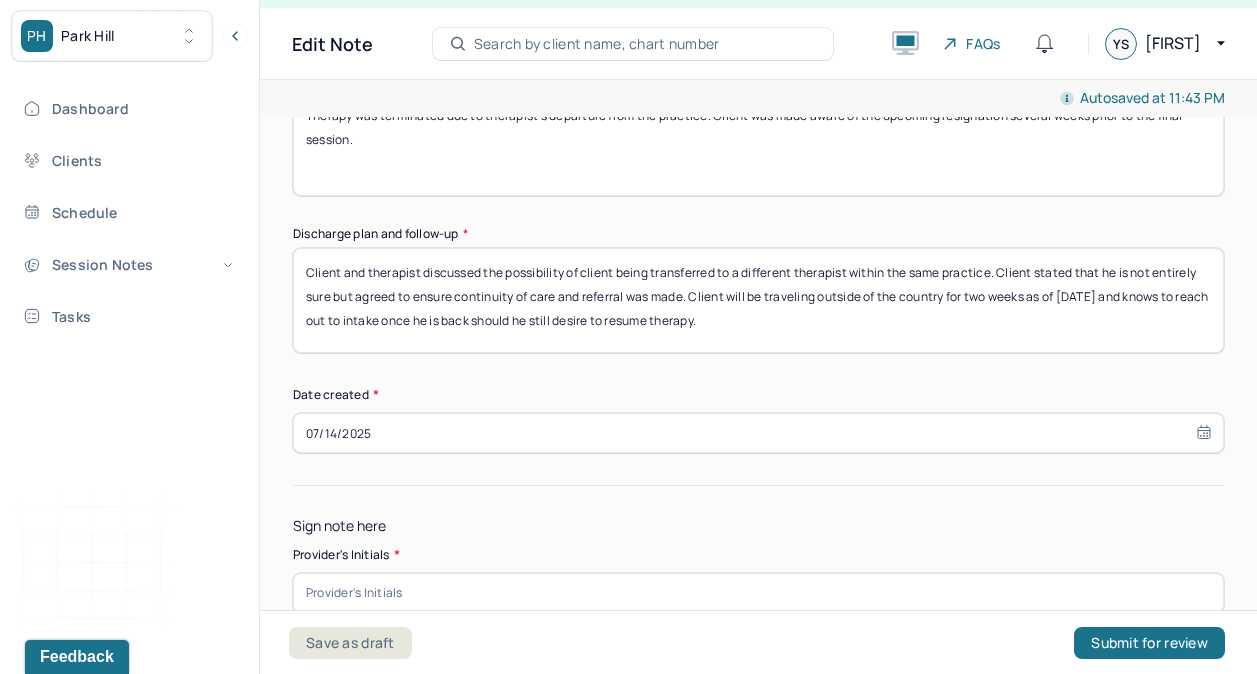 click at bounding box center (758, 593) 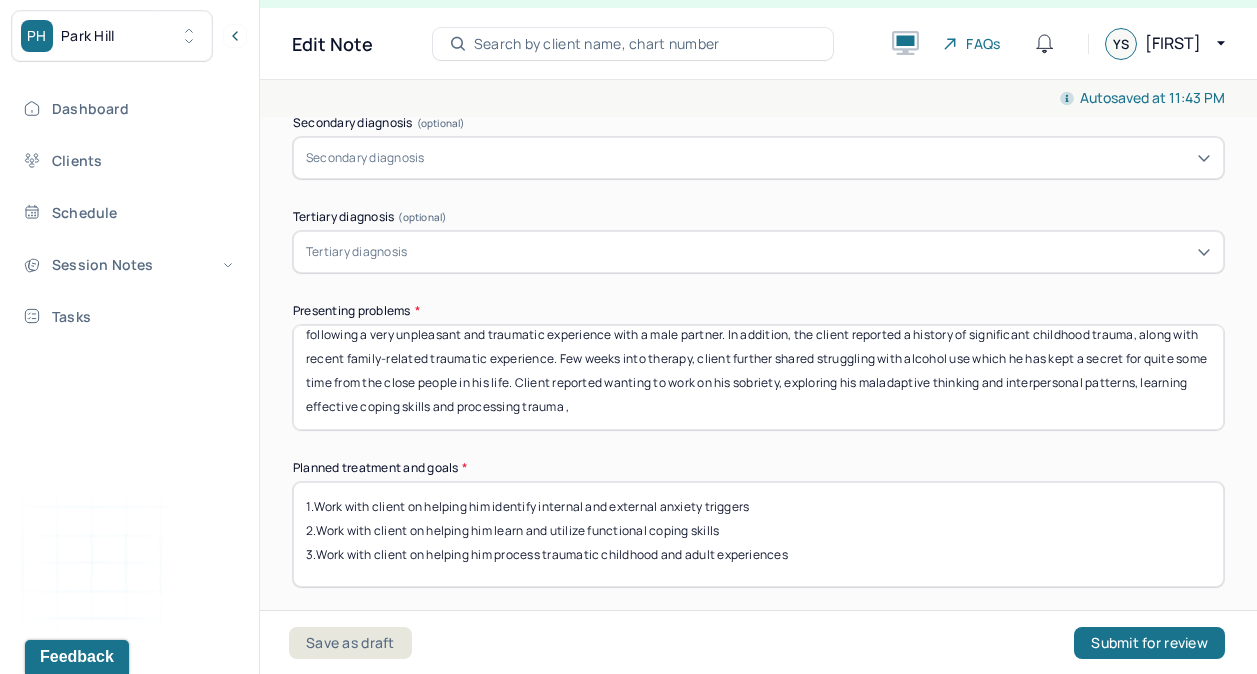scroll, scrollTop: 620, scrollLeft: 0, axis: vertical 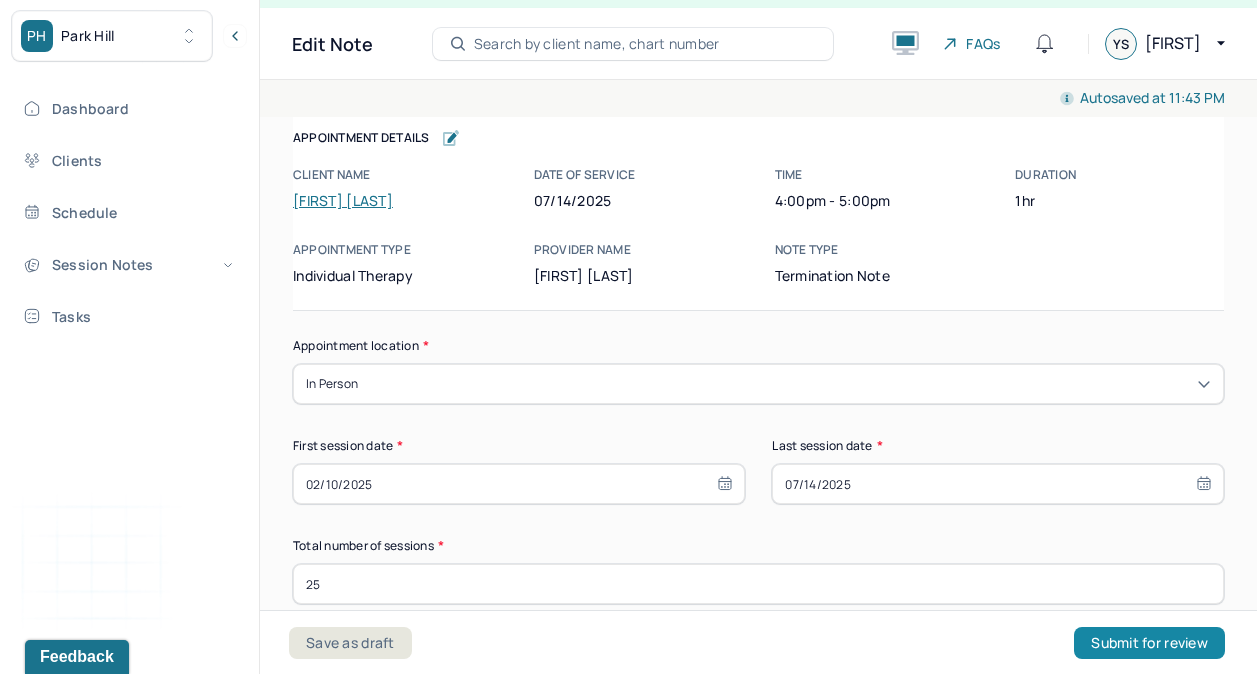 type on "YS" 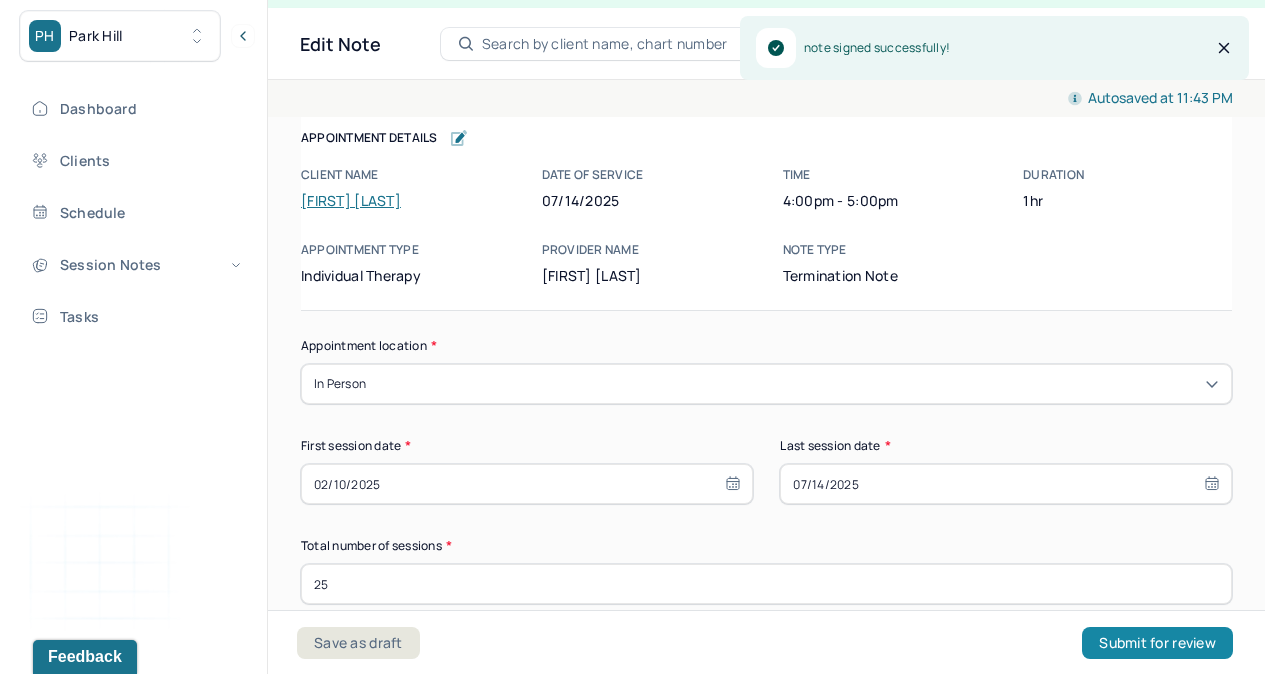 scroll, scrollTop: 0, scrollLeft: 0, axis: both 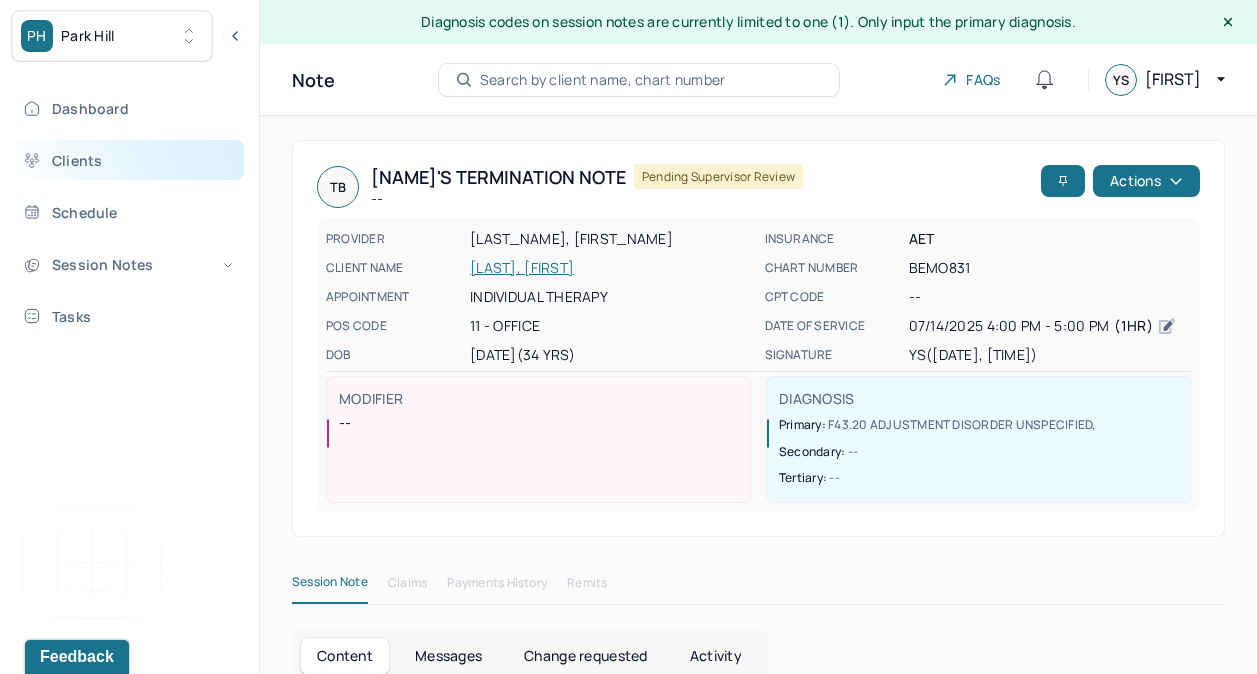 click on "Clients" at bounding box center (128, 160) 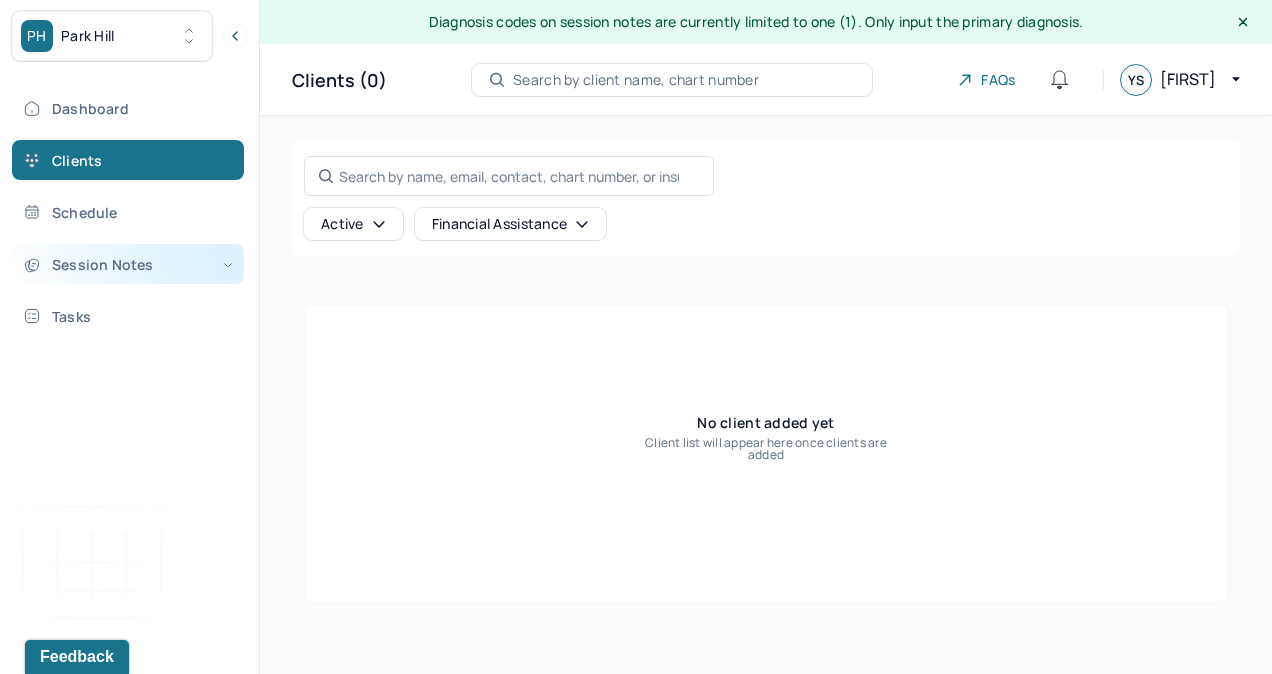 click on "Session Notes" at bounding box center (128, 264) 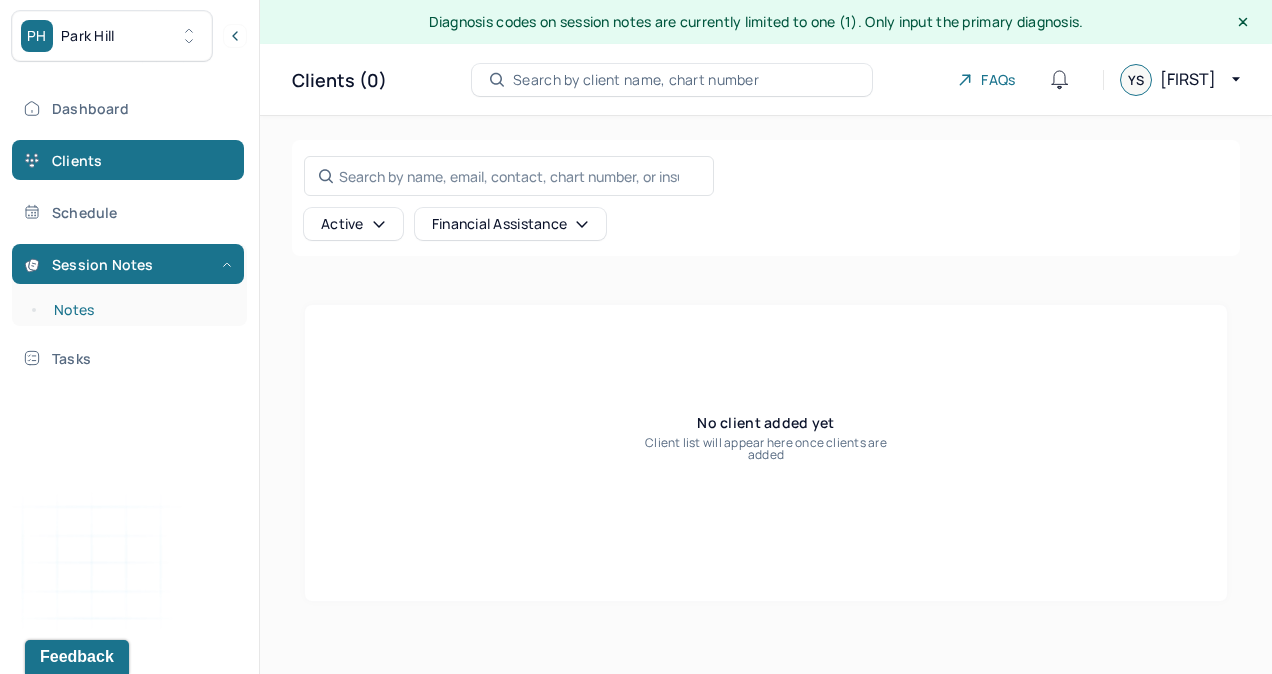 click on "Notes" at bounding box center [139, 310] 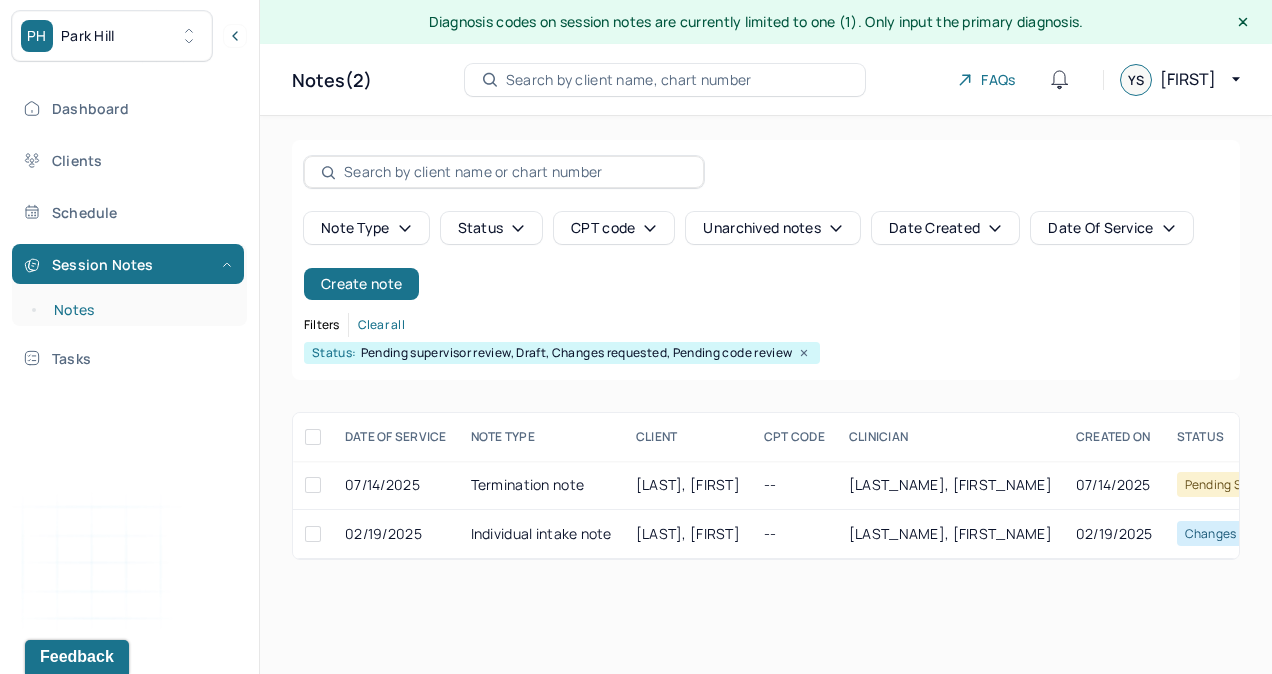 click on "Notes" at bounding box center [139, 310] 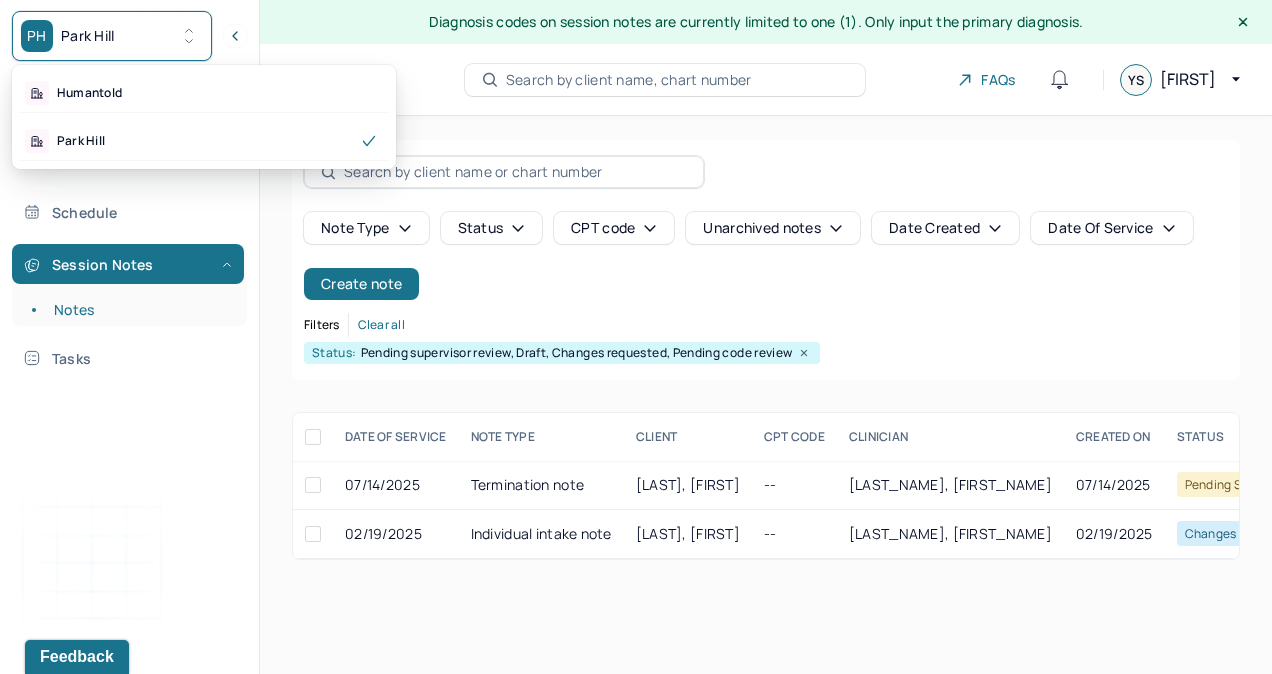 click 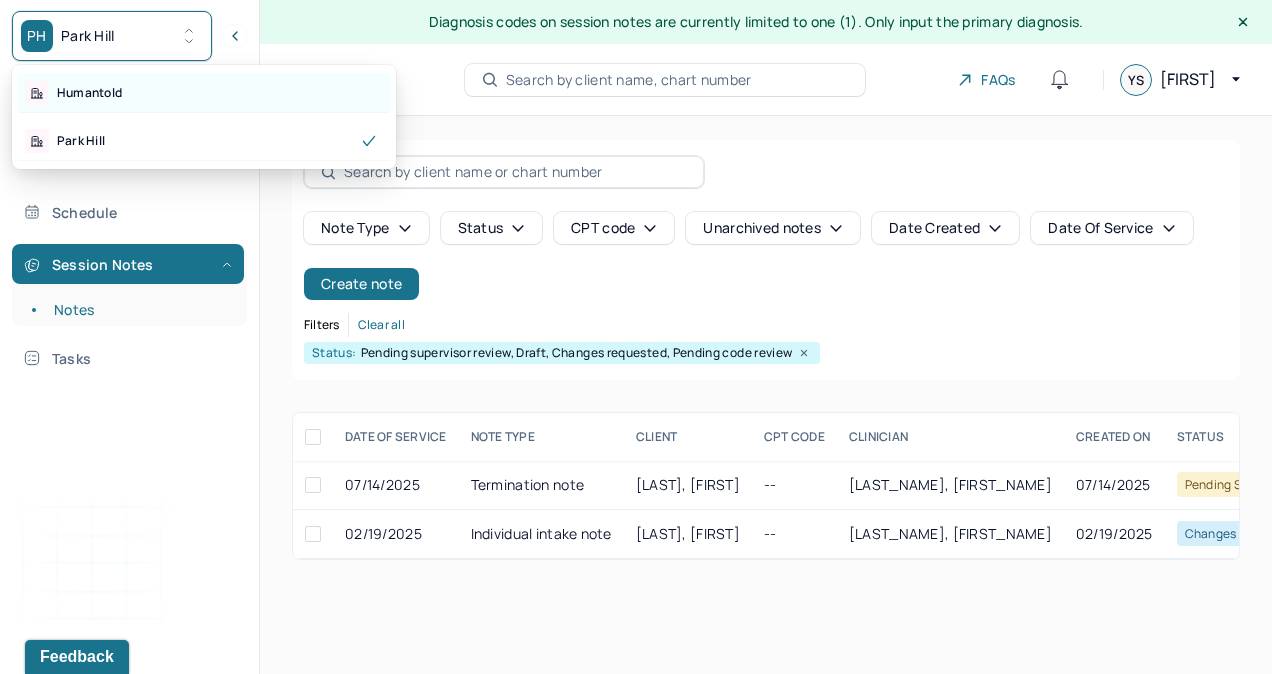 click on "Humantold" at bounding box center (89, 93) 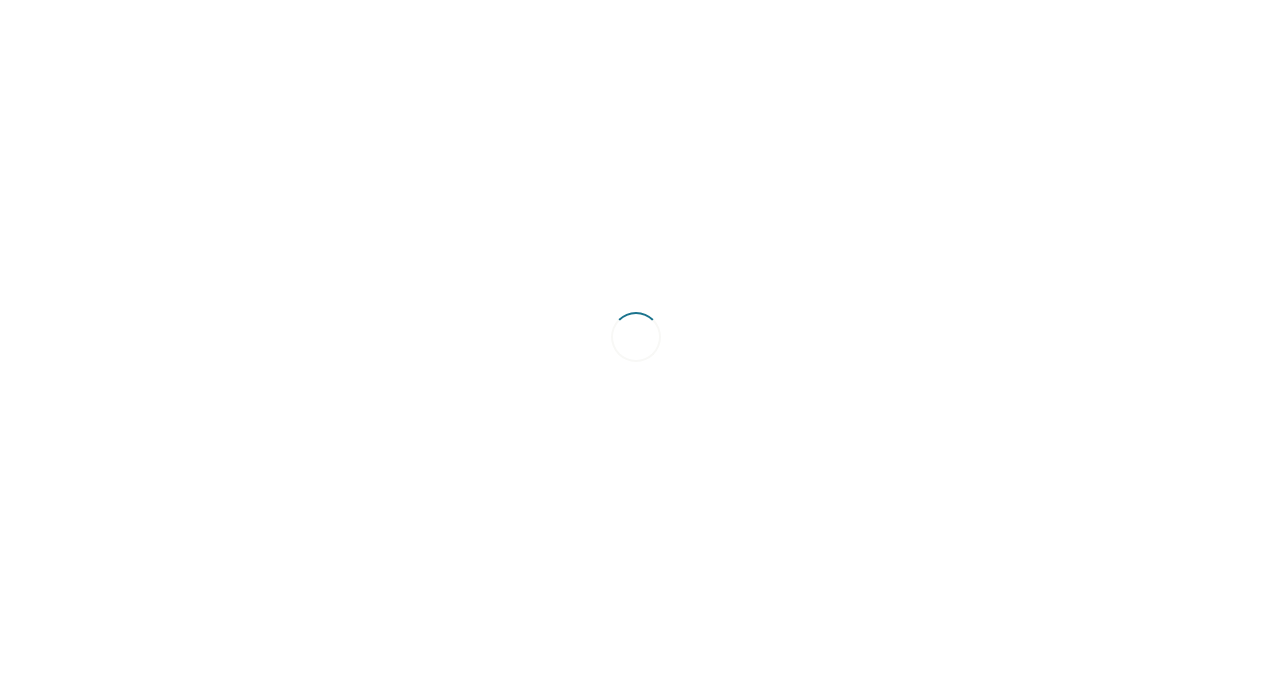 scroll, scrollTop: 0, scrollLeft: 0, axis: both 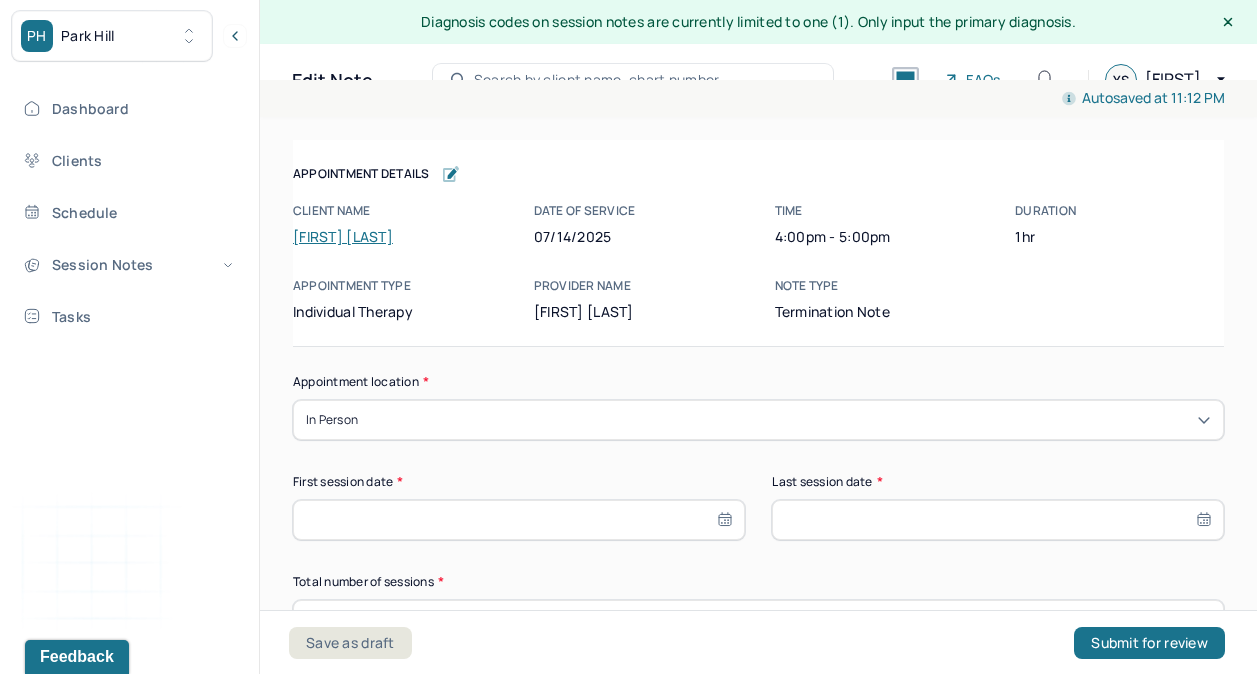 click on "[FIRST] [LAST]" at bounding box center [343, 236] 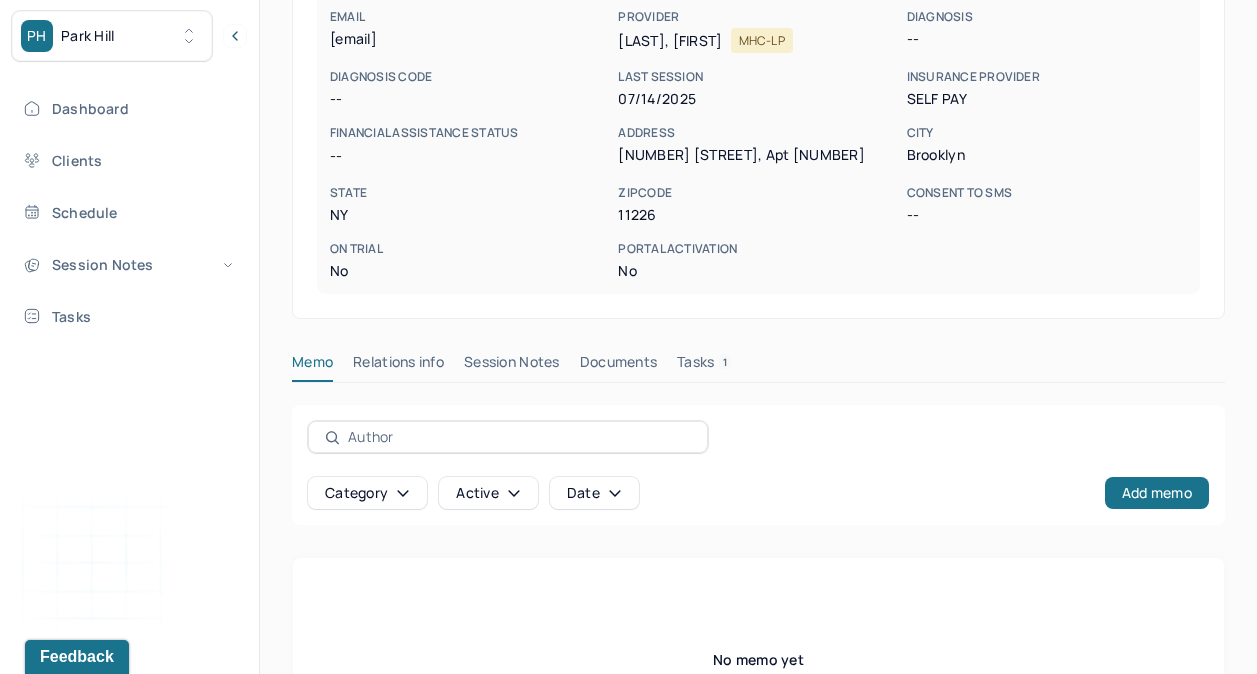 scroll, scrollTop: 367, scrollLeft: 0, axis: vertical 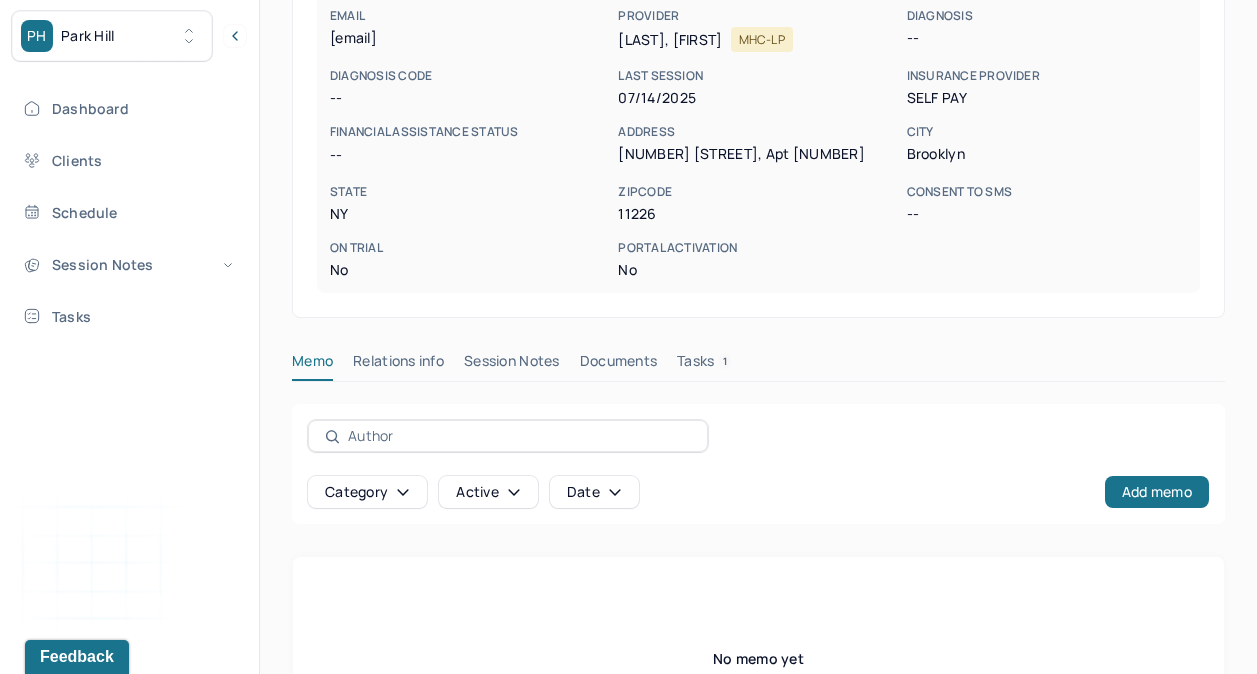 click on "Session Notes" at bounding box center (512, 365) 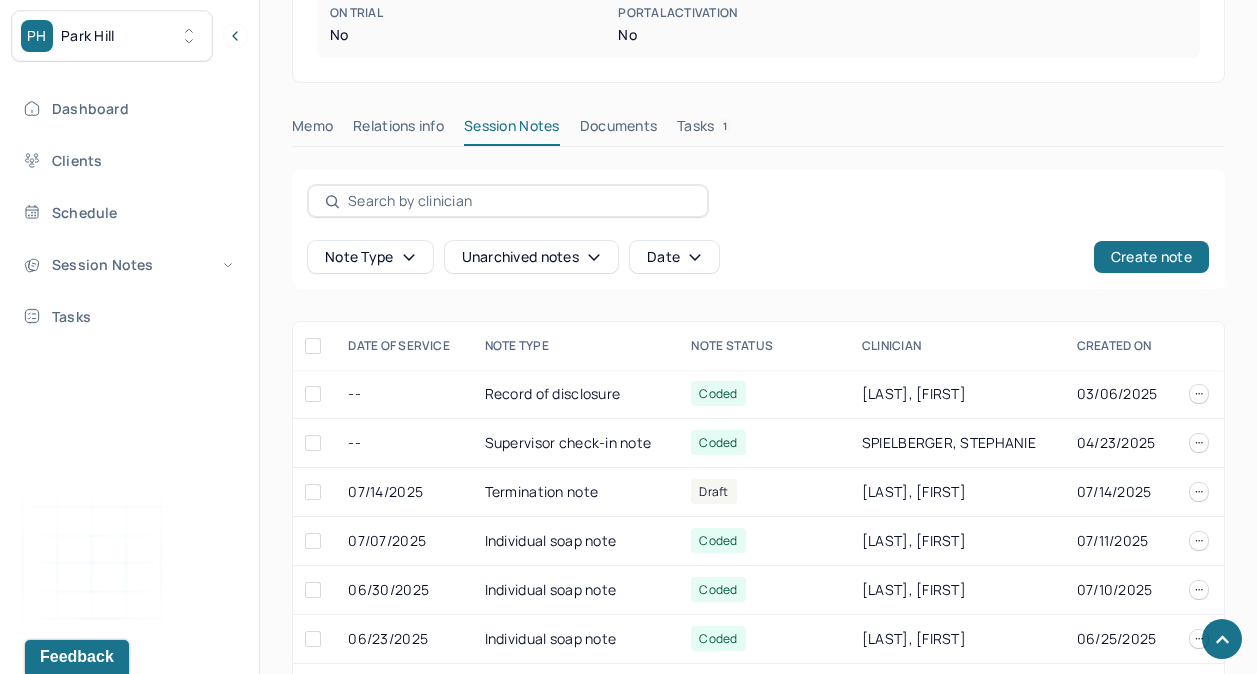 scroll, scrollTop: 603, scrollLeft: 0, axis: vertical 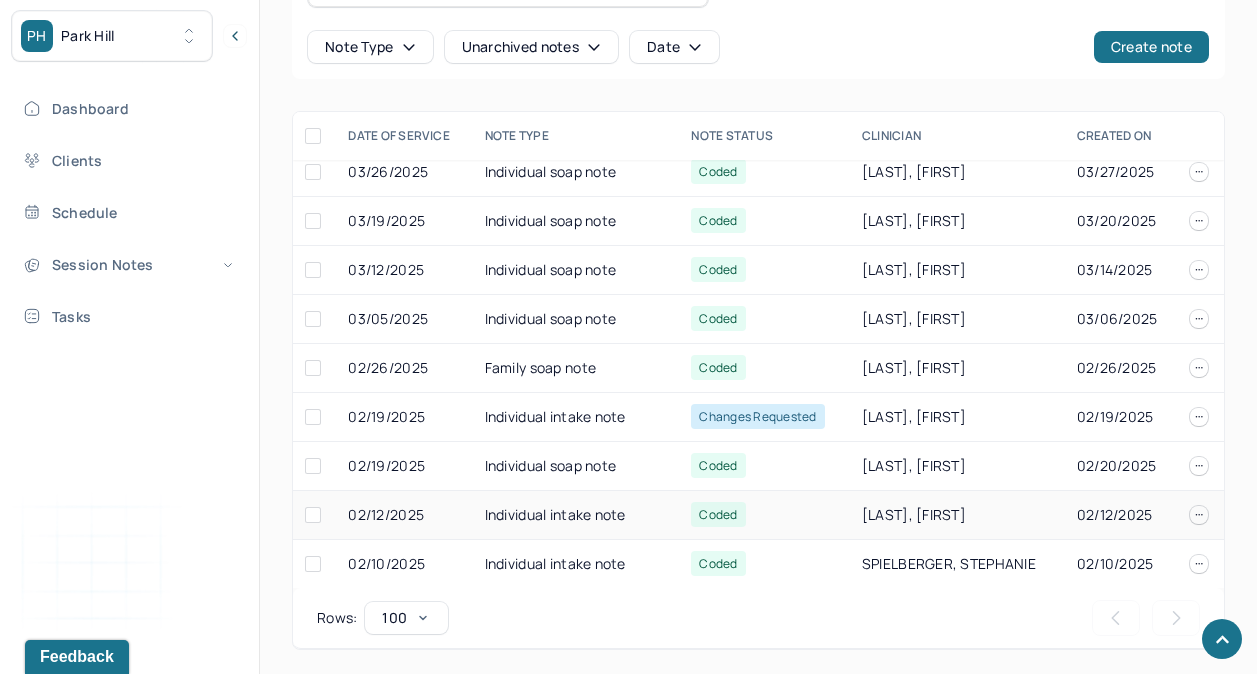 click on "Individual intake note" at bounding box center (576, 515) 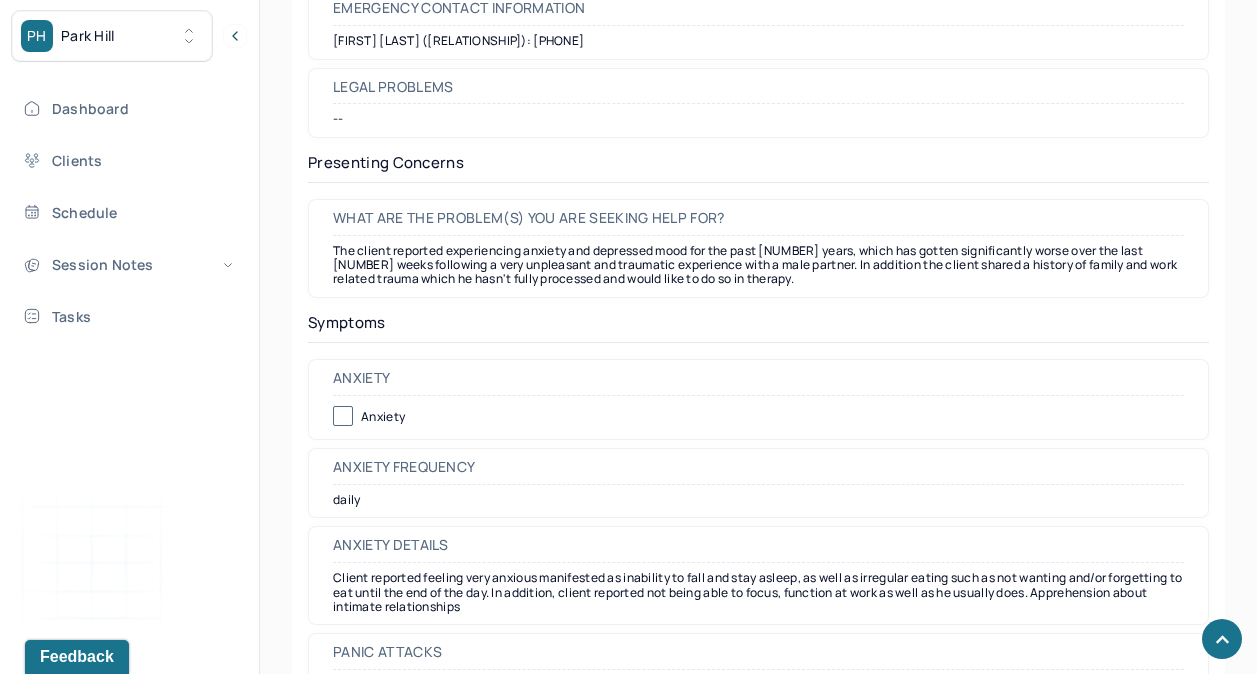 scroll, scrollTop: 2723, scrollLeft: 0, axis: vertical 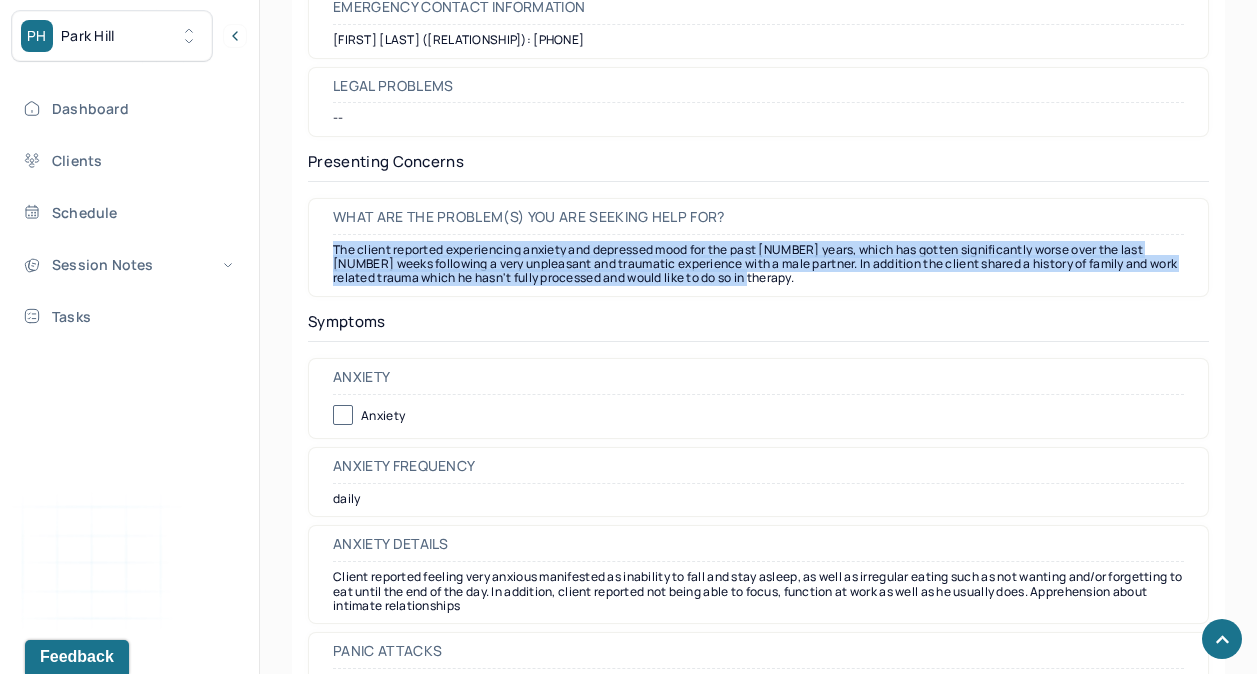 drag, startPoint x: 335, startPoint y: 247, endPoint x: 773, endPoint y: 304, distance: 441.69333 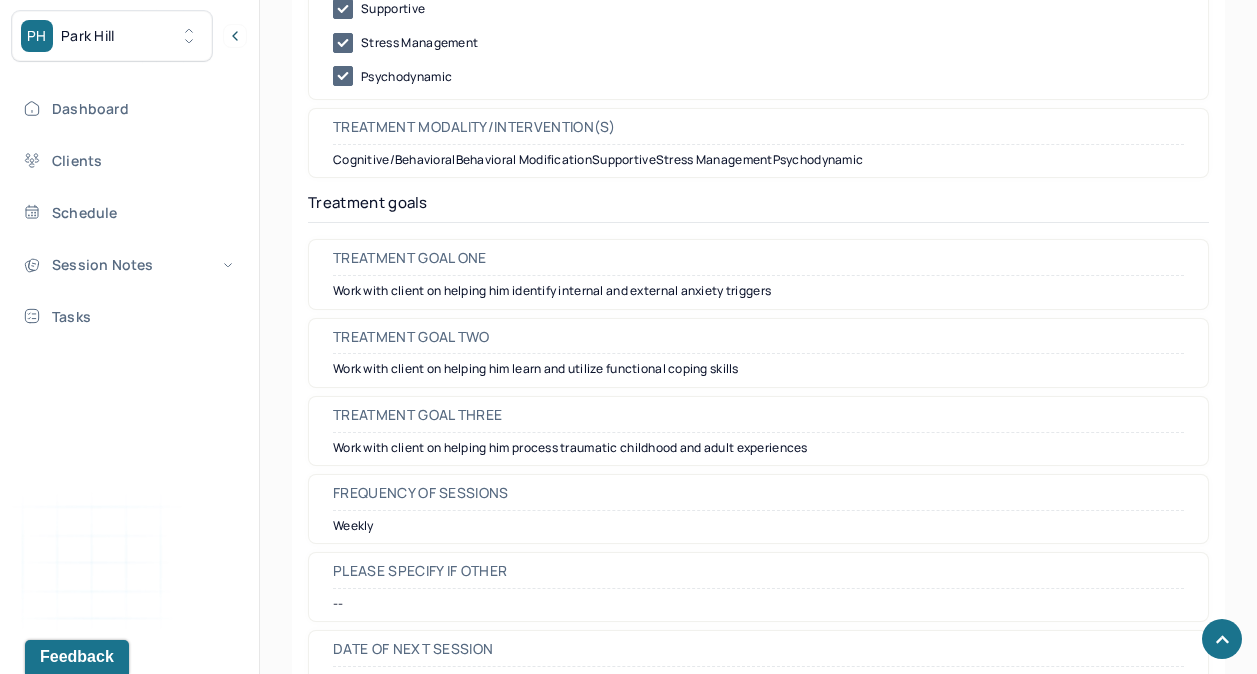 scroll, scrollTop: 9382, scrollLeft: 0, axis: vertical 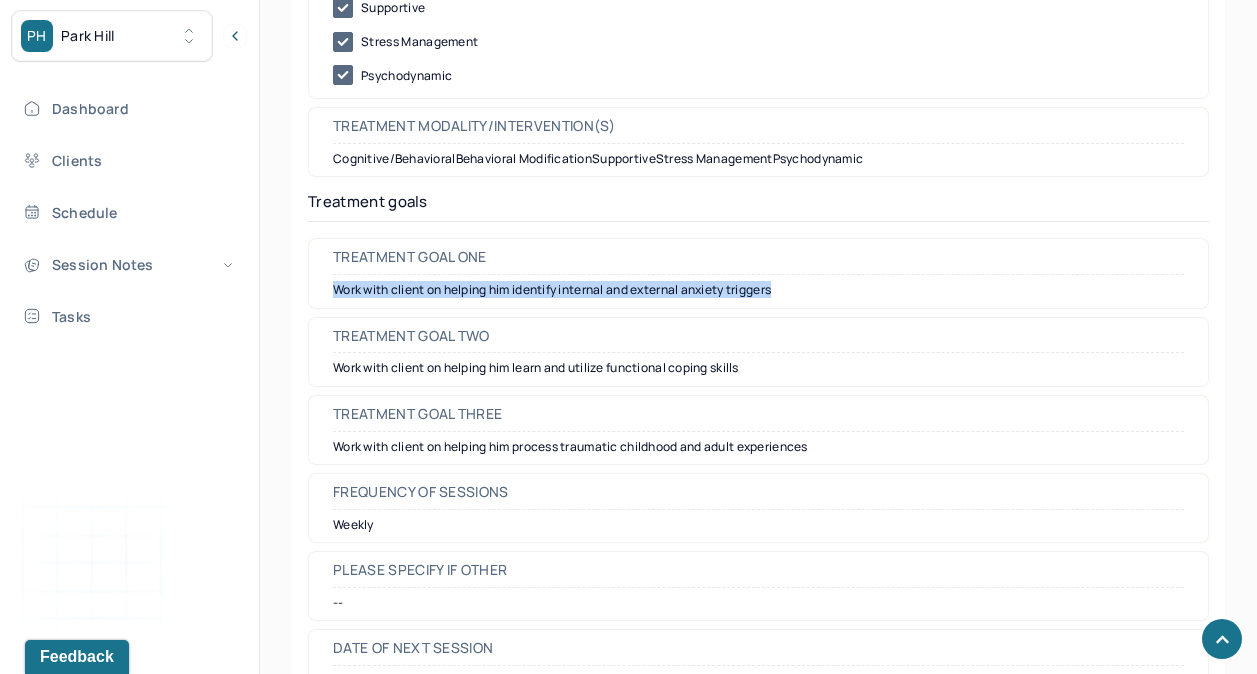 drag, startPoint x: 336, startPoint y: 306, endPoint x: 807, endPoint y: 301, distance: 471.02655 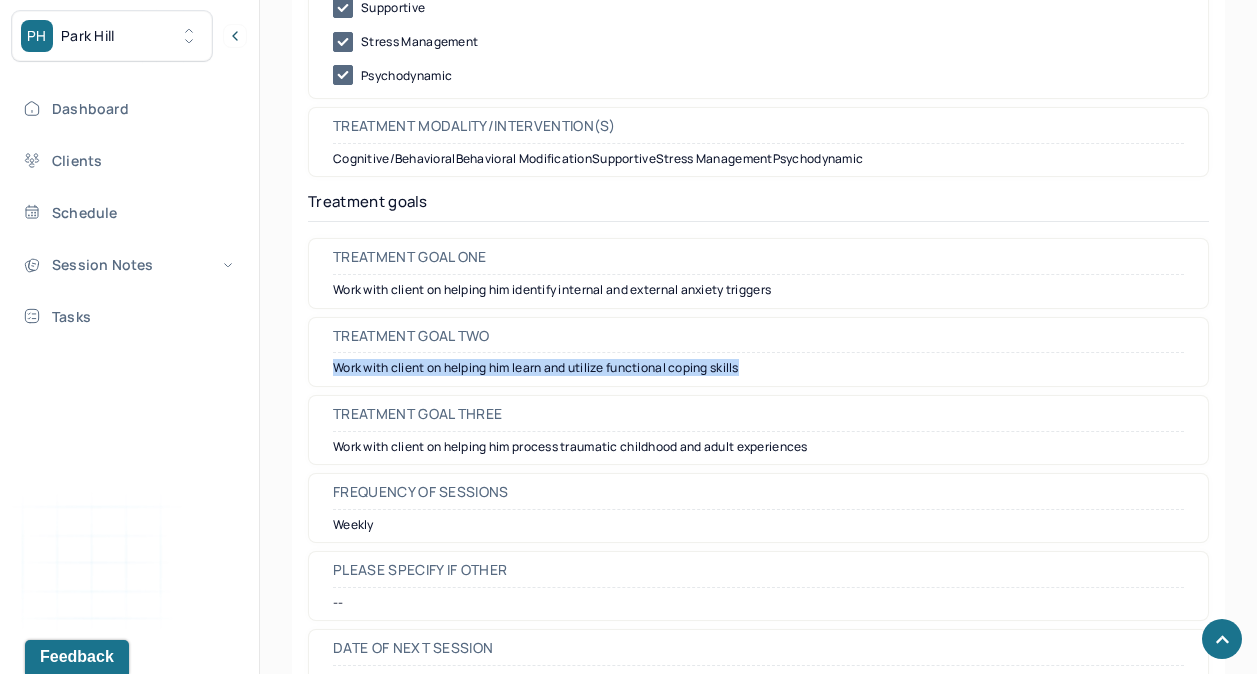 drag, startPoint x: 333, startPoint y: 383, endPoint x: 773, endPoint y: 385, distance: 440.00455 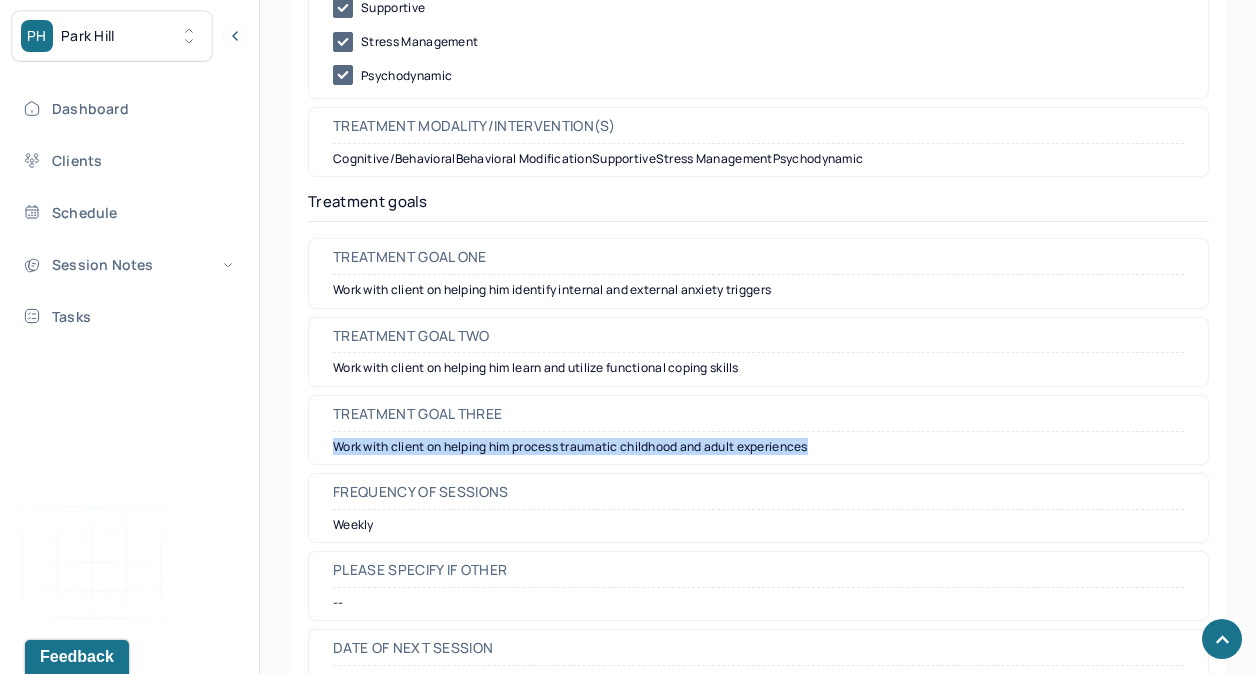drag, startPoint x: 335, startPoint y: 460, endPoint x: 835, endPoint y: 460, distance: 500 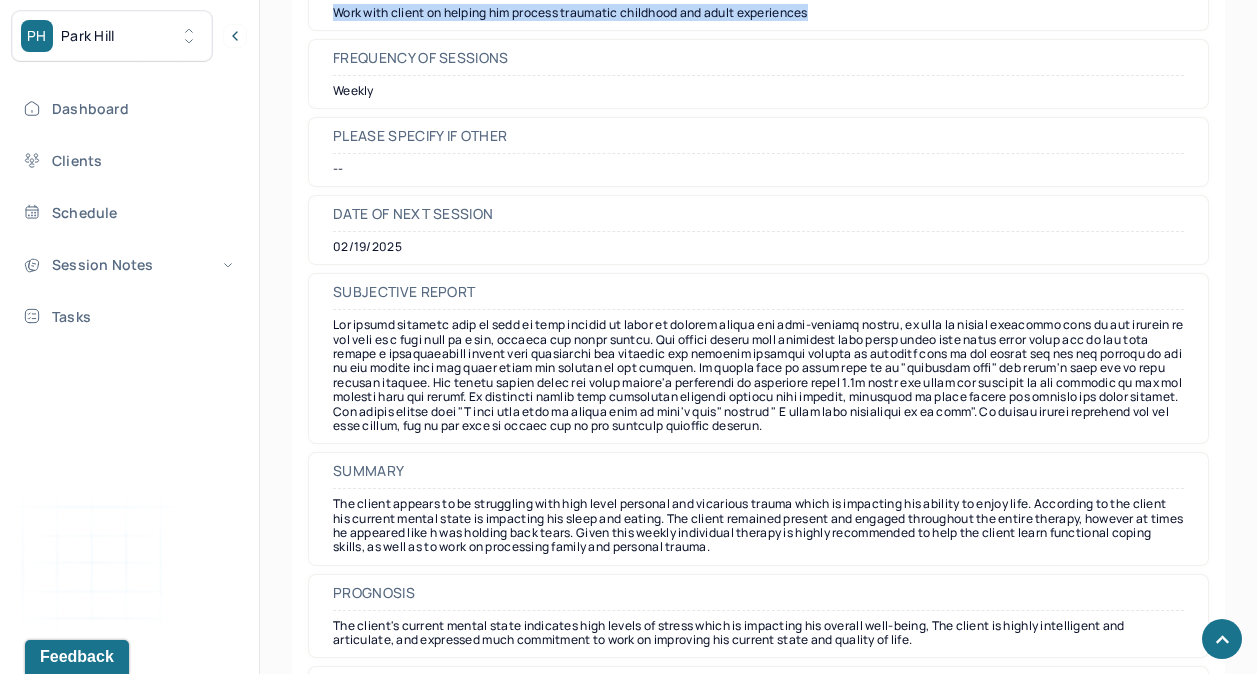 scroll, scrollTop: 10013, scrollLeft: 0, axis: vertical 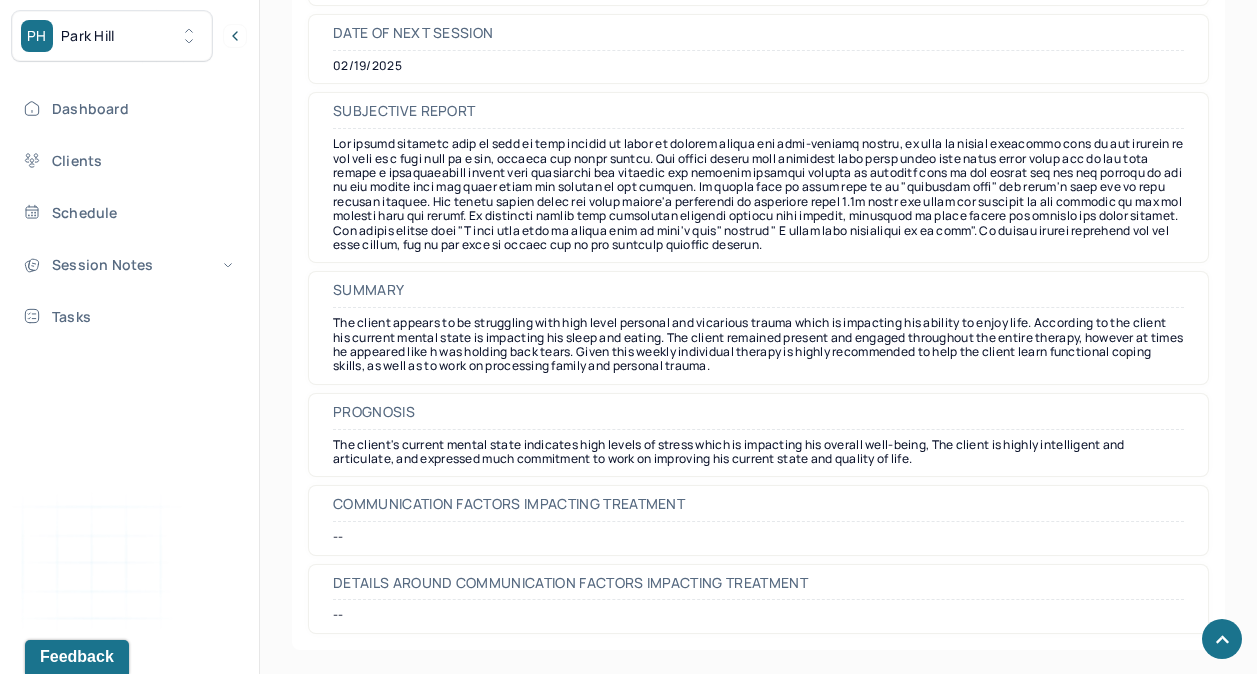 click on "The client's current mental state indicates high levels of stress which is impacting his overall well-being, The client is highly intelligent and articulate, and expressed much commitment to work on improving his current state and quality of life." at bounding box center [758, 452] 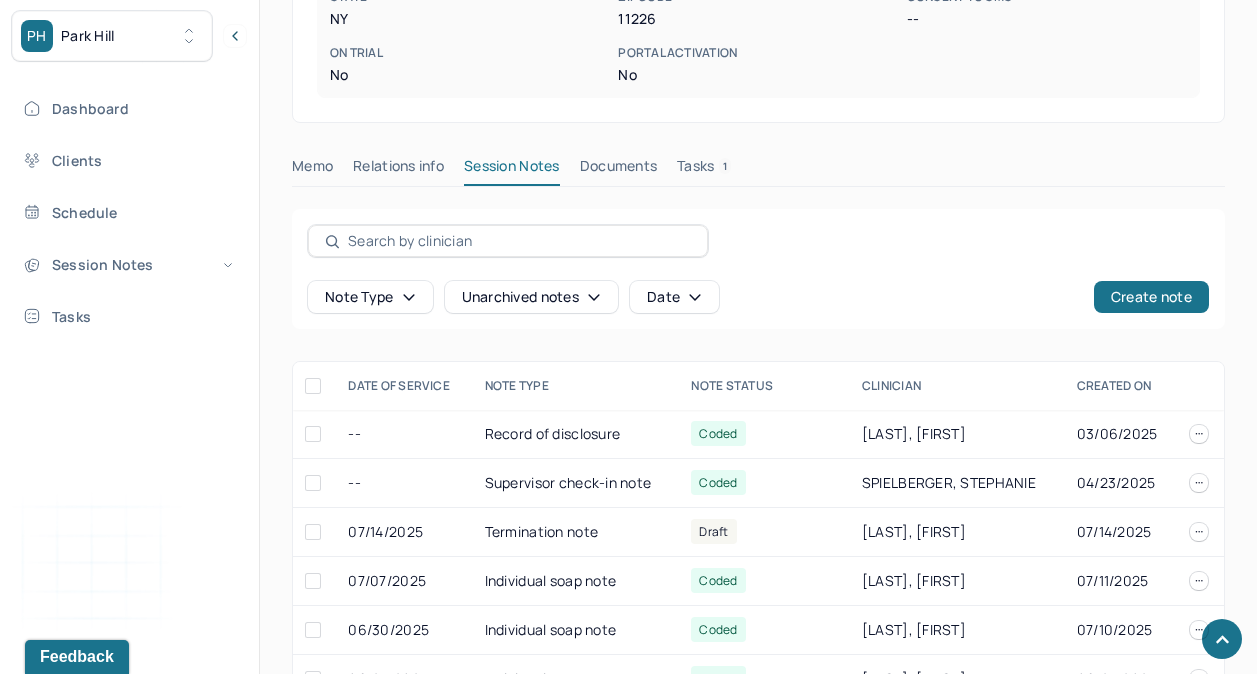 scroll, scrollTop: 812, scrollLeft: 0, axis: vertical 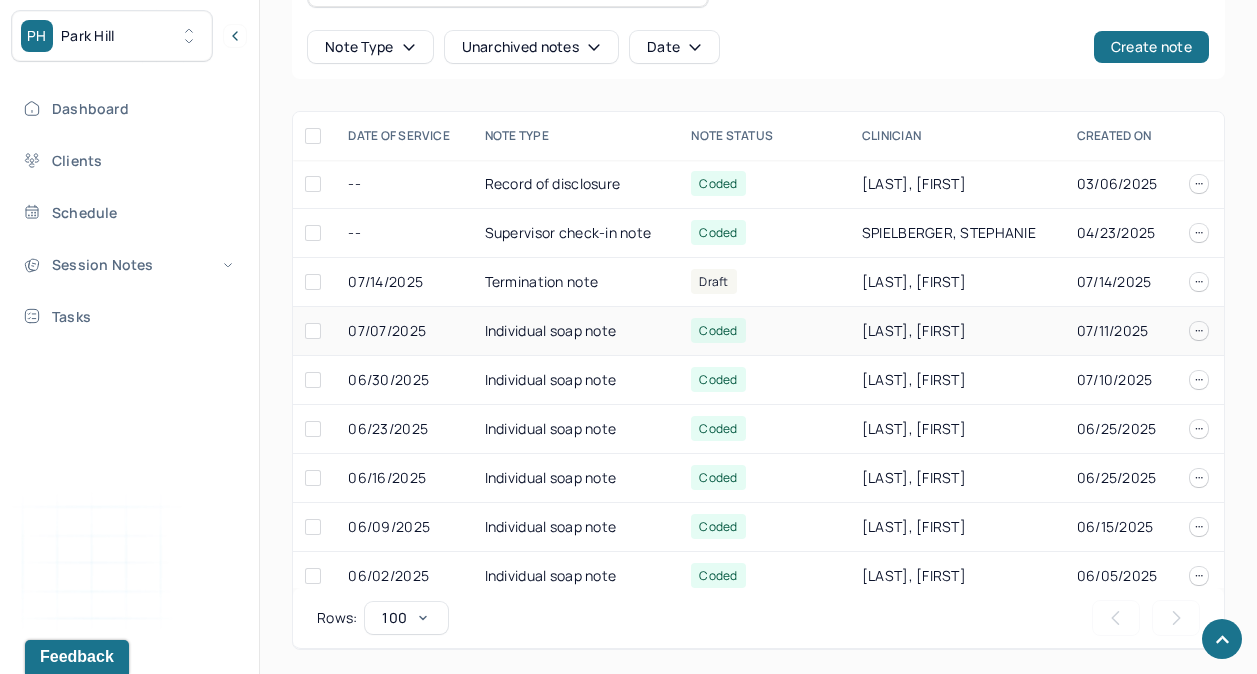 click on "Individual soap note" at bounding box center [576, 331] 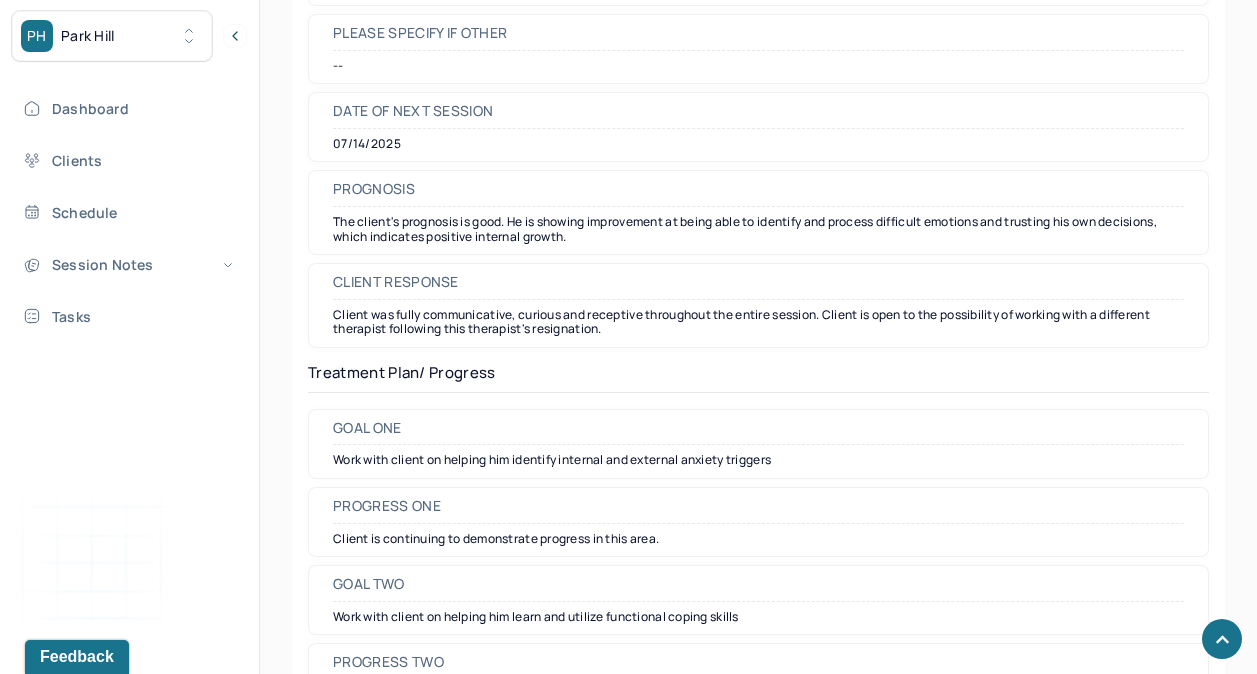scroll, scrollTop: 2937, scrollLeft: 0, axis: vertical 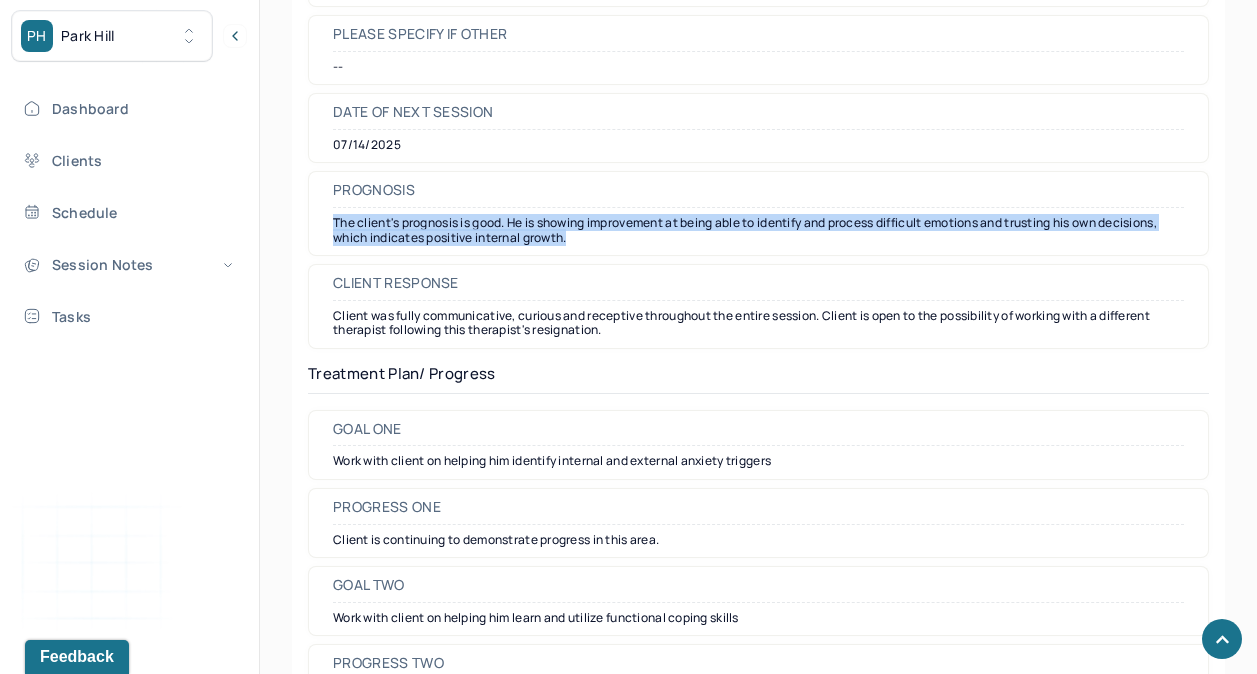 drag, startPoint x: 334, startPoint y: 222, endPoint x: 604, endPoint y: 244, distance: 270.8948 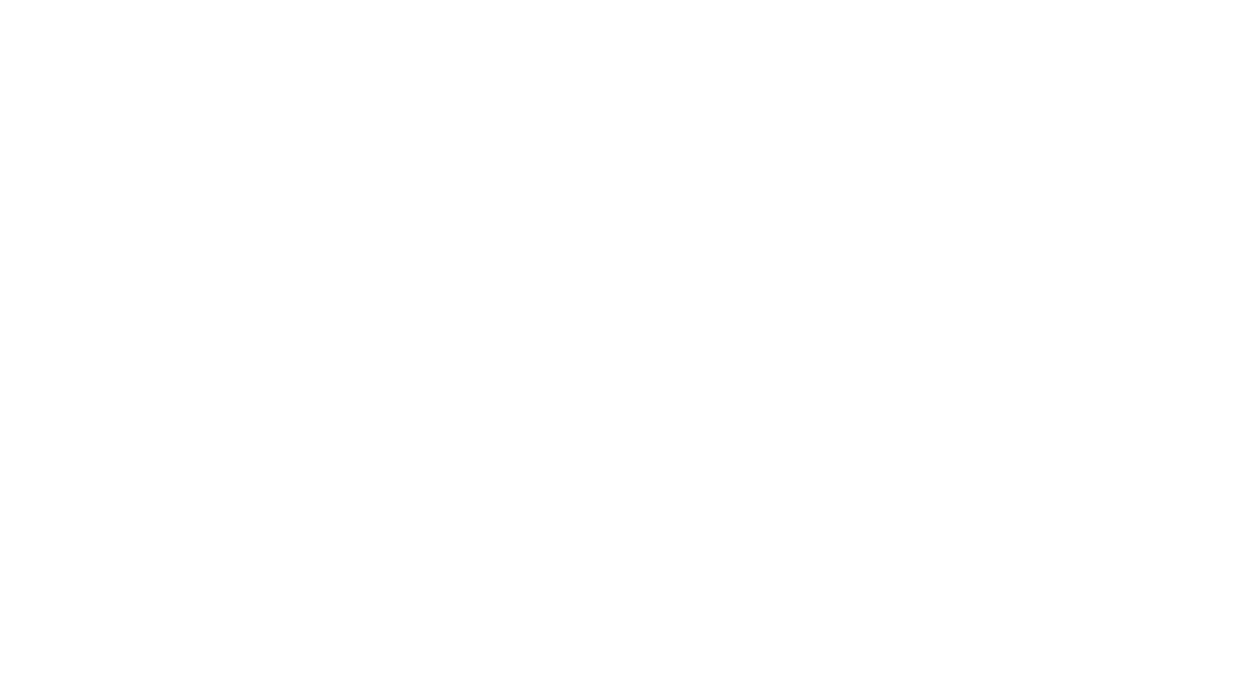 scroll, scrollTop: 0, scrollLeft: 0, axis: both 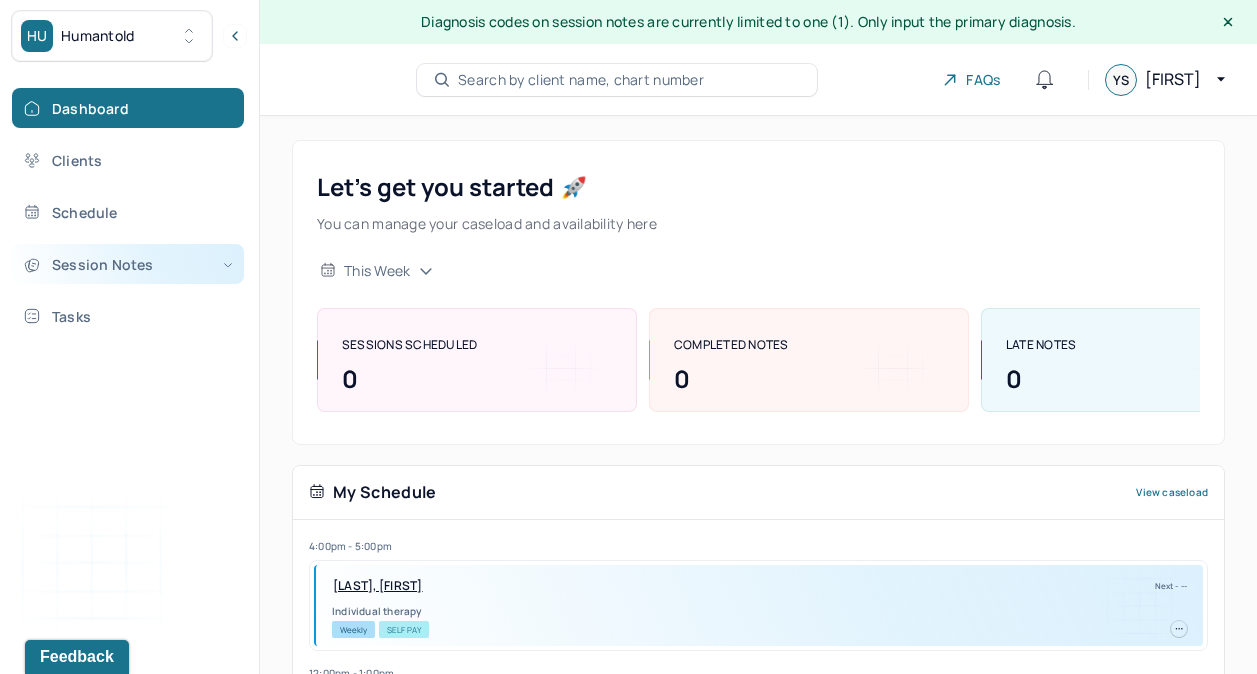 click on "Session Notes" at bounding box center (128, 264) 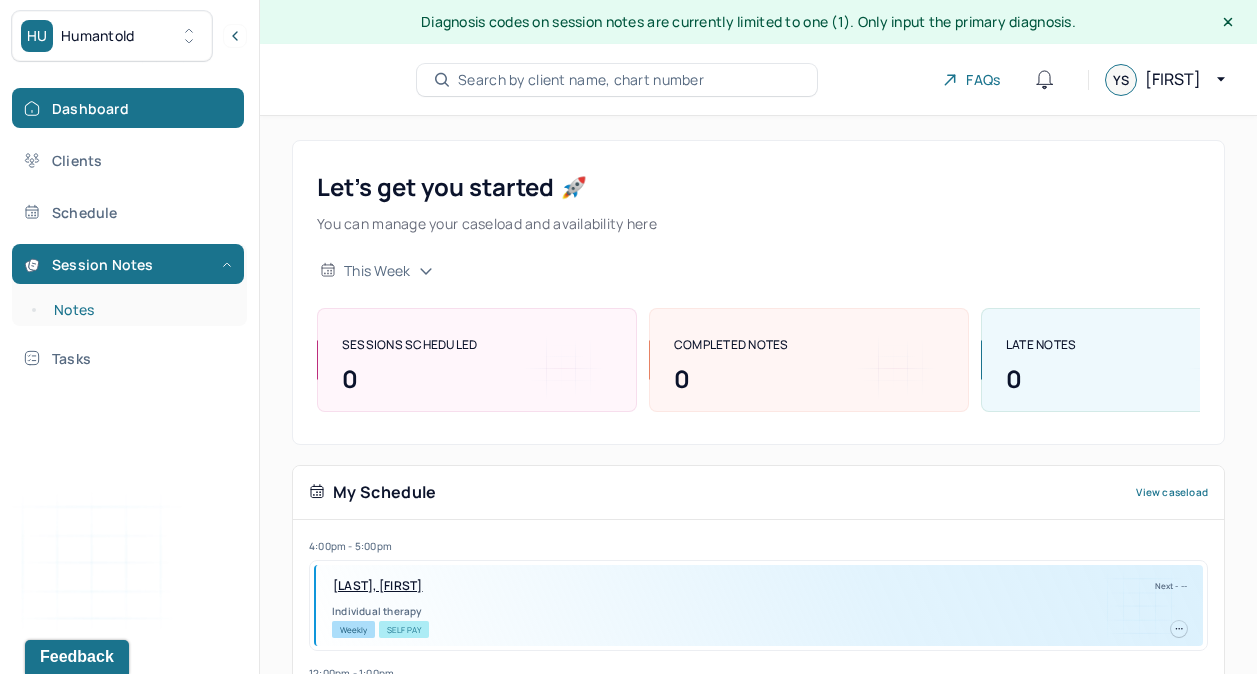 click on "Notes" at bounding box center [139, 310] 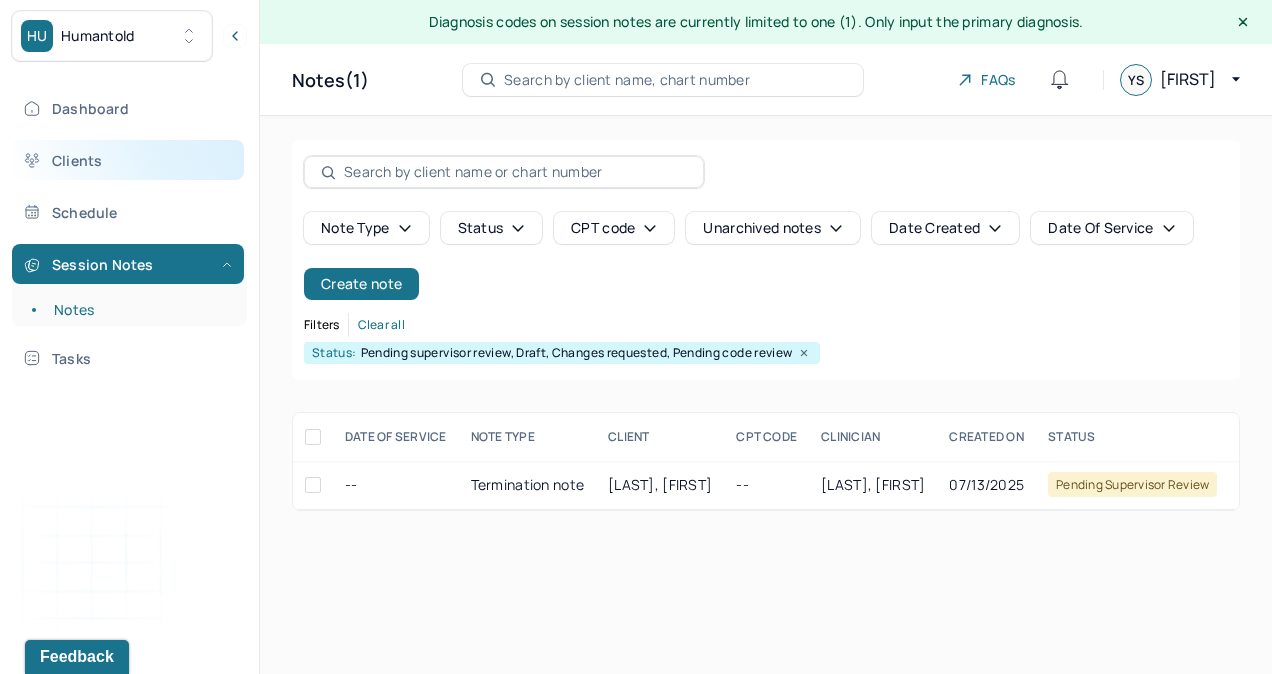click on "Clients" at bounding box center [128, 160] 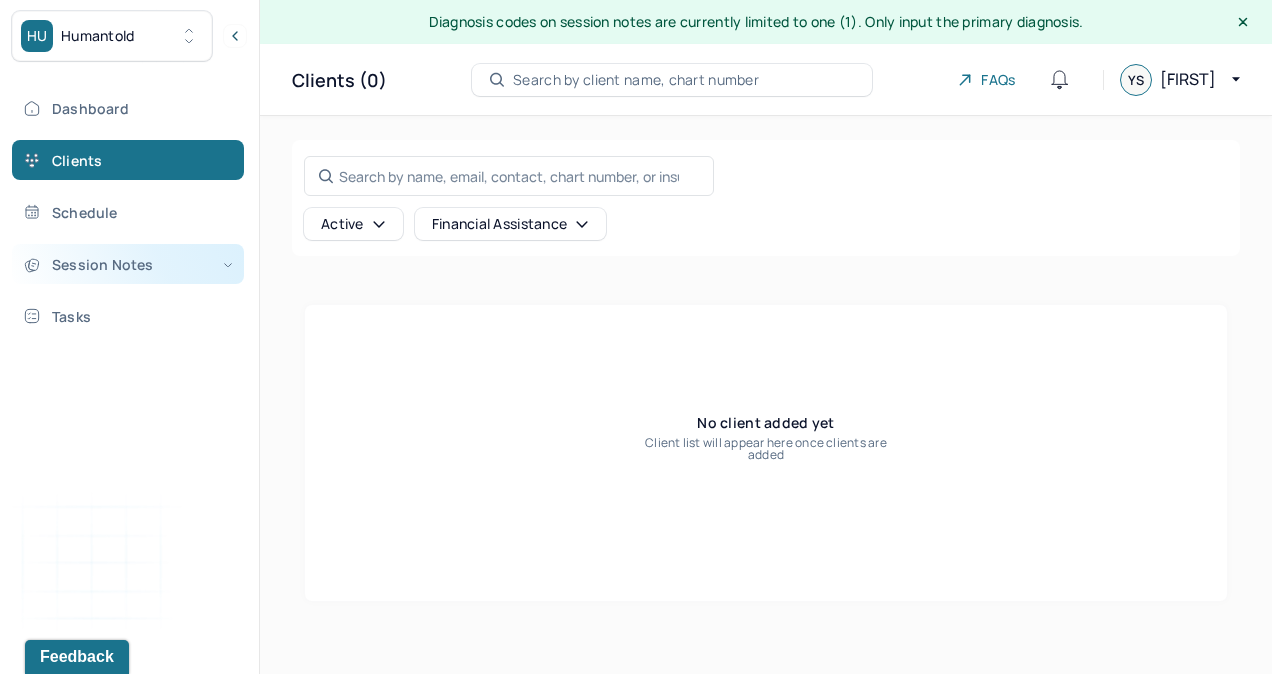 click on "Session Notes" at bounding box center [128, 264] 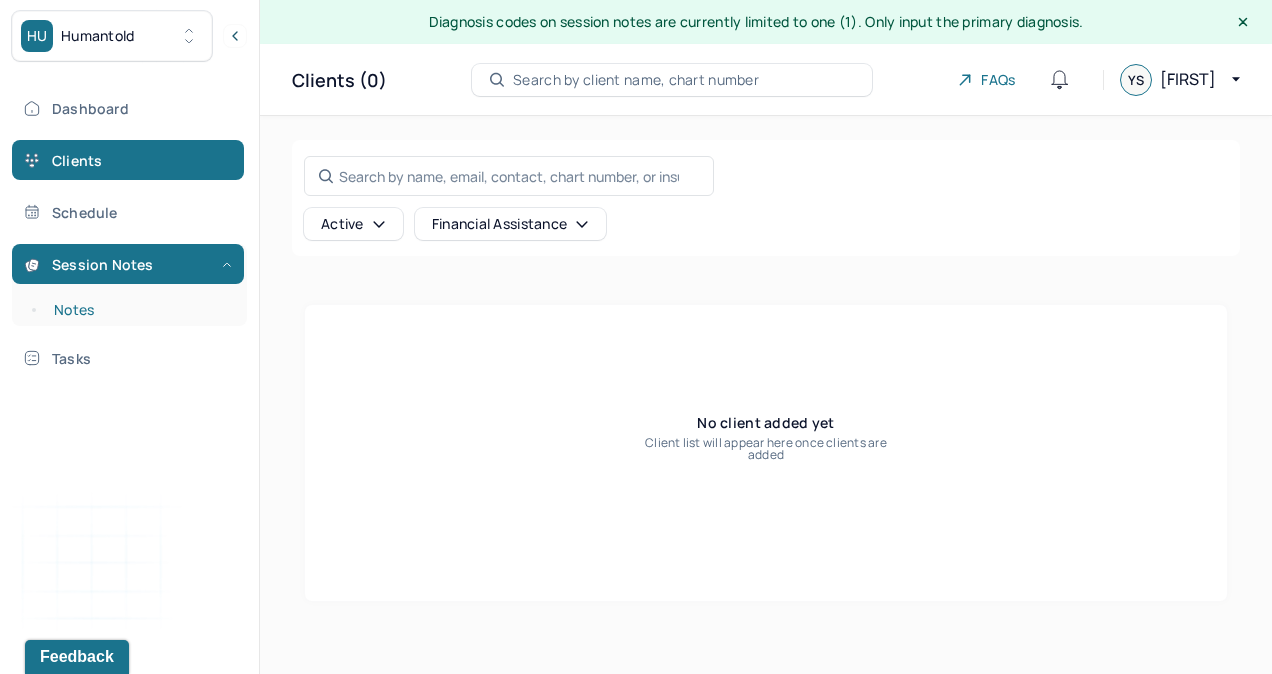 click on "Notes" at bounding box center (139, 310) 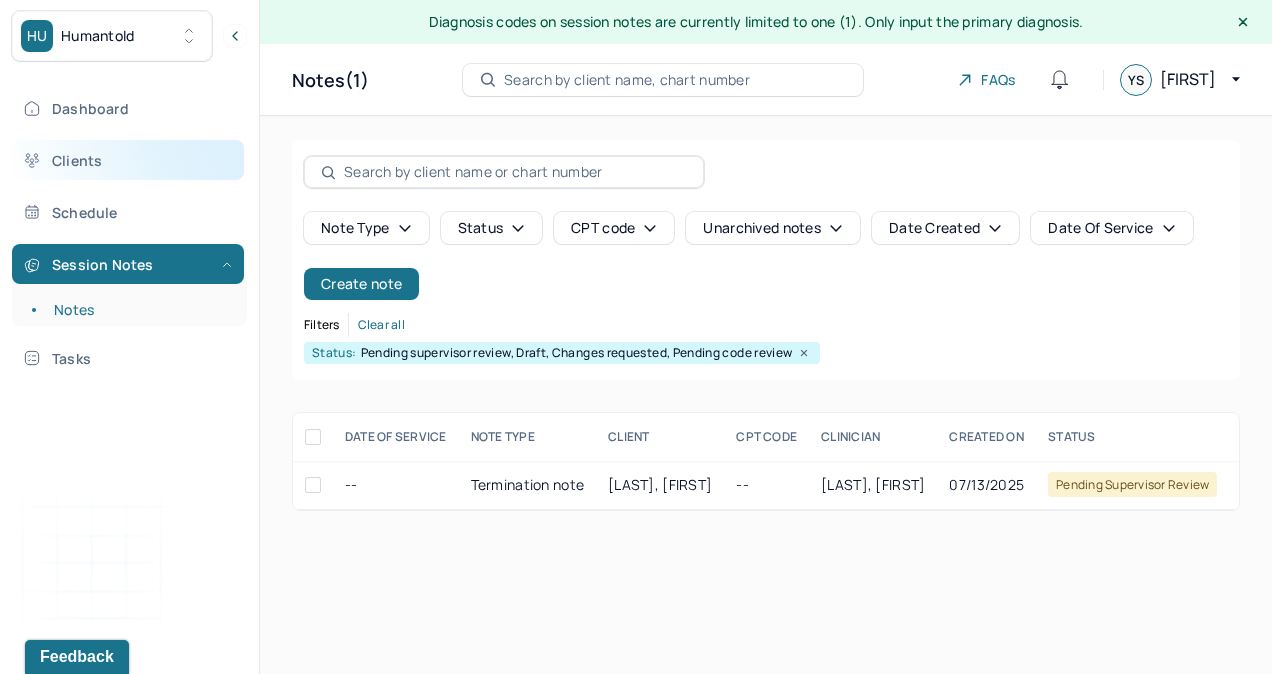 click on "Clients" at bounding box center (128, 160) 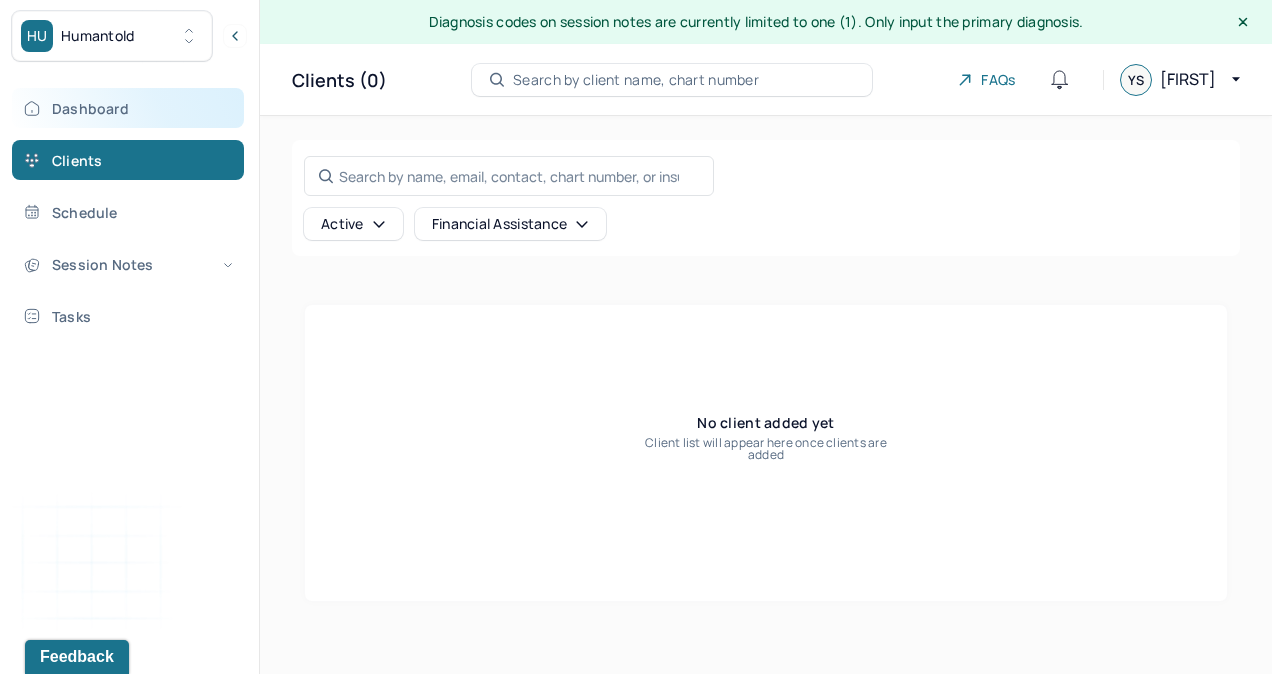 click on "Dashboard" at bounding box center [128, 108] 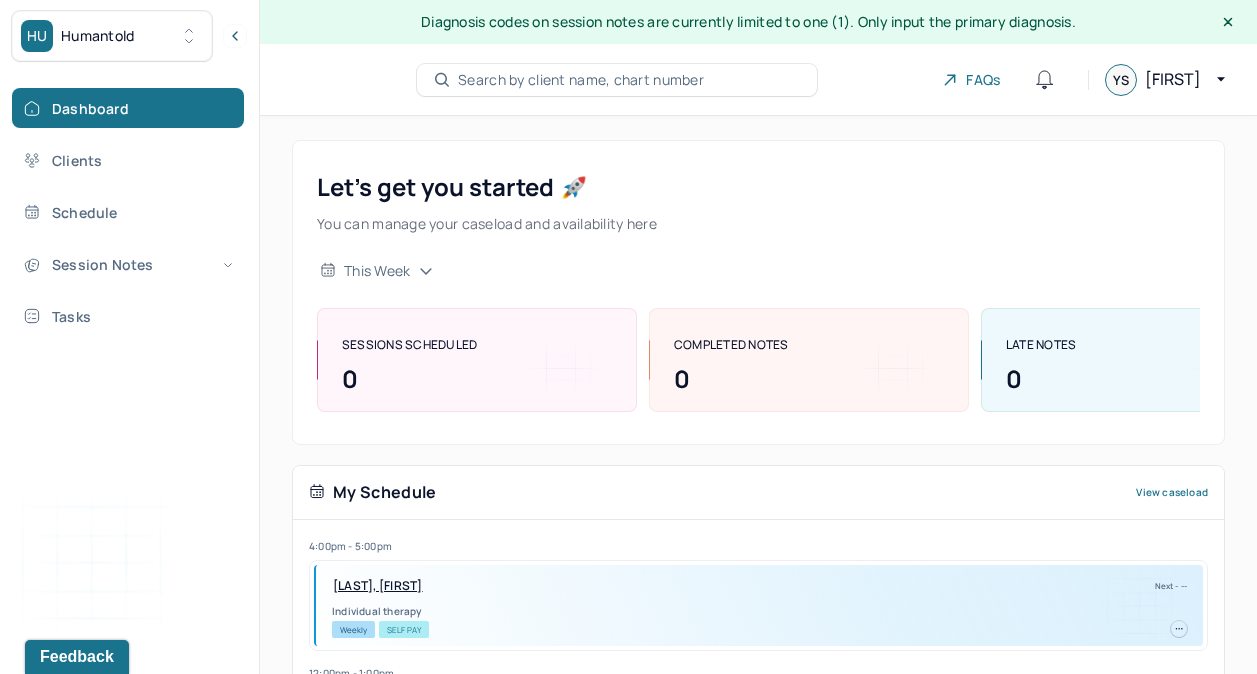 scroll, scrollTop: 386, scrollLeft: 0, axis: vertical 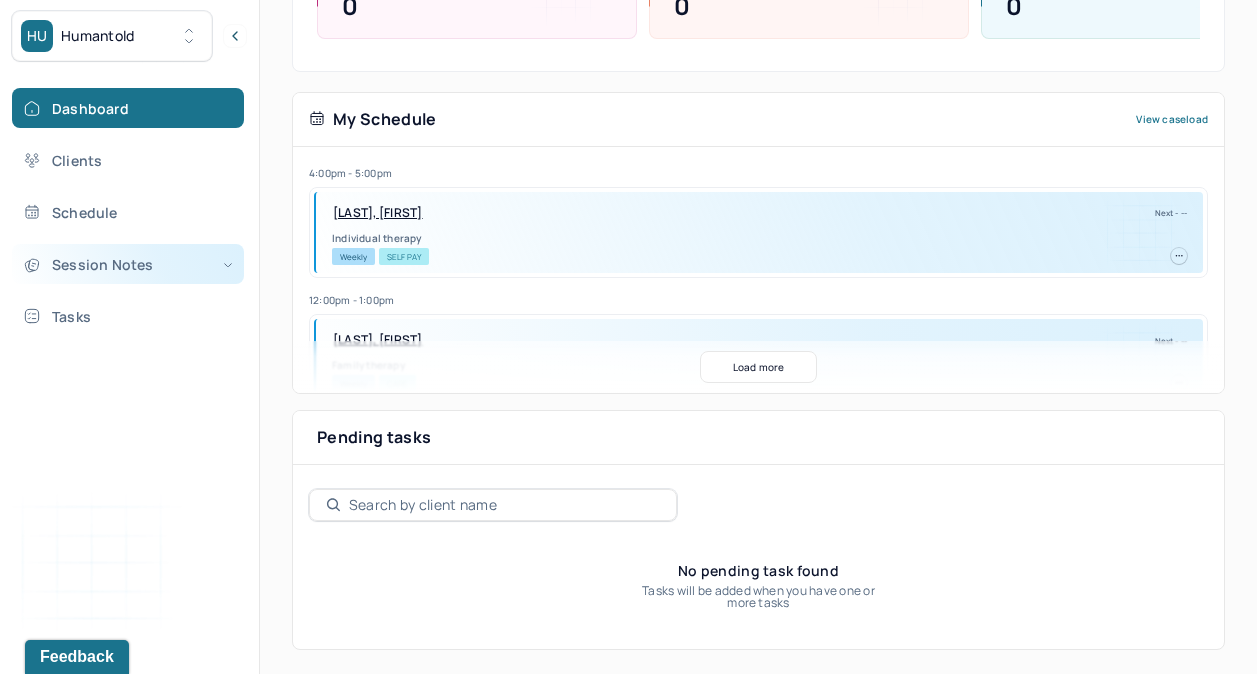 click on "Session Notes" at bounding box center (128, 264) 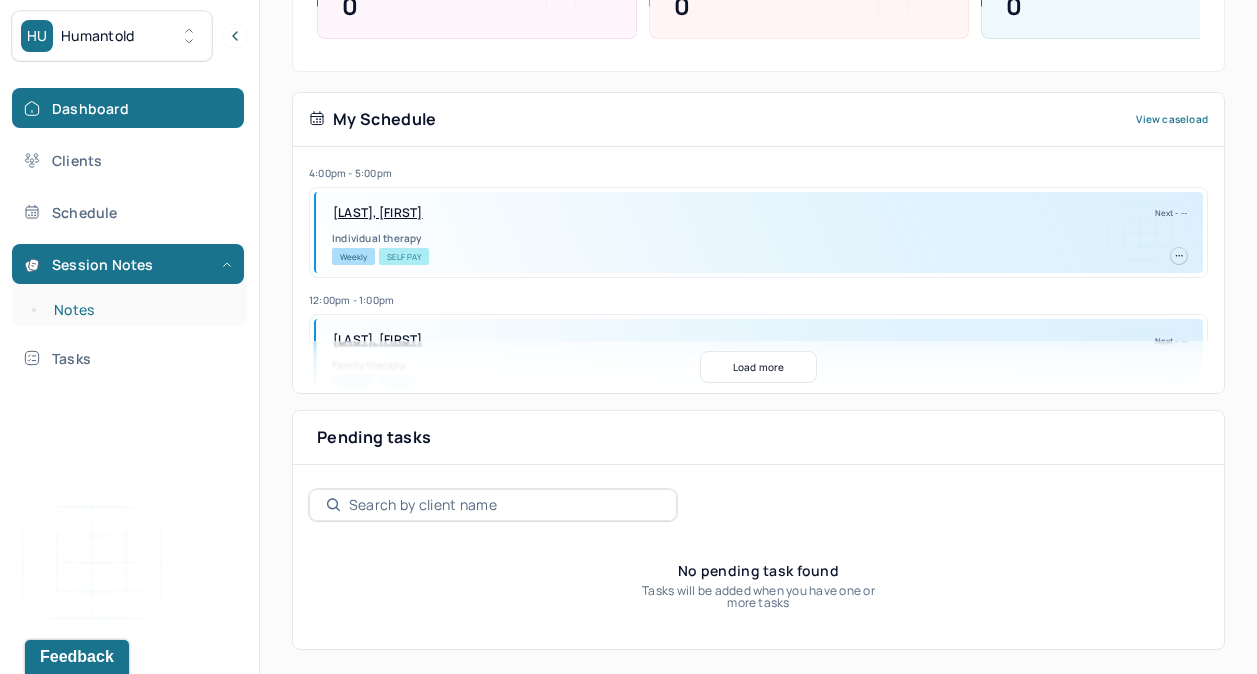 click on "Notes" at bounding box center (139, 310) 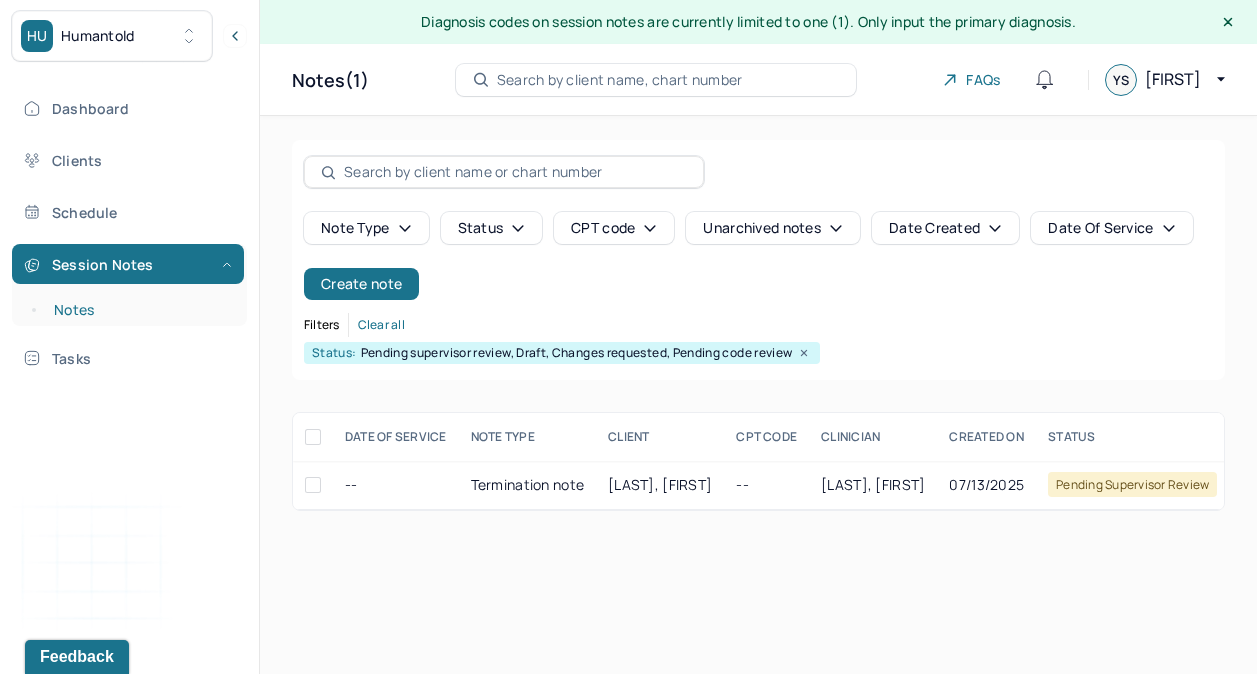 scroll, scrollTop: 0, scrollLeft: 0, axis: both 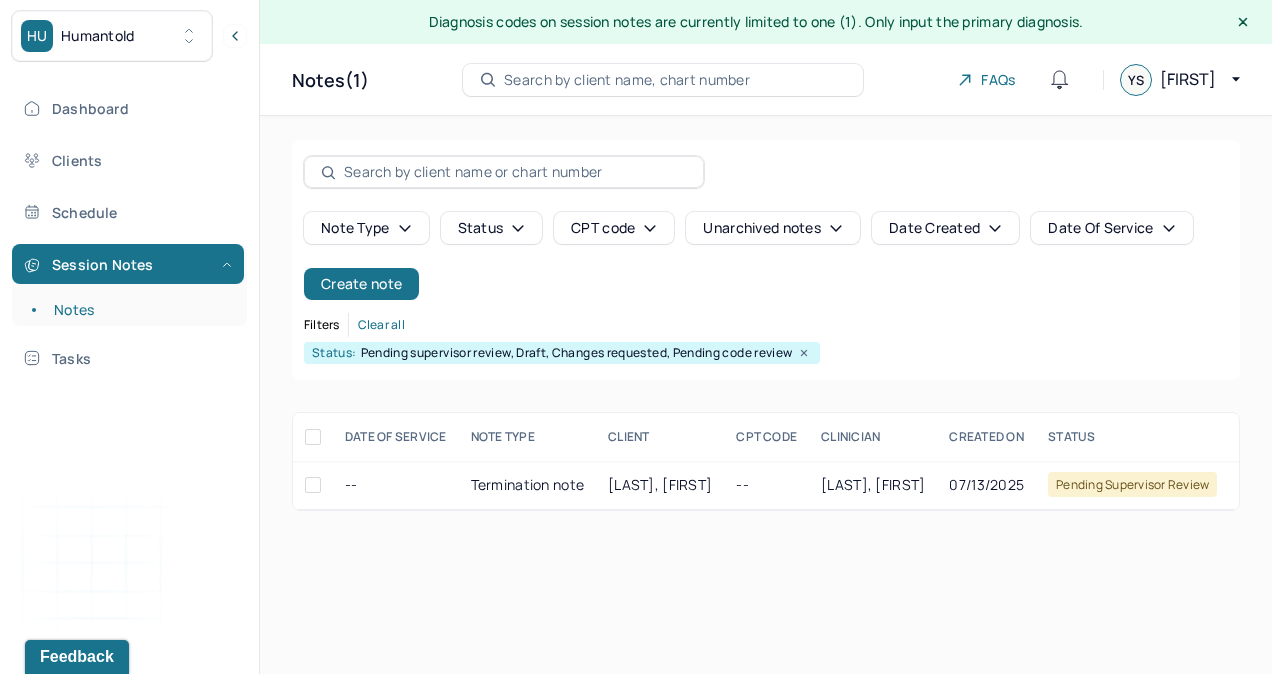 click on "Clear all" at bounding box center (381, 325) 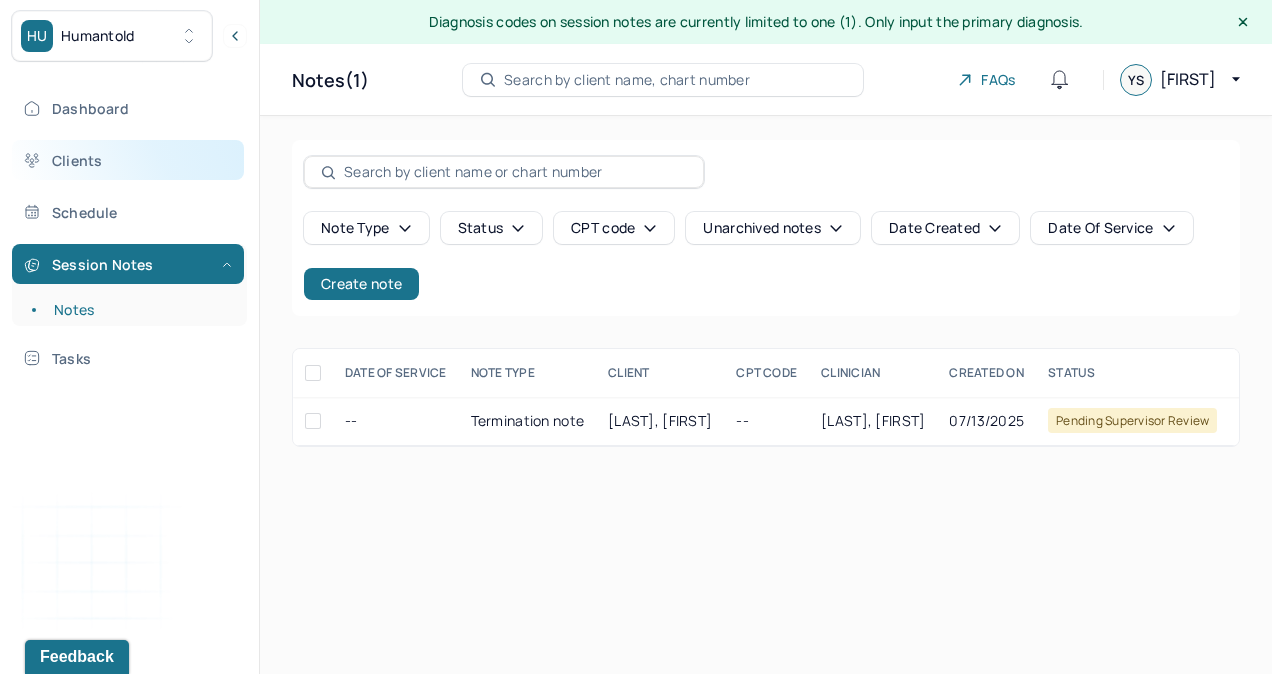 click on "Clients" at bounding box center [128, 160] 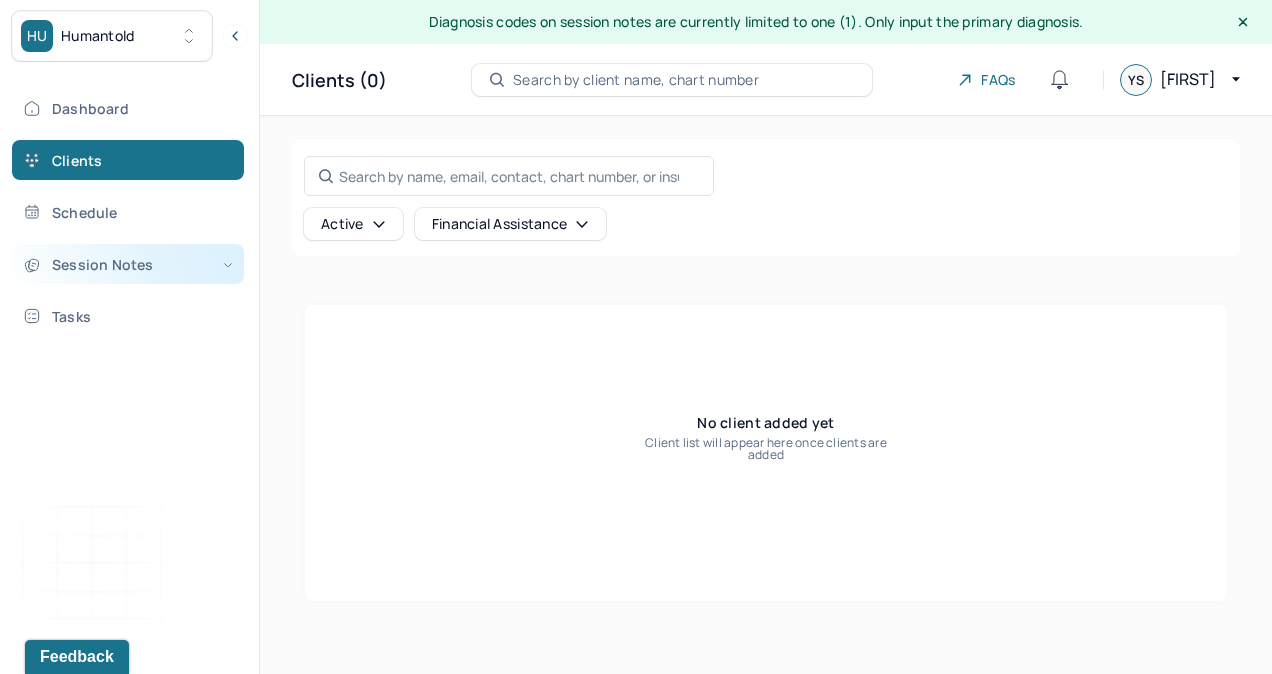 click on "Session Notes" at bounding box center (128, 264) 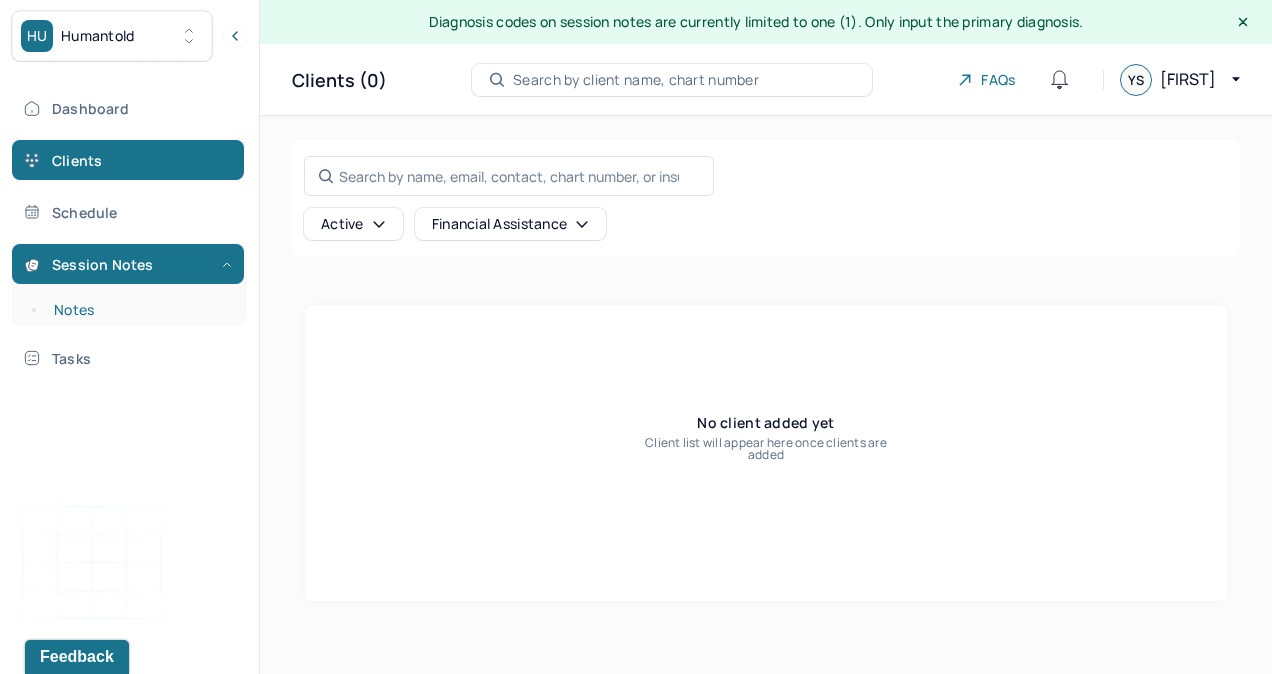 click on "Notes" at bounding box center (139, 310) 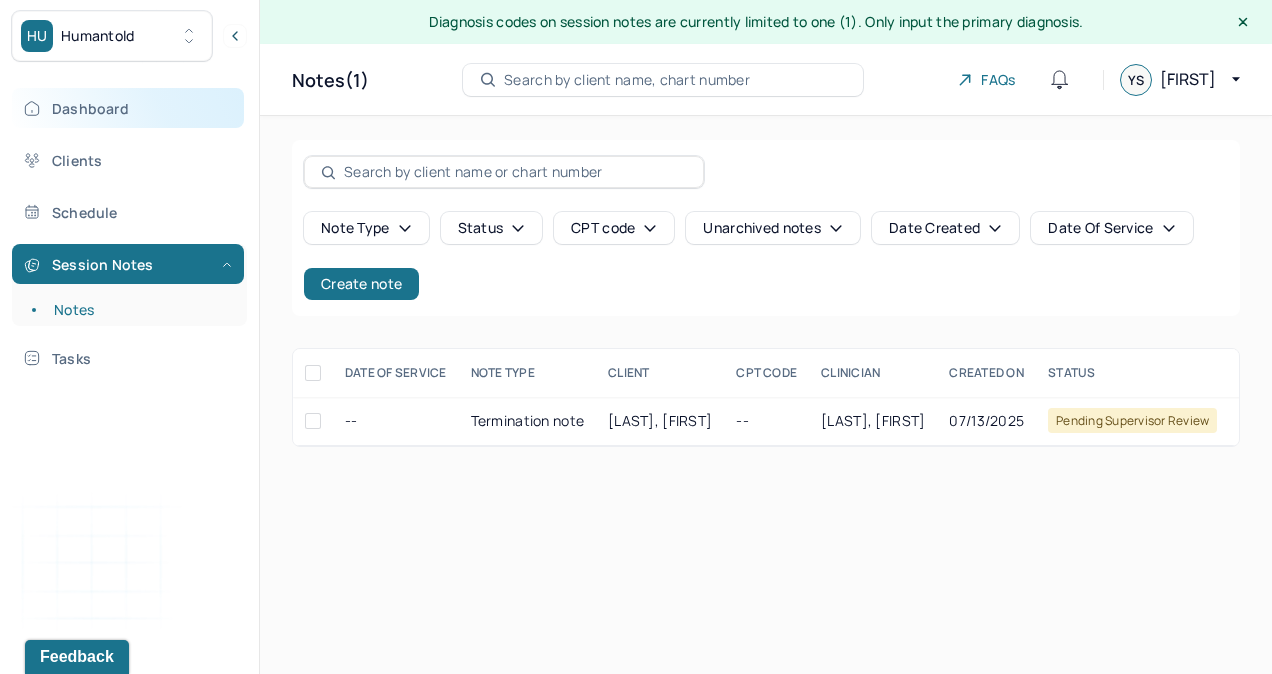 click on "Dashboard" at bounding box center [128, 108] 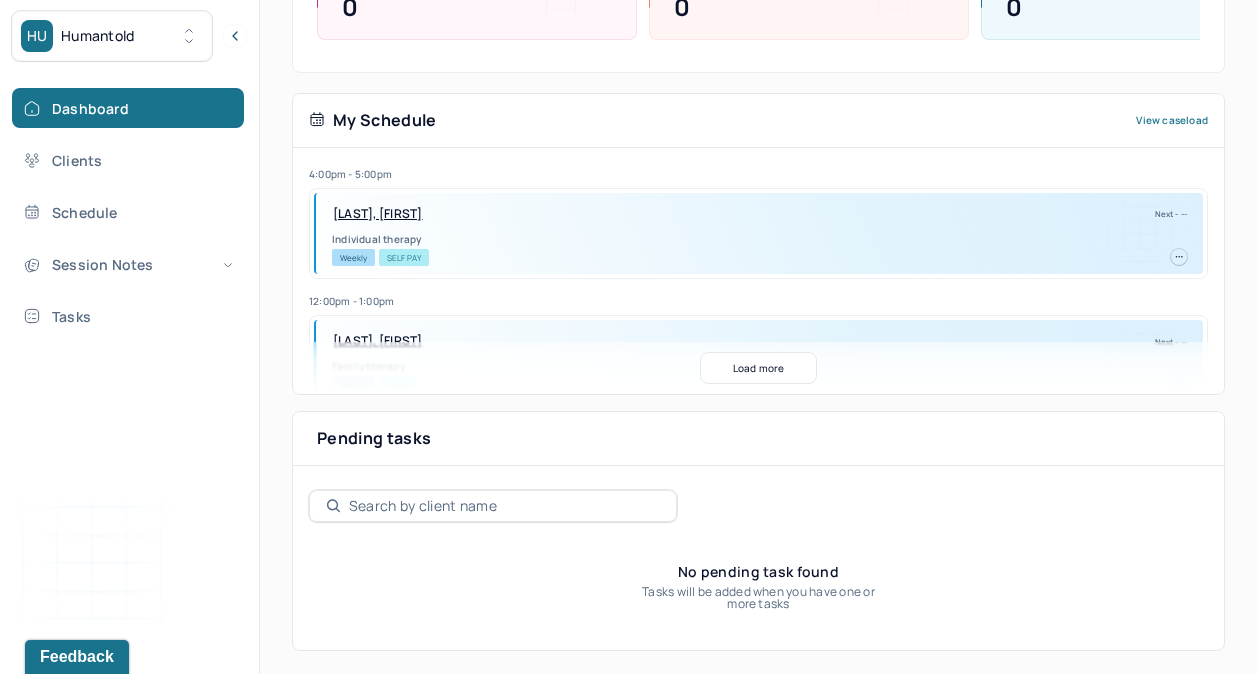 scroll, scrollTop: 386, scrollLeft: 0, axis: vertical 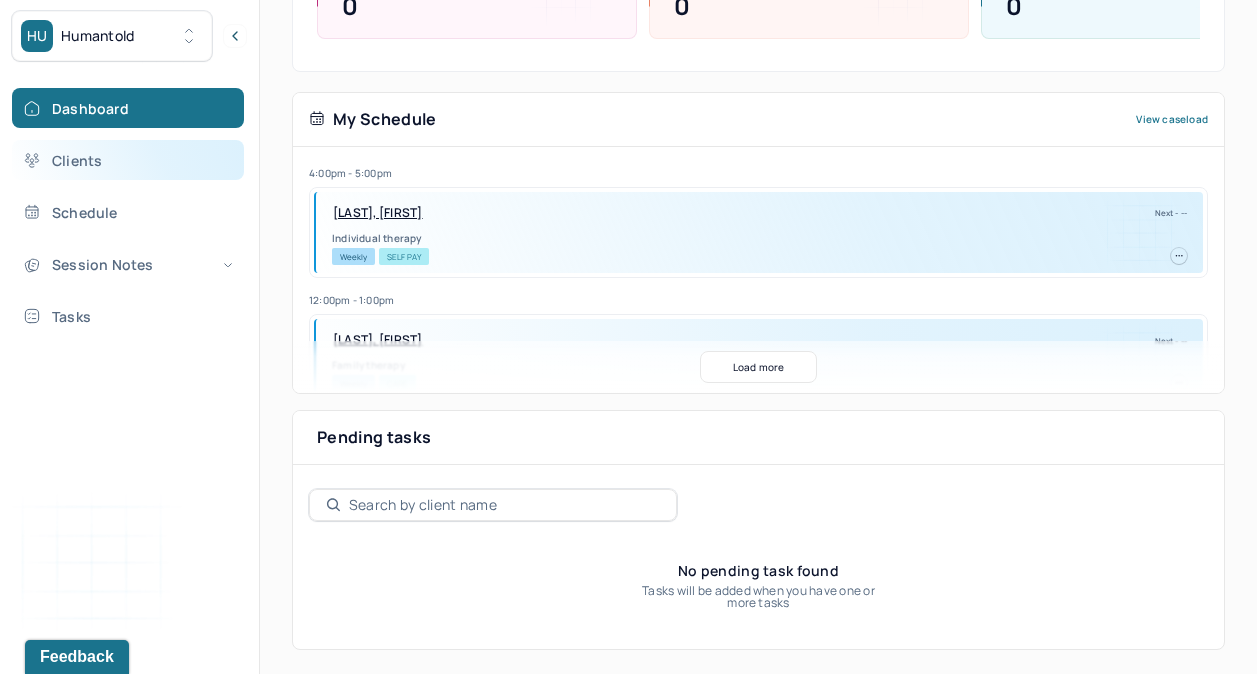 click on "Clients" at bounding box center (128, 160) 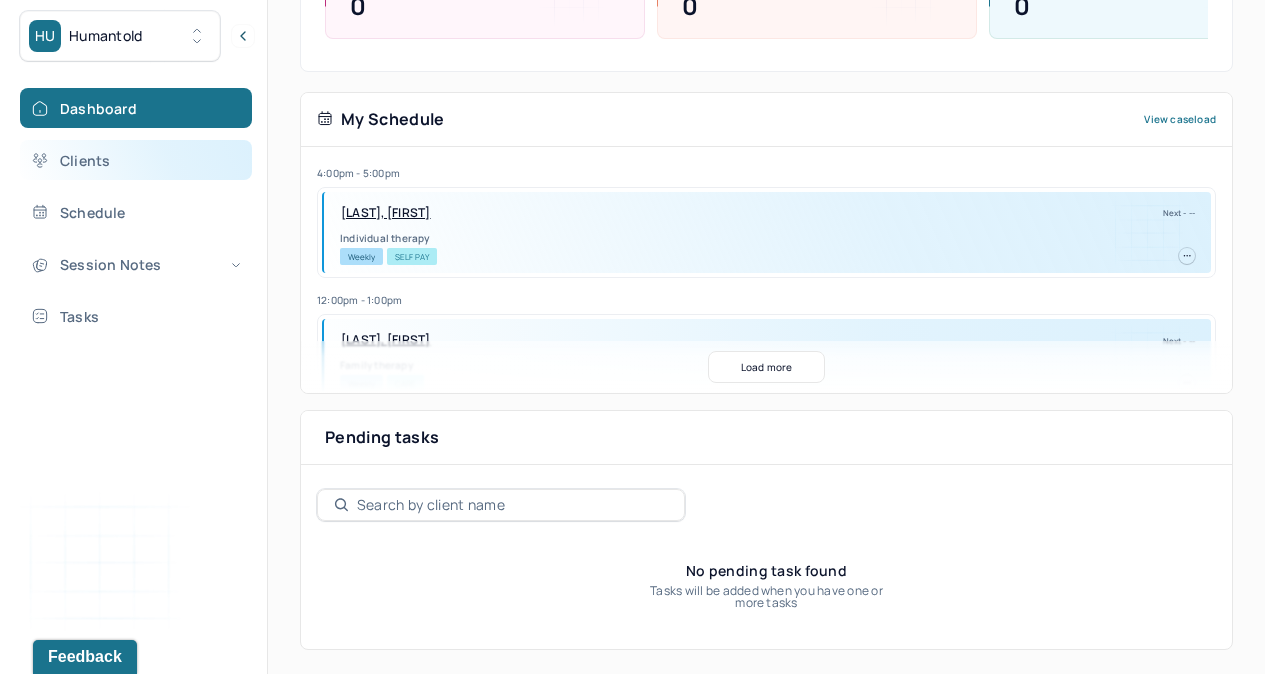 scroll, scrollTop: 0, scrollLeft: 0, axis: both 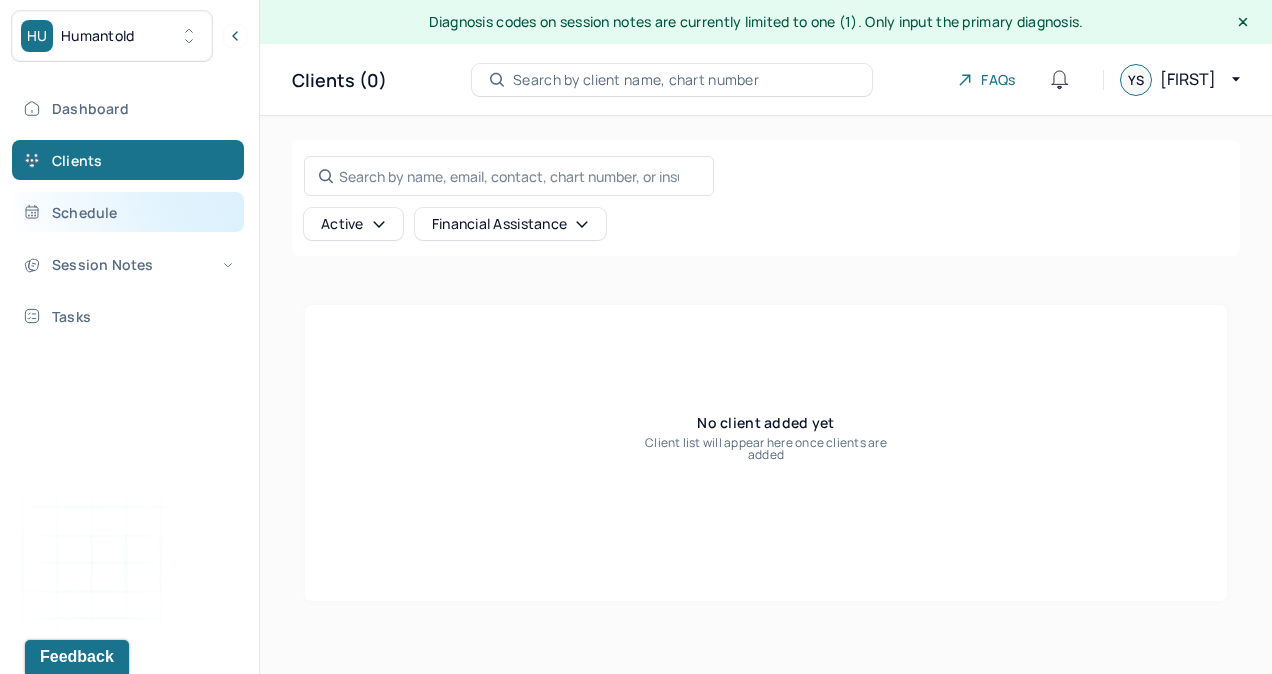 click on "Schedule" at bounding box center (128, 212) 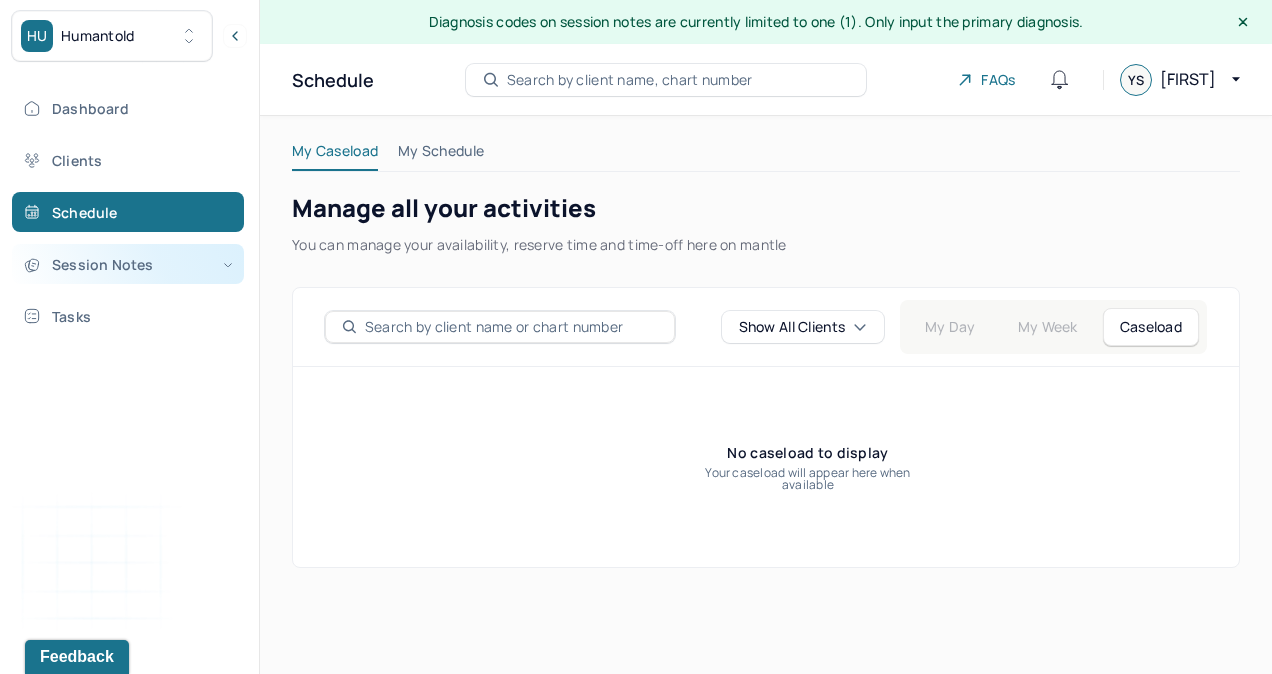 click on "Session Notes" at bounding box center (128, 264) 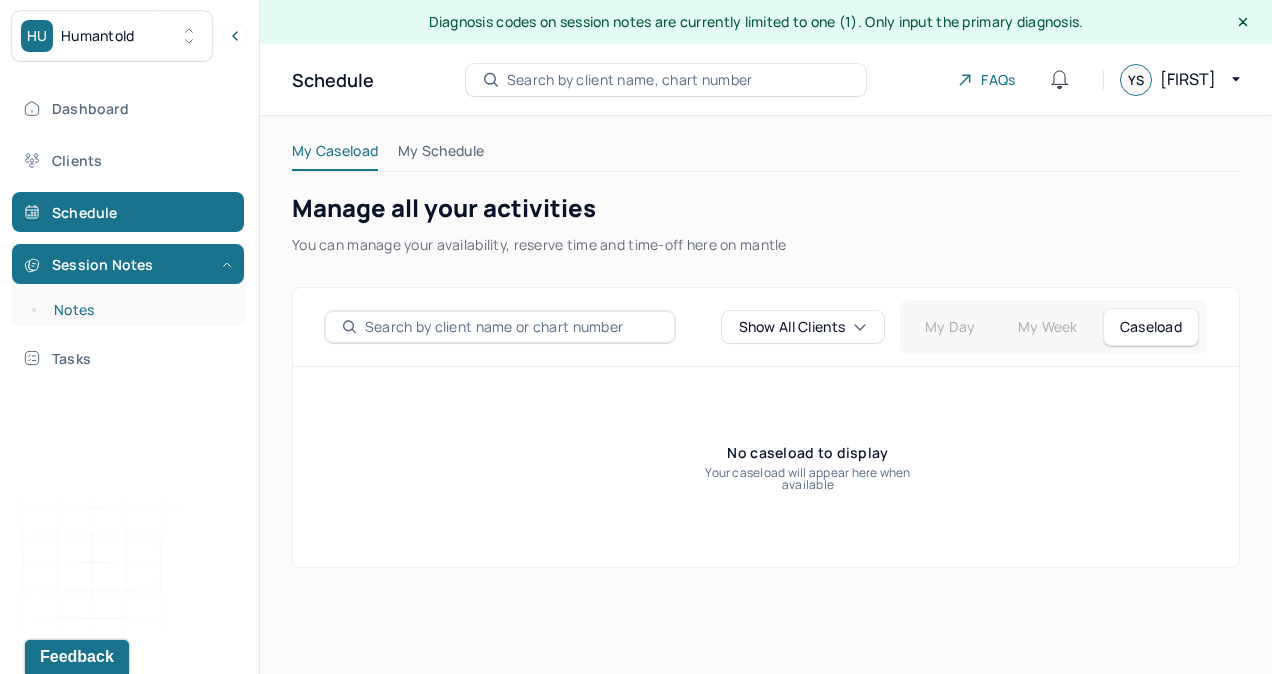 click on "Notes" at bounding box center (139, 310) 